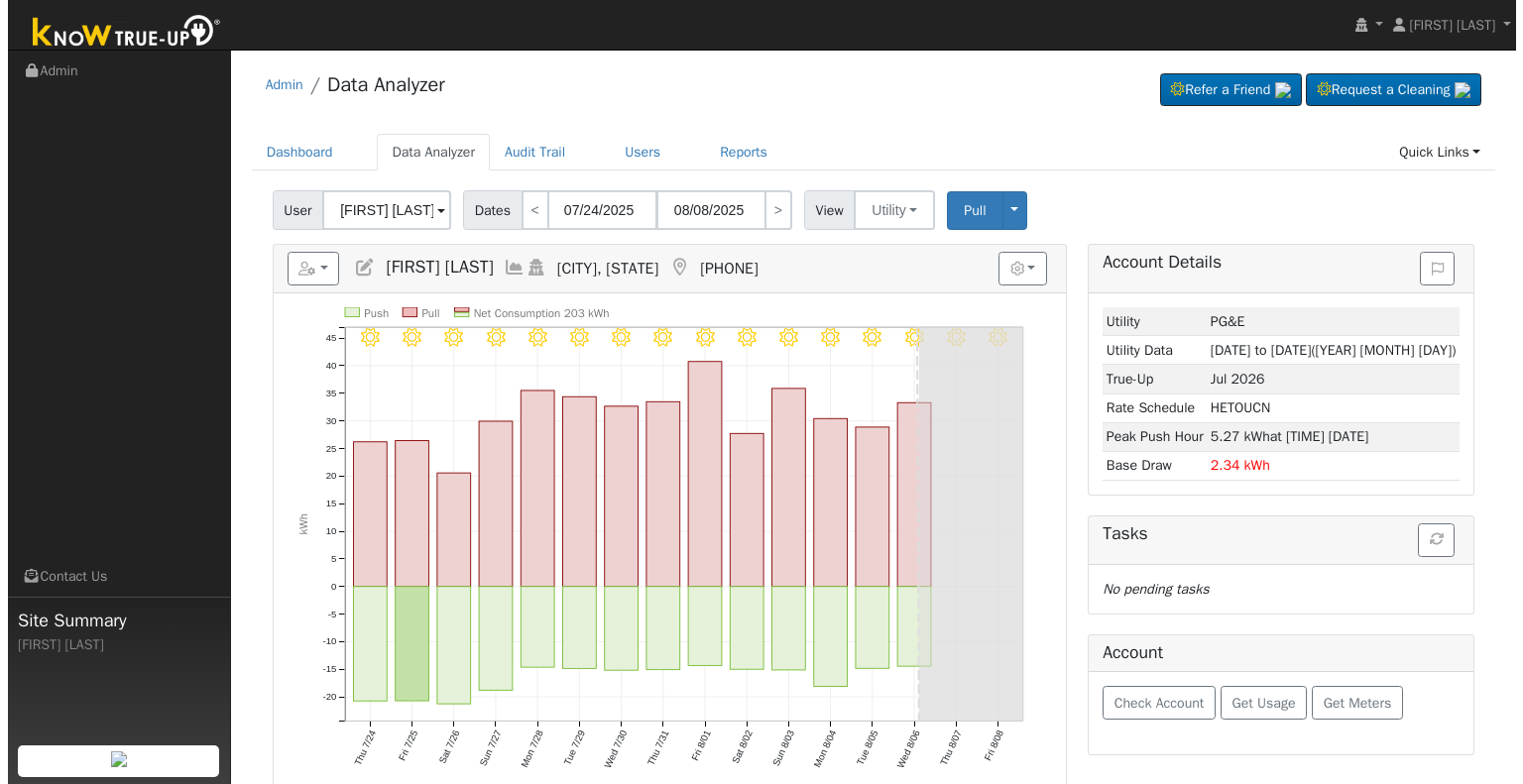 scroll, scrollTop: 0, scrollLeft: 0, axis: both 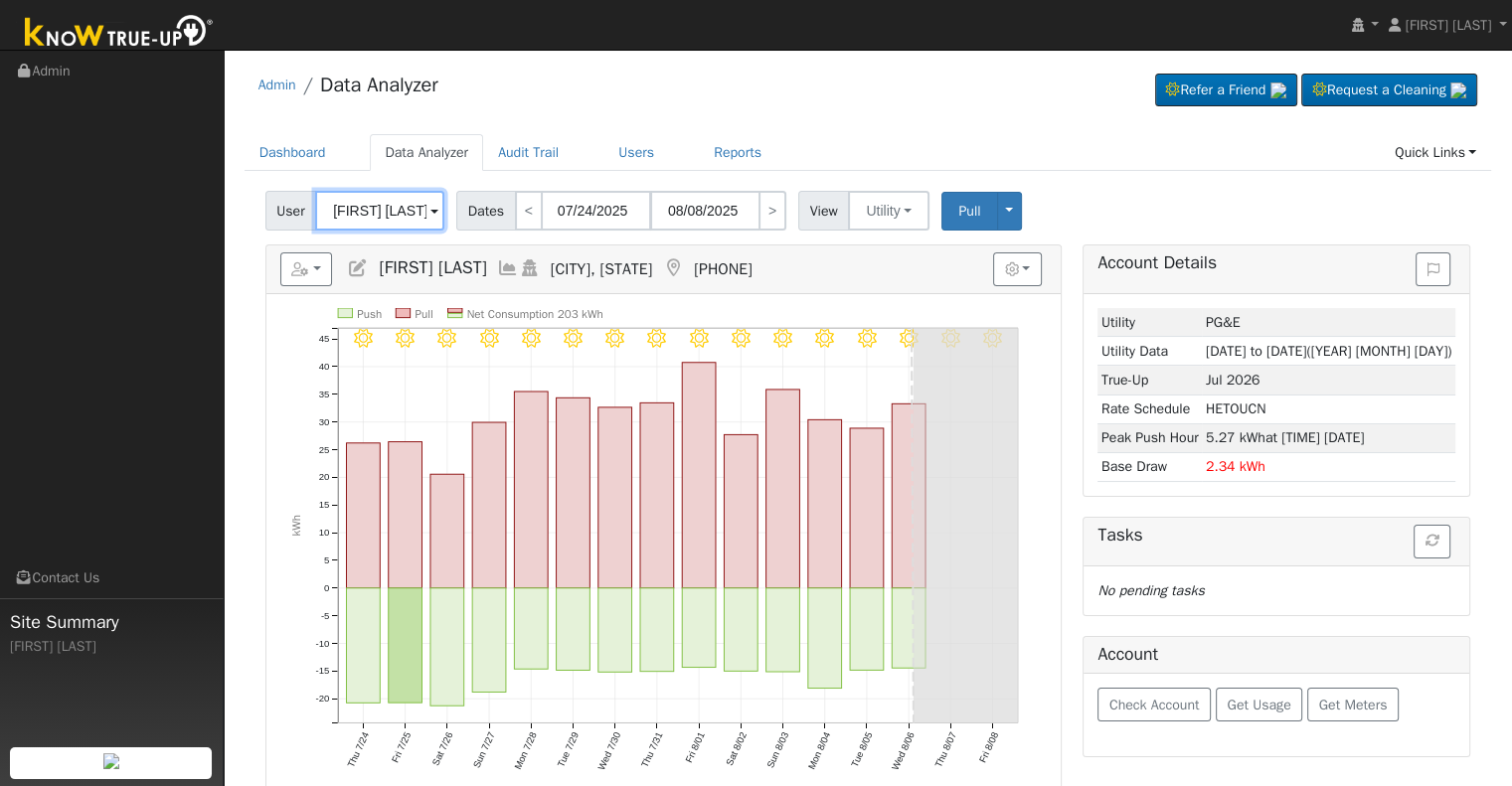 click on "[FIRST] [LAST]" at bounding box center [380, 211] 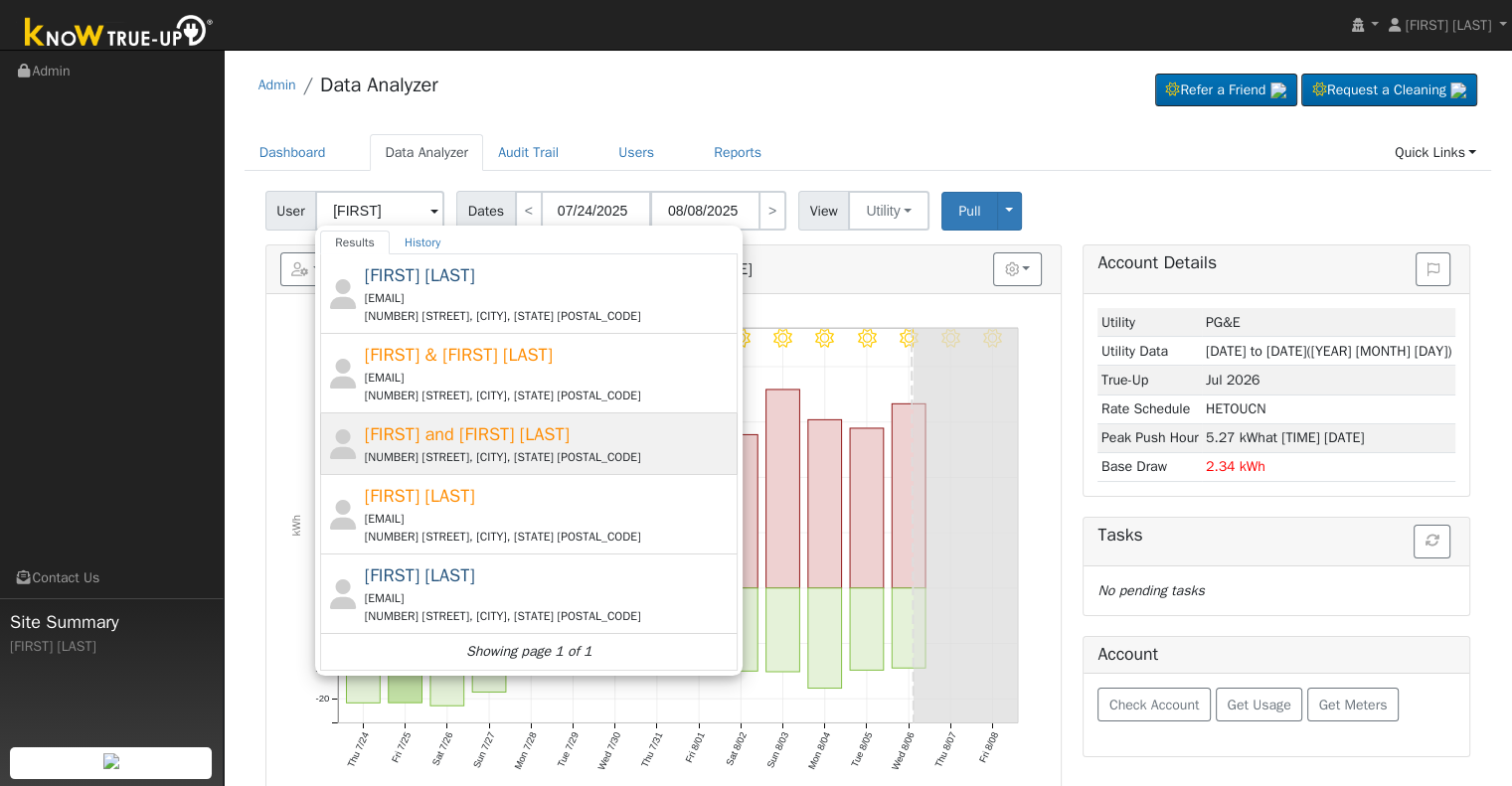 click on "[FIRST] and [FIRST] [LAST]" at bounding box center (467, 434) 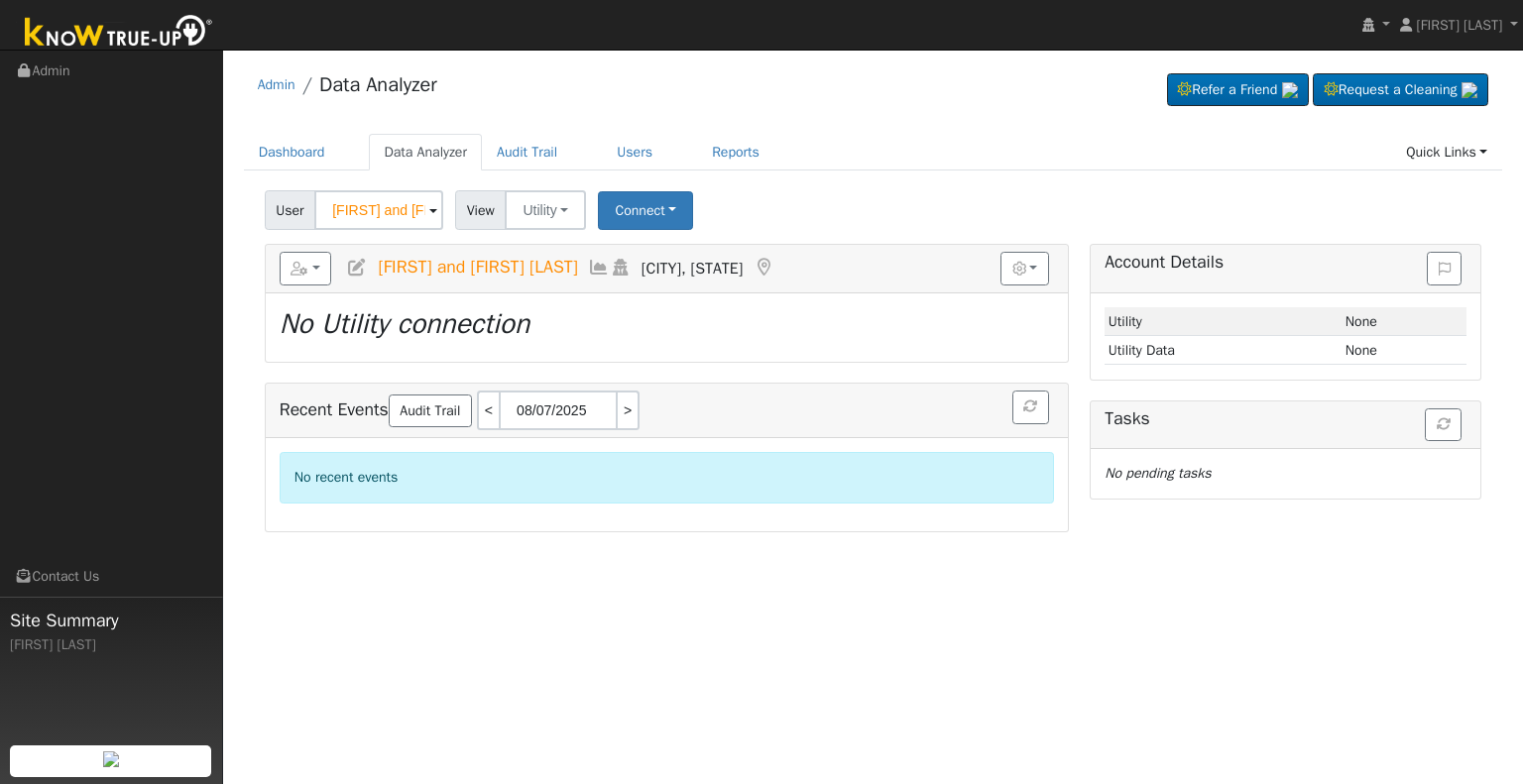 click at bounding box center [357, 268] 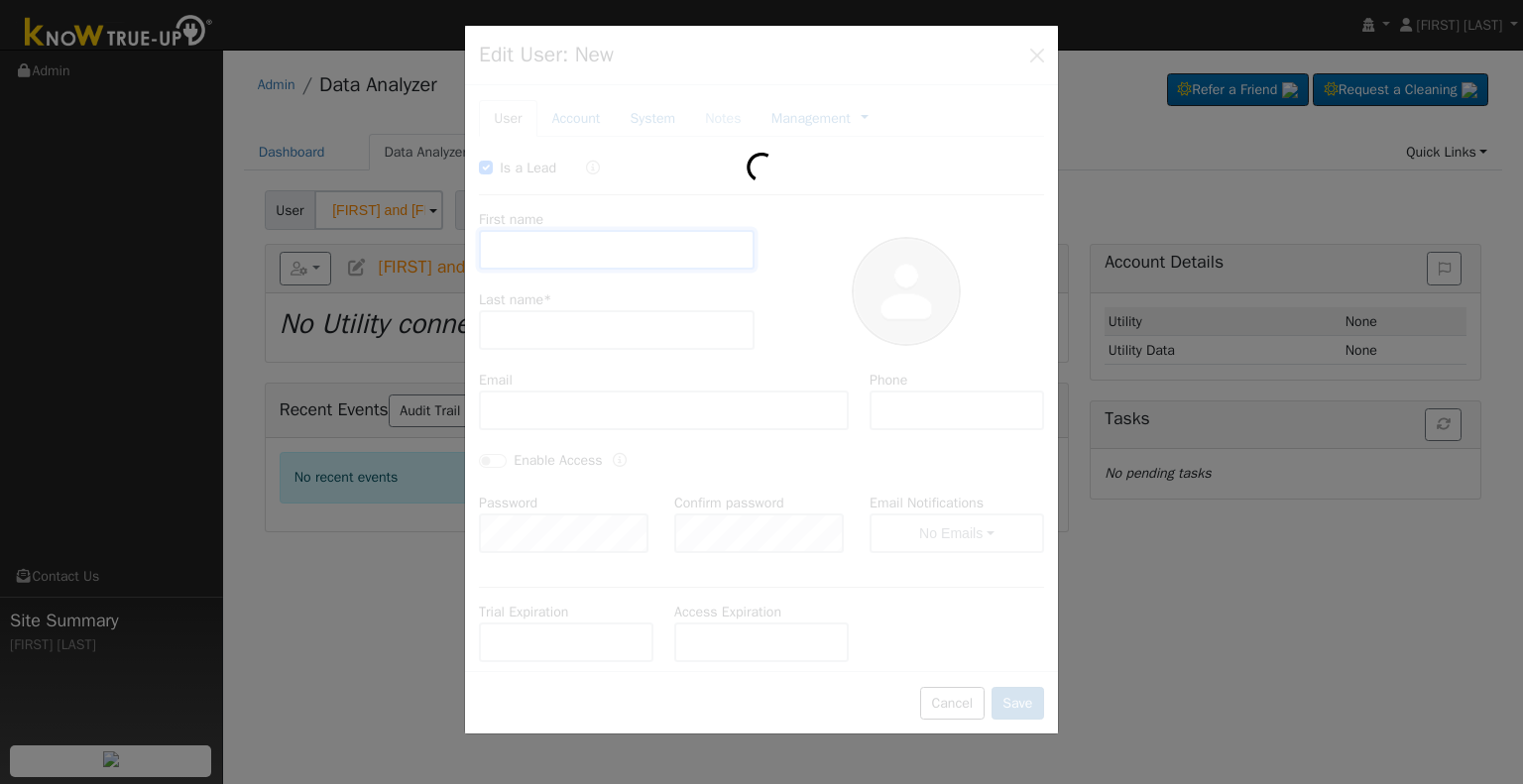 checkbox on "true" 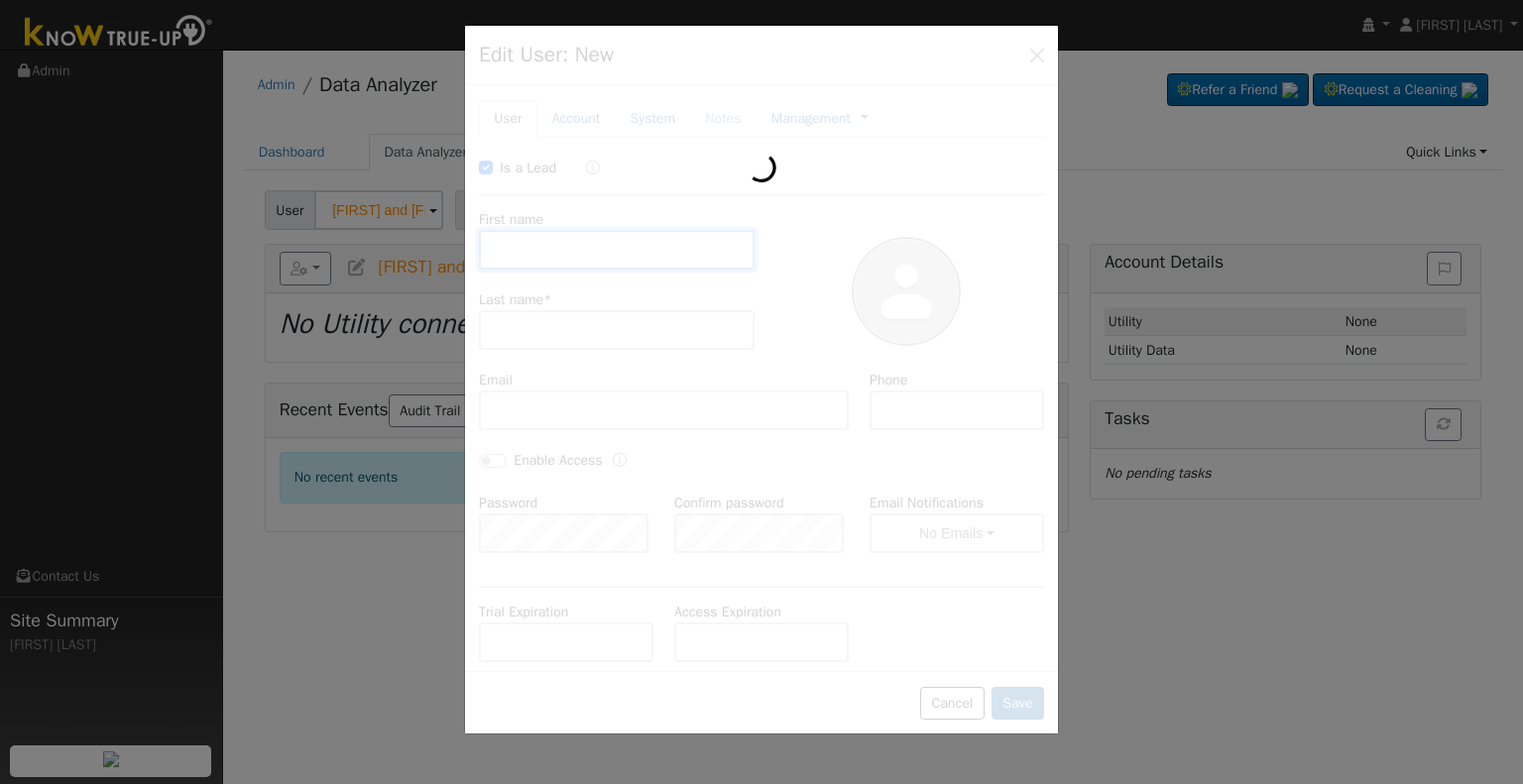 type on "[FIRST] and [FIRST]" 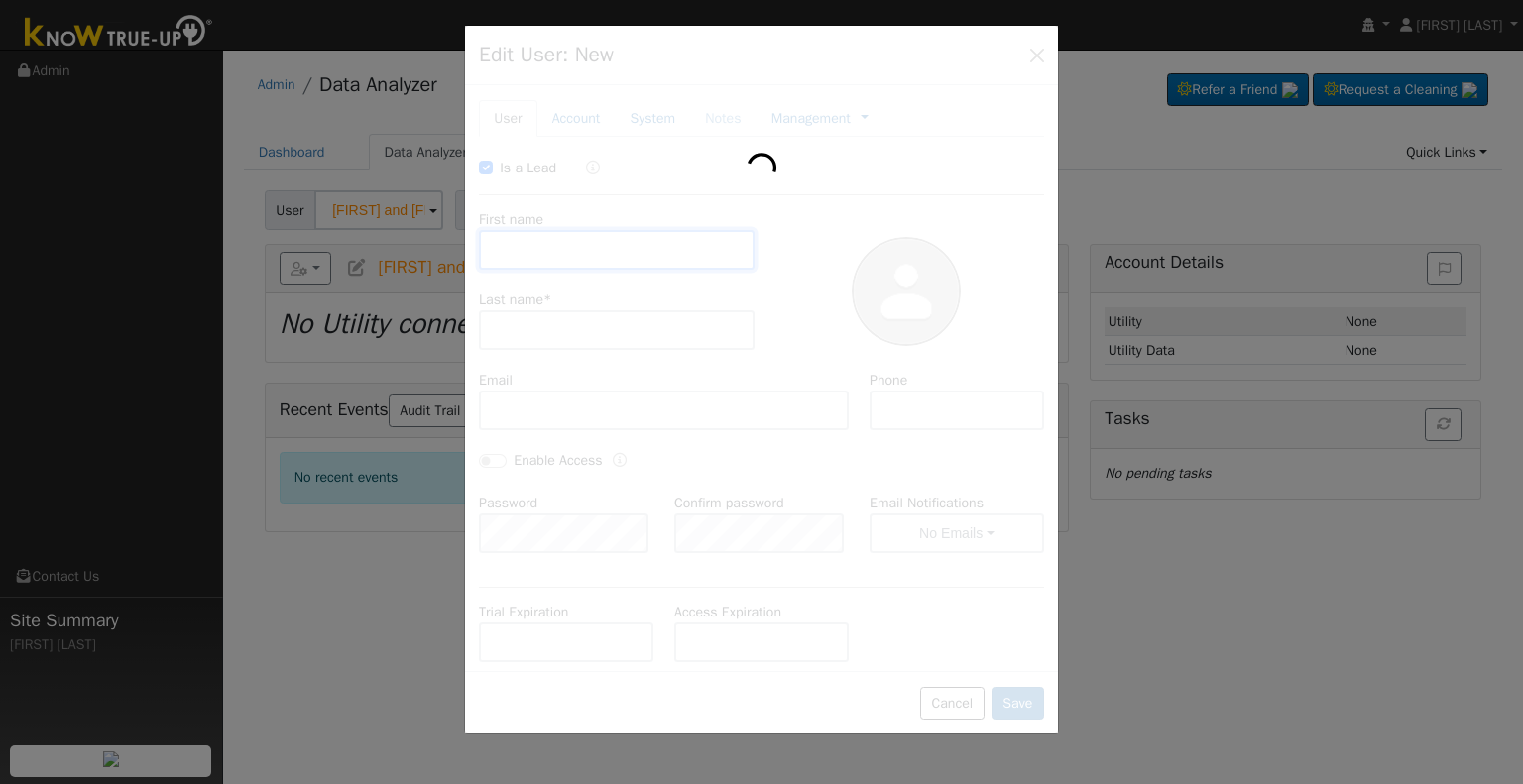 type on "[LAST]" 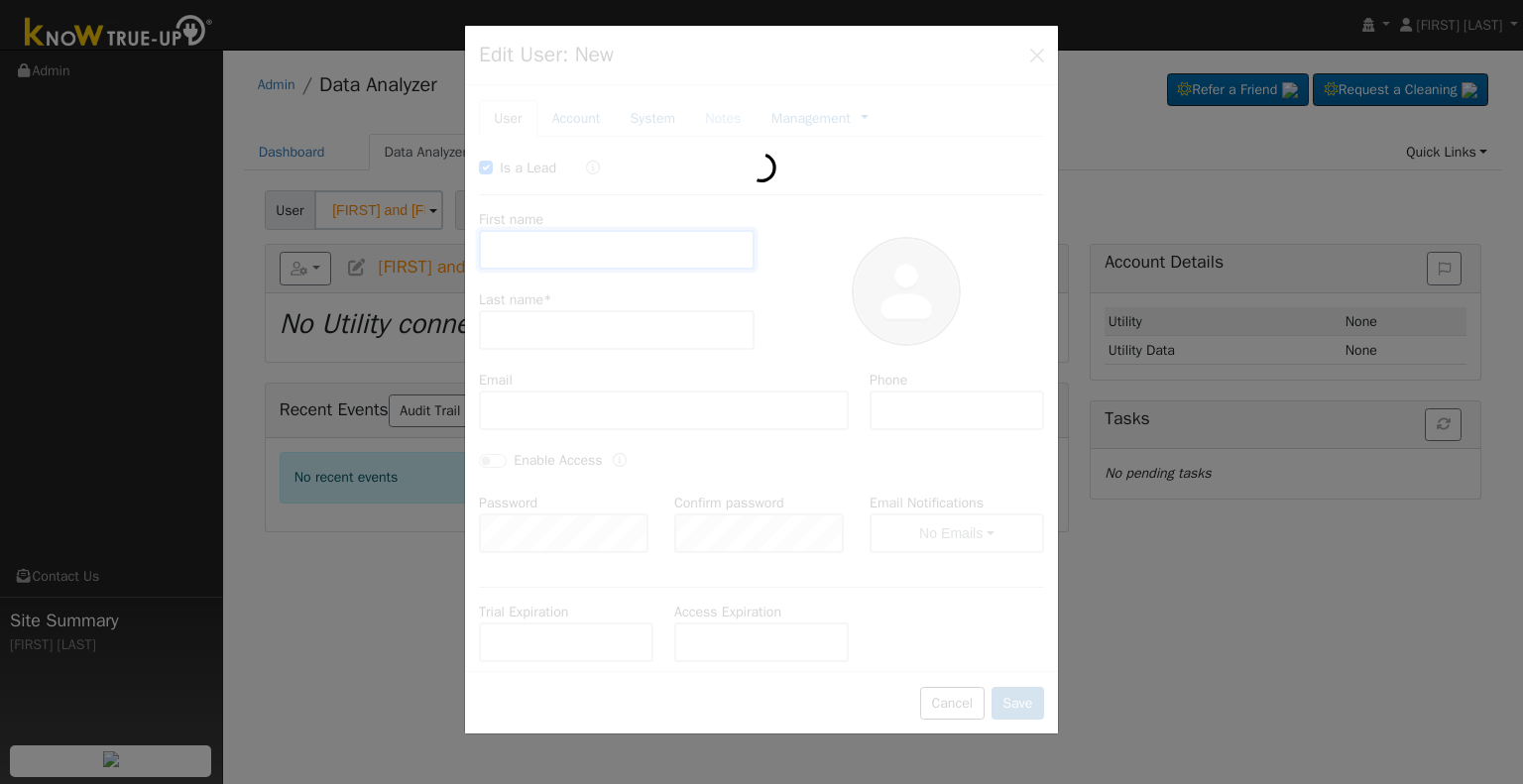 checkbox on "false" 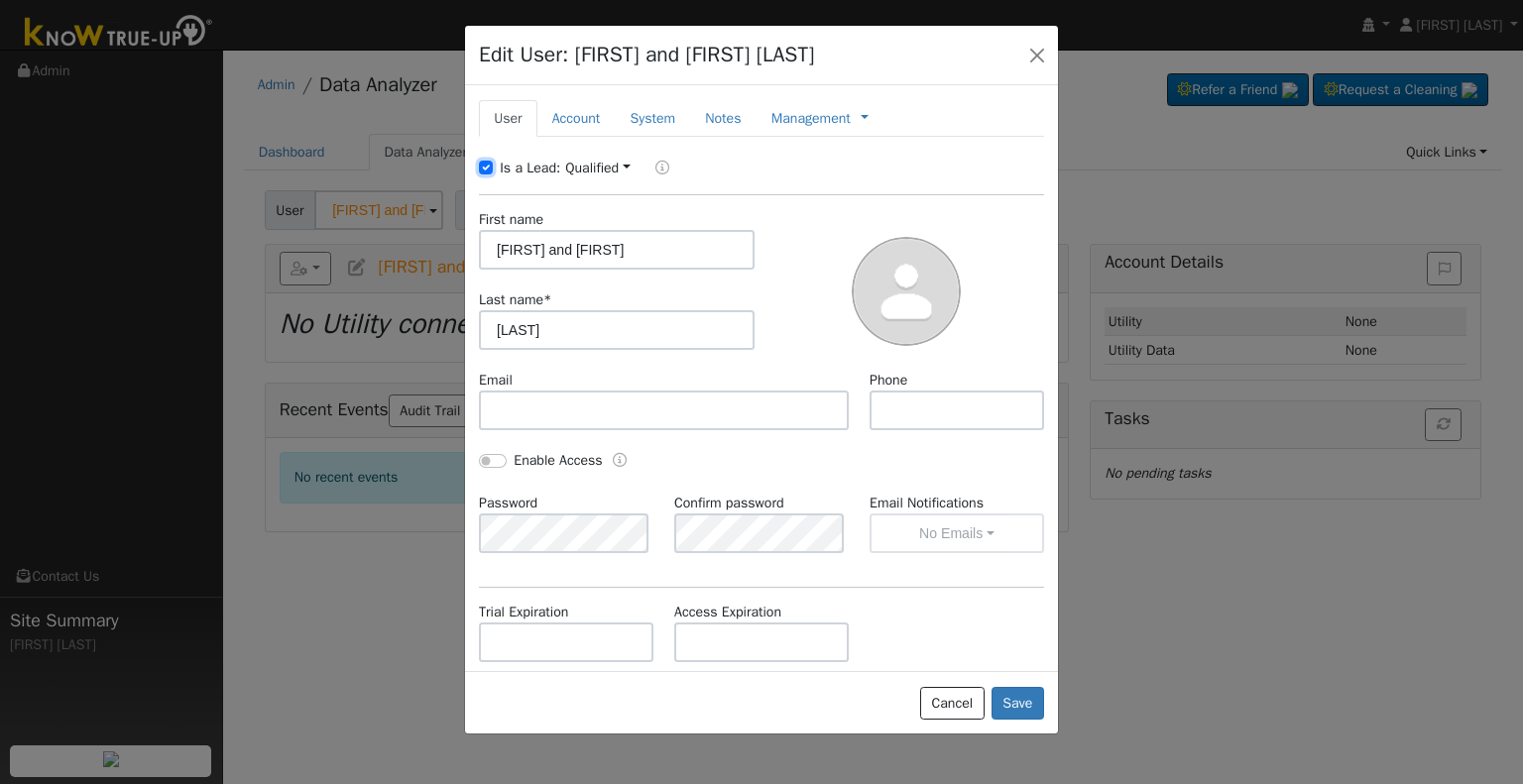 click on "Is a Lead:" at bounding box center (486, 168) 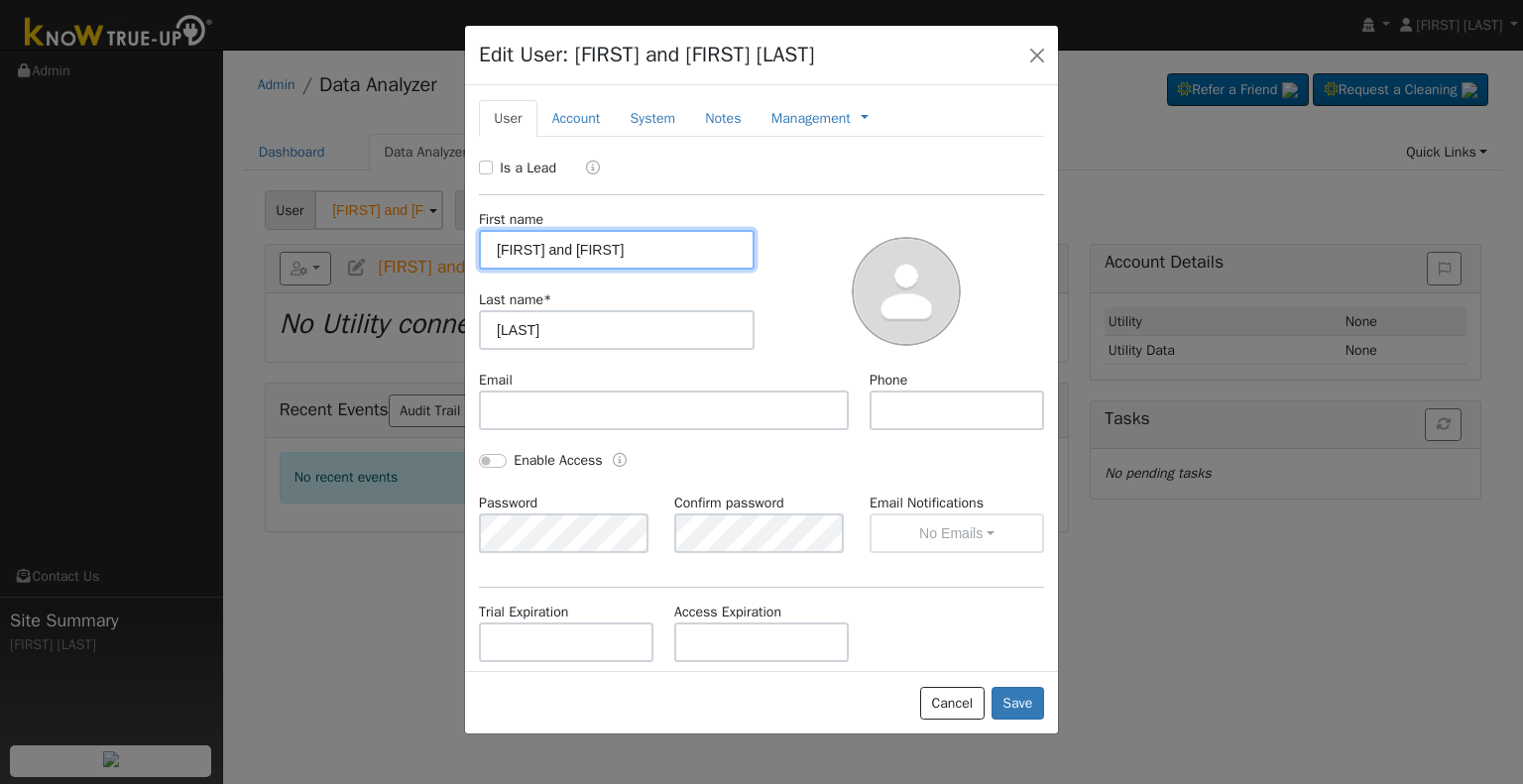 click on "[FIRST] and [FIRST]" at bounding box center (617, 250) 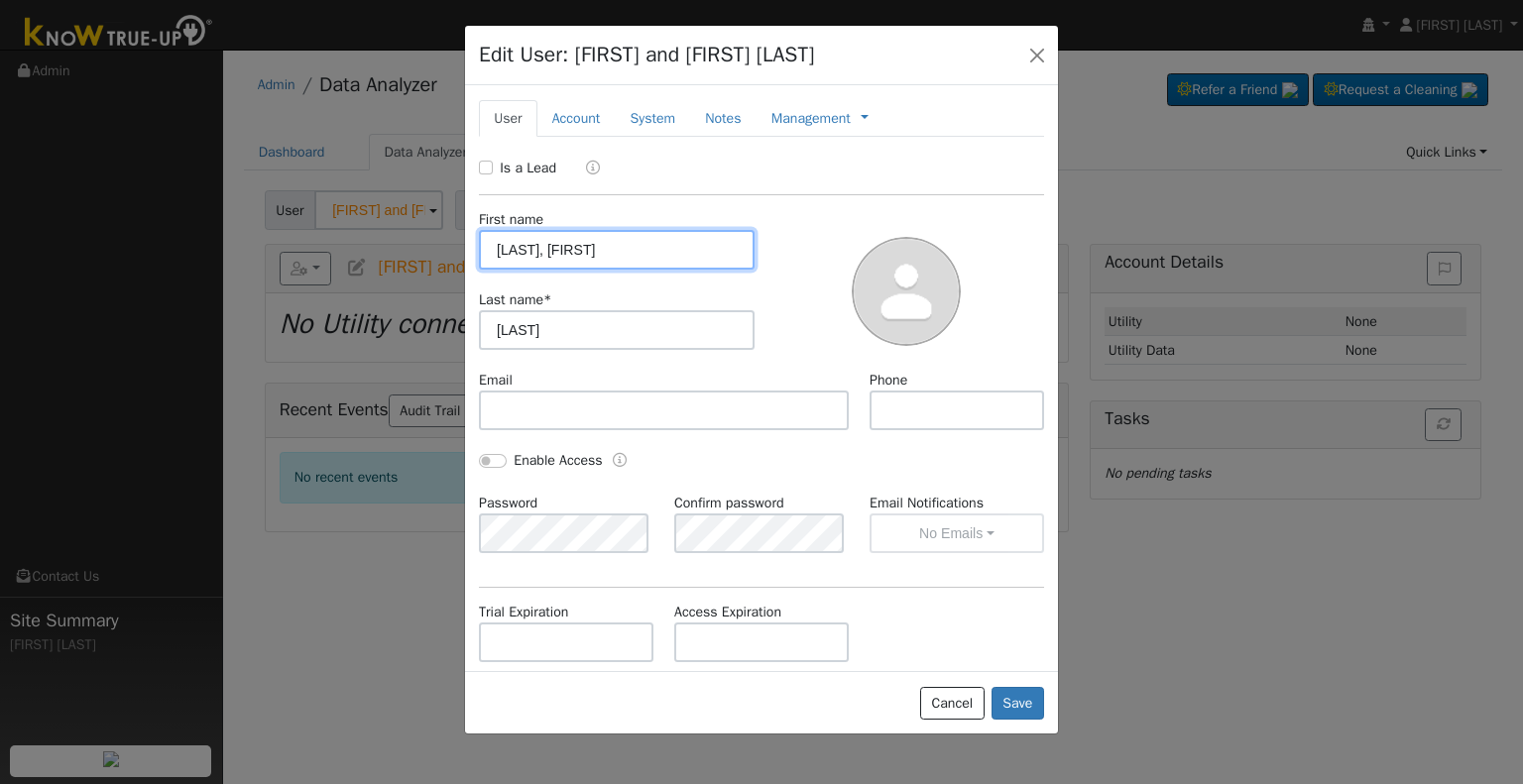 drag, startPoint x: 545, startPoint y: 249, endPoint x: 457, endPoint y: 251, distance: 88.02272 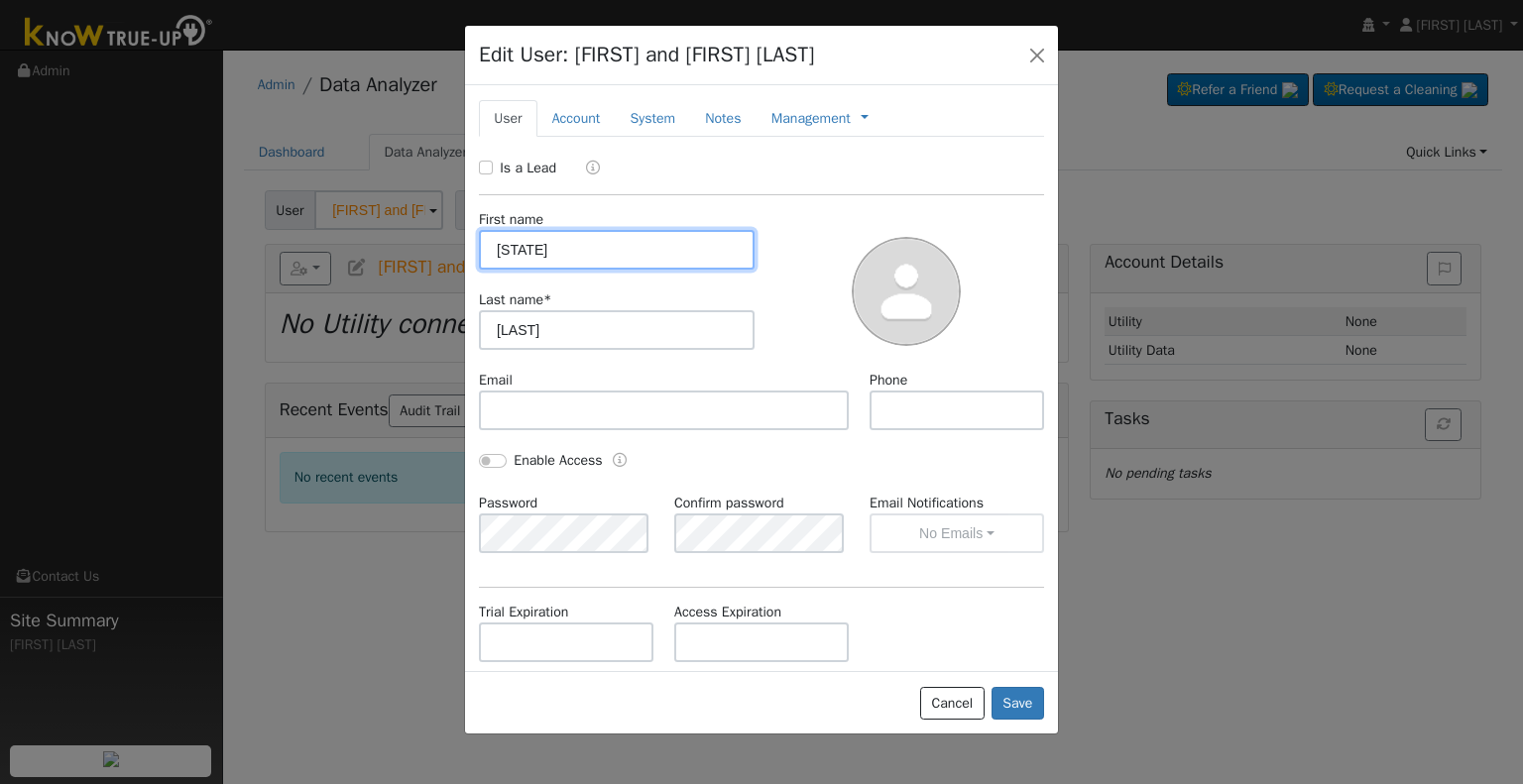 type on "[STATE]" 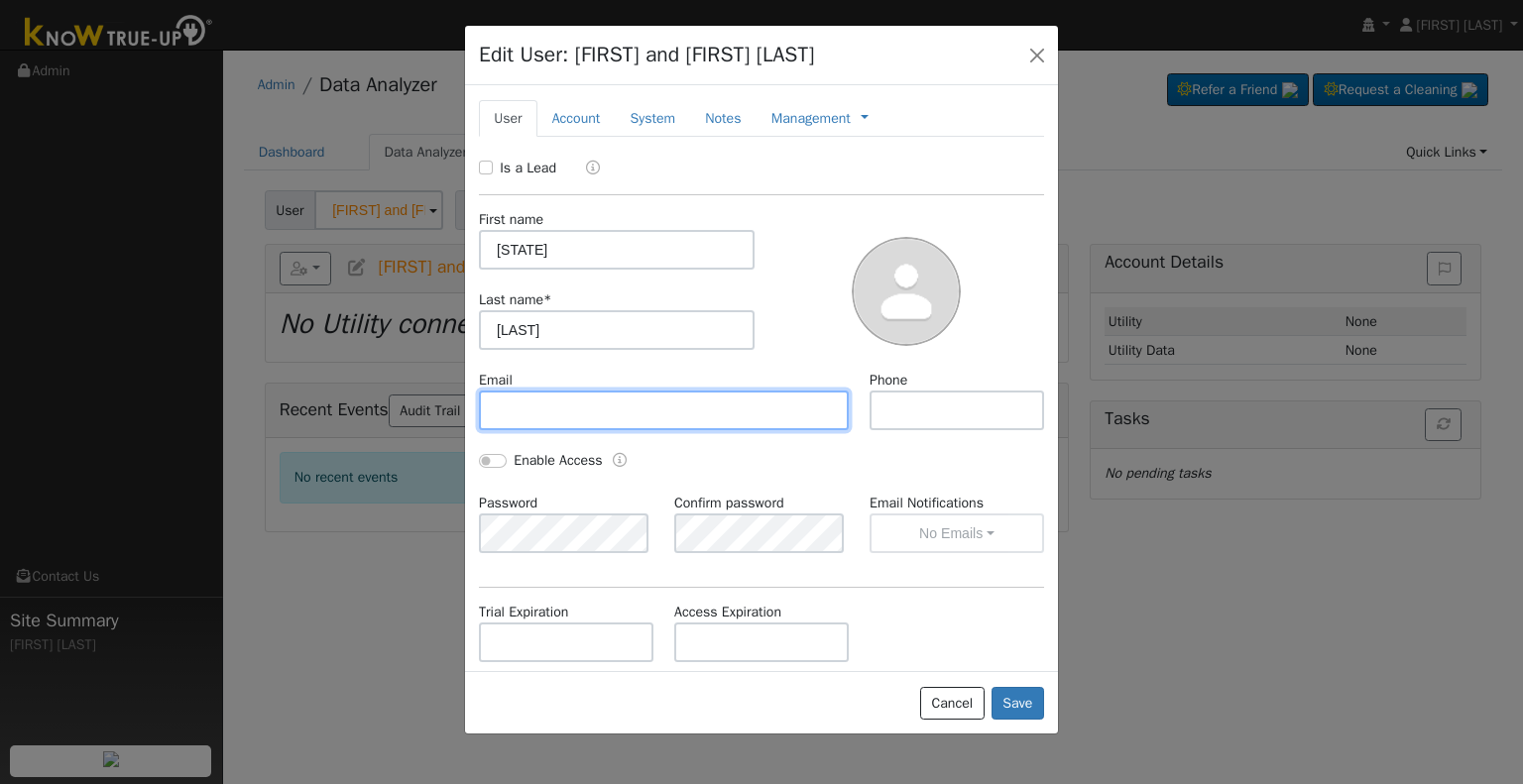 click at bounding box center [663, 410] 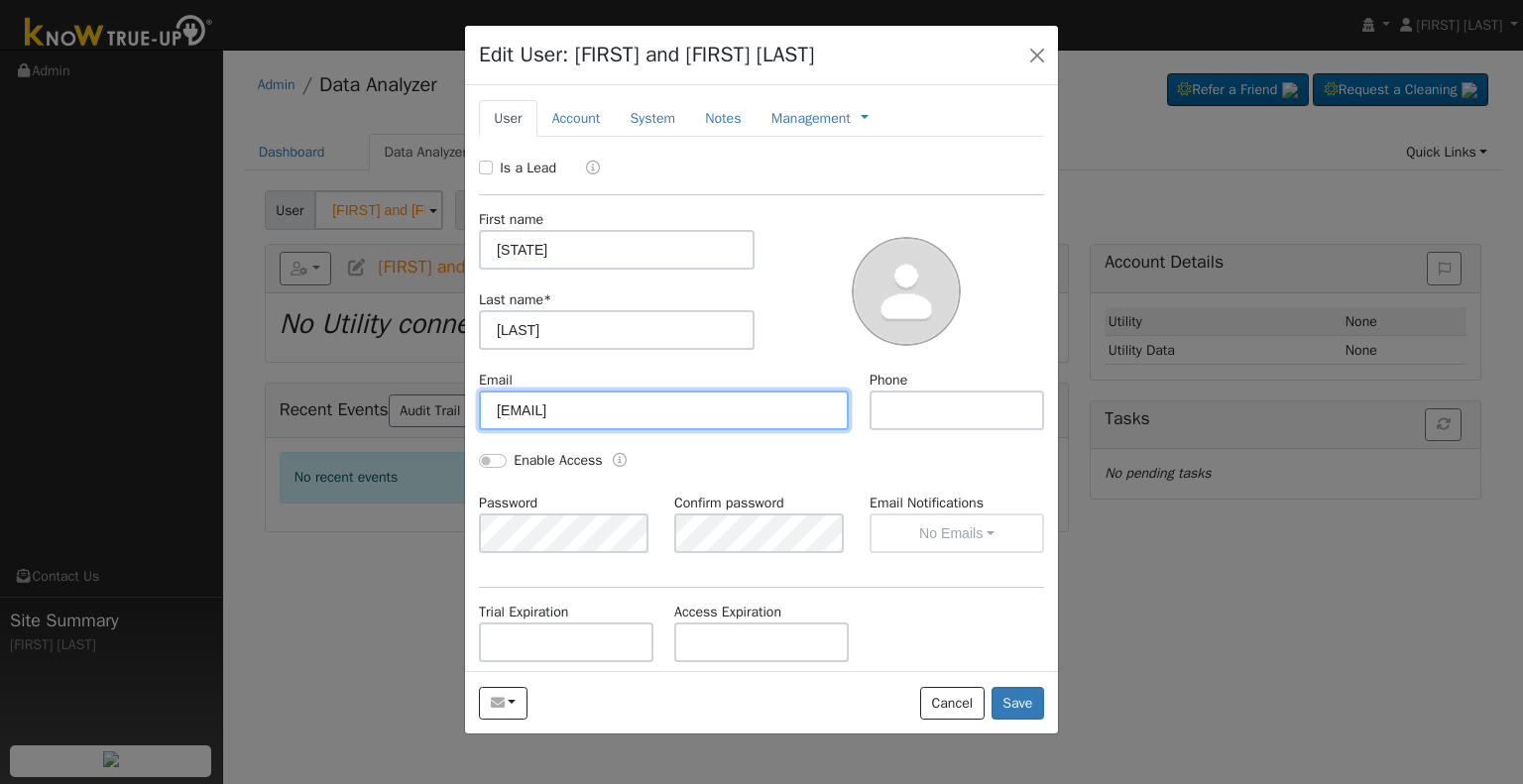type on "[EMAIL]" 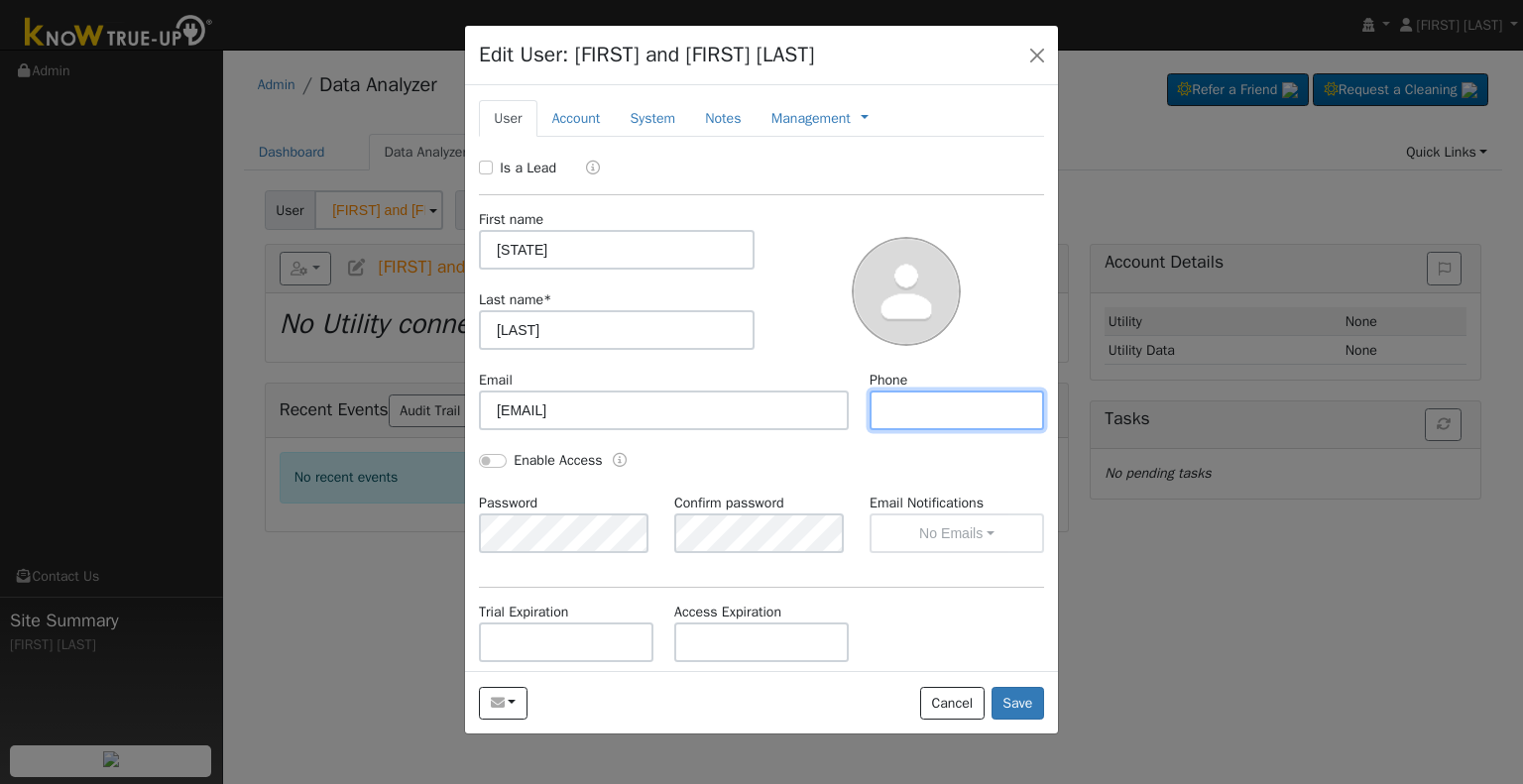 click at bounding box center [957, 410] 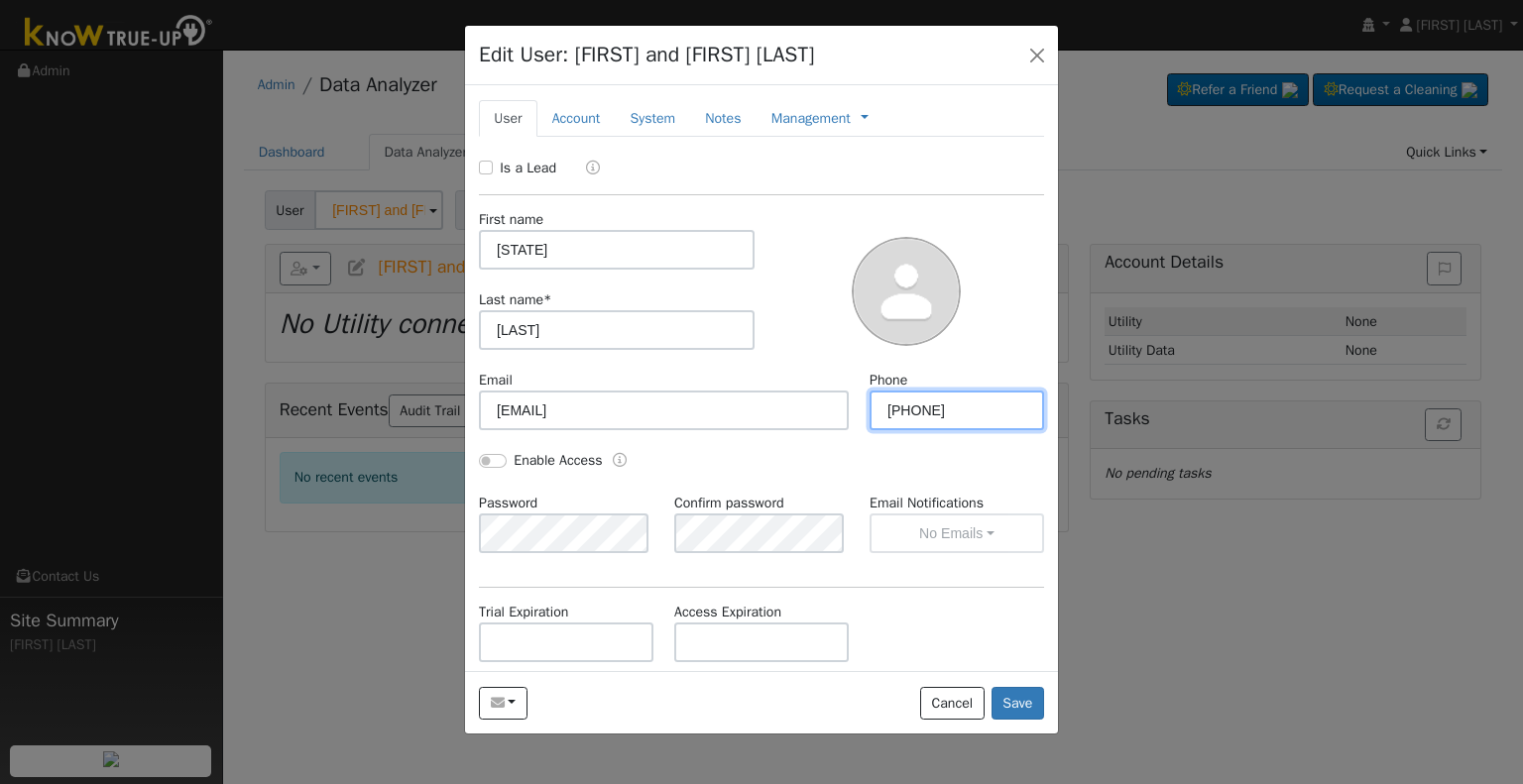 type on "[PHONE]" 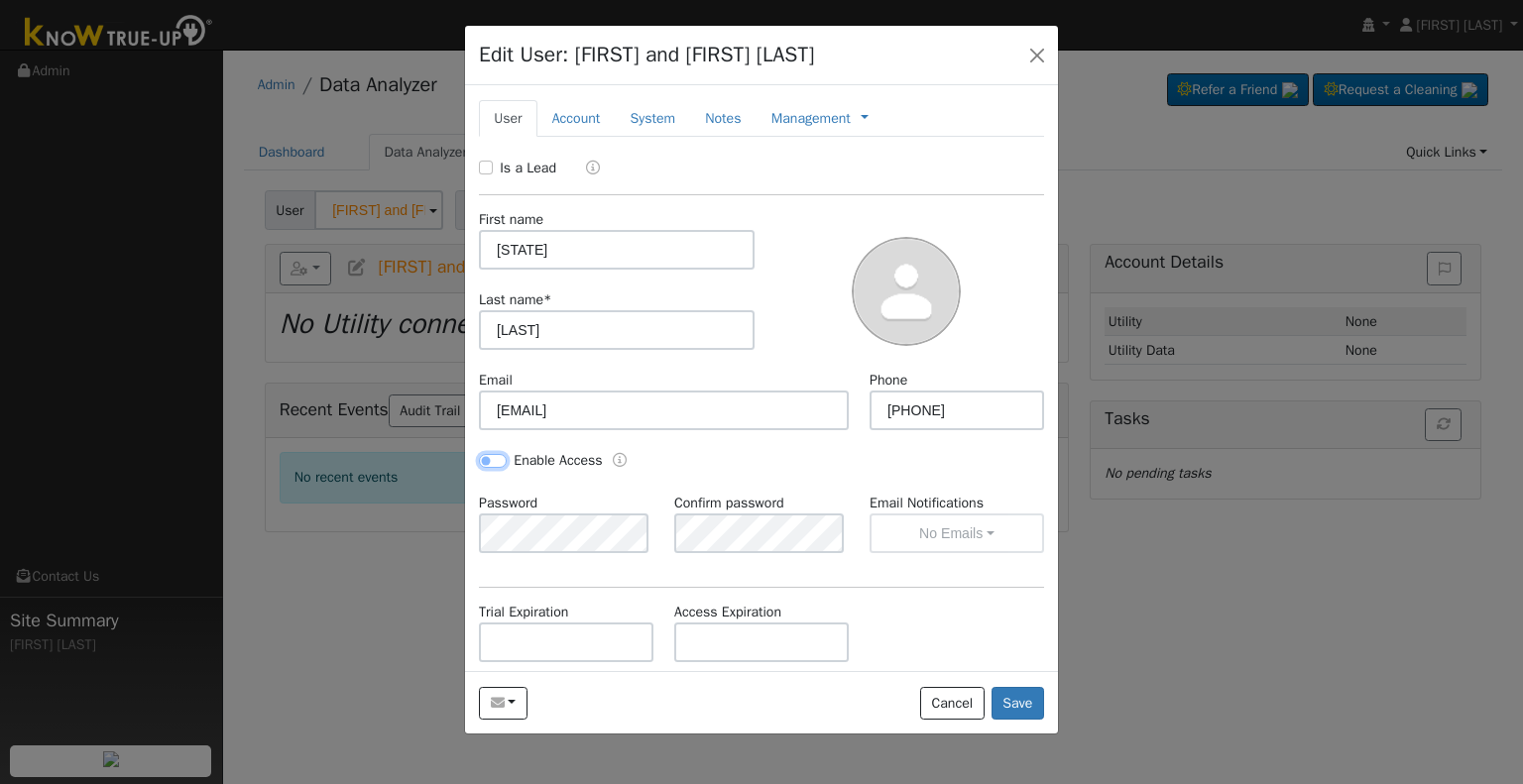 click on "Enable Access" at bounding box center (493, 461) 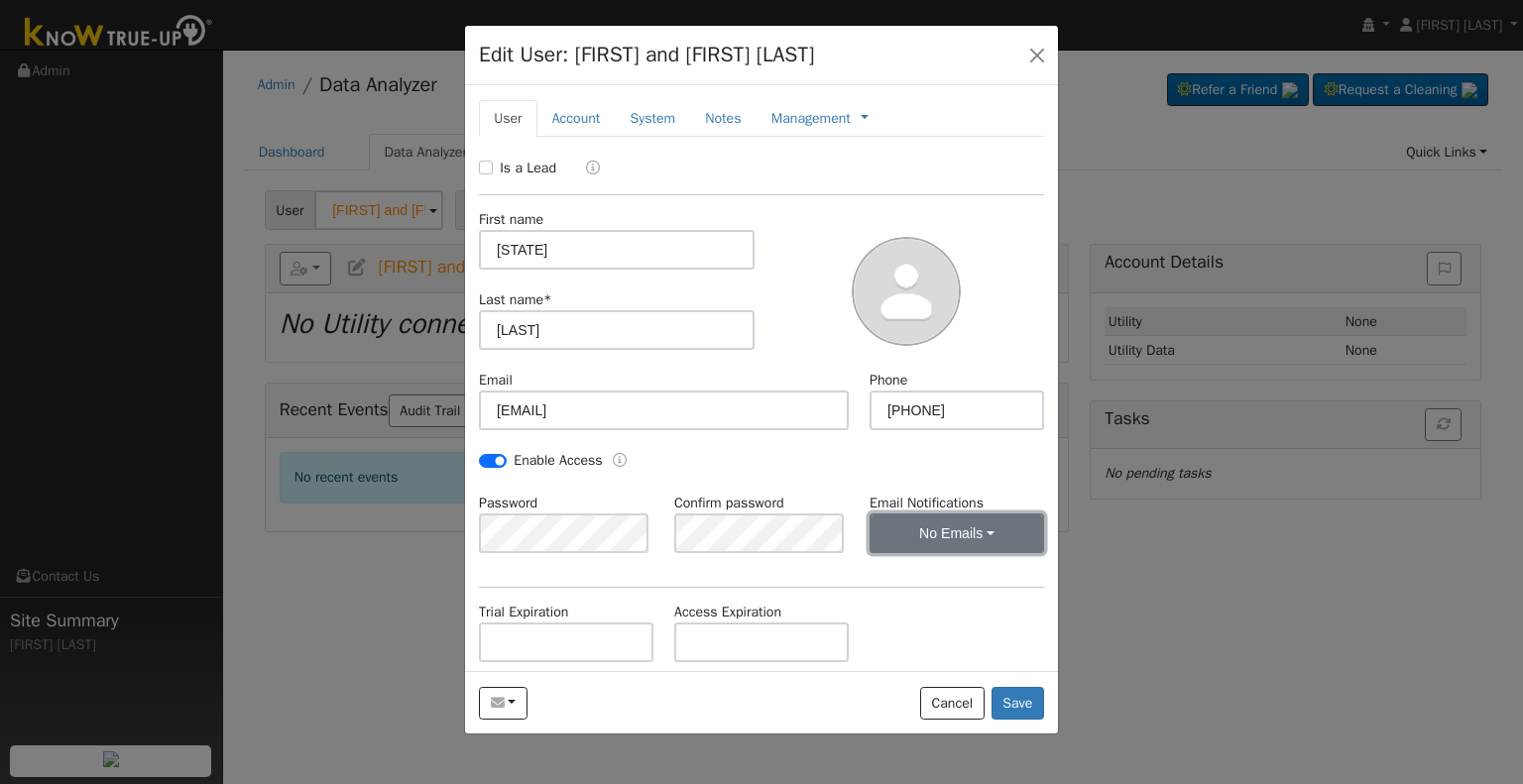 click on "No Emails" at bounding box center (957, 533) 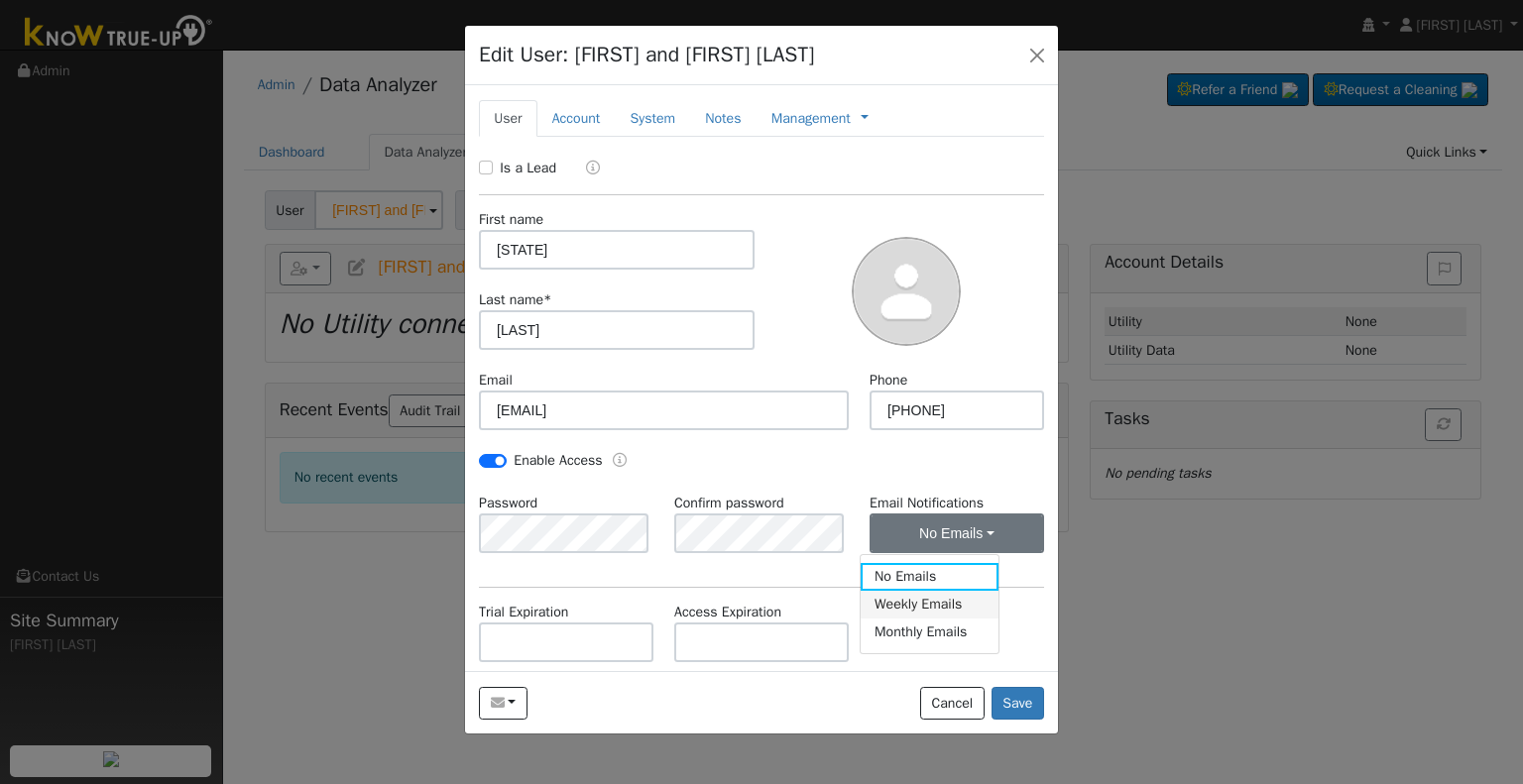 click on "Weekly Emails" at bounding box center [929, 605] 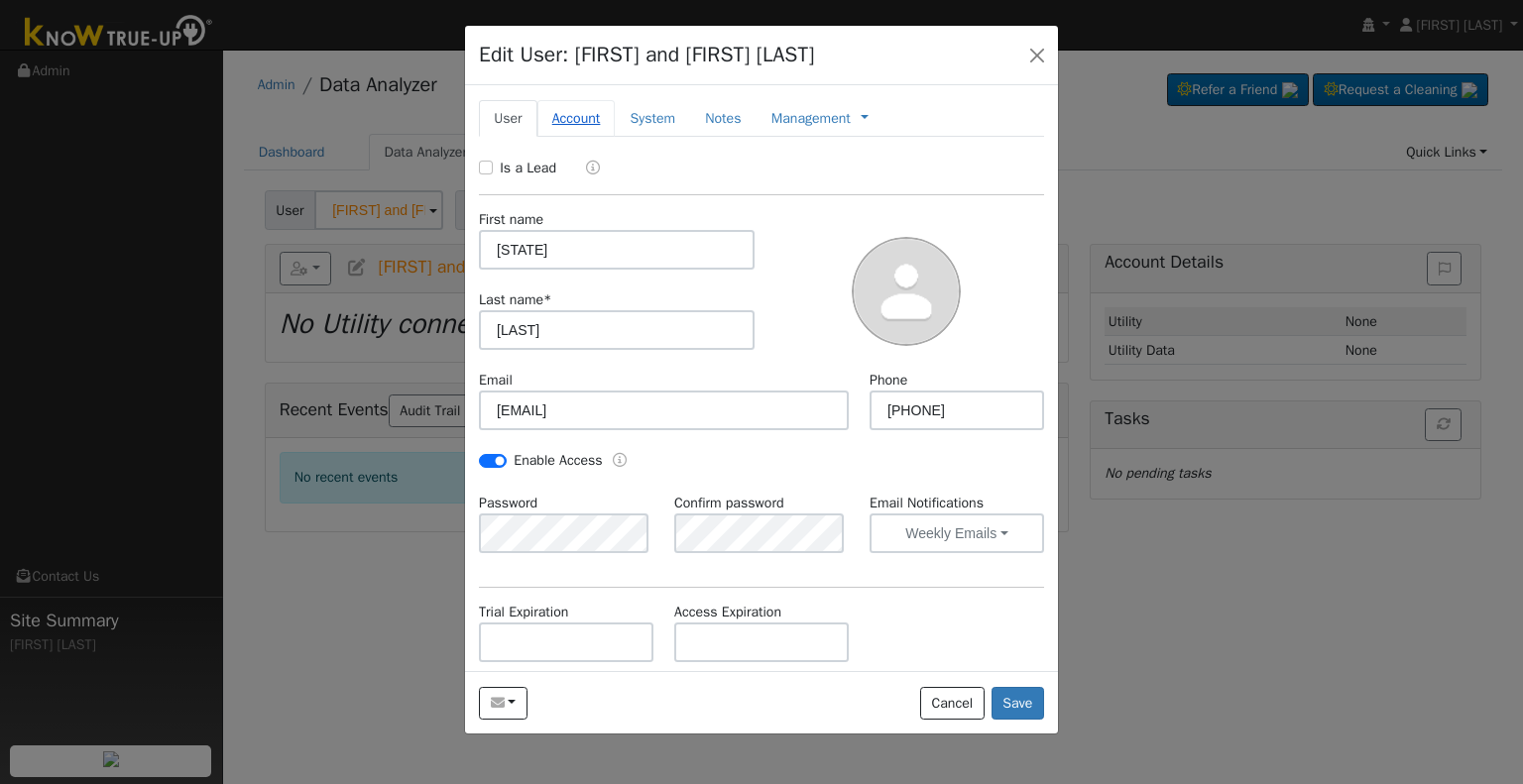 click on "Account" at bounding box center (576, 118) 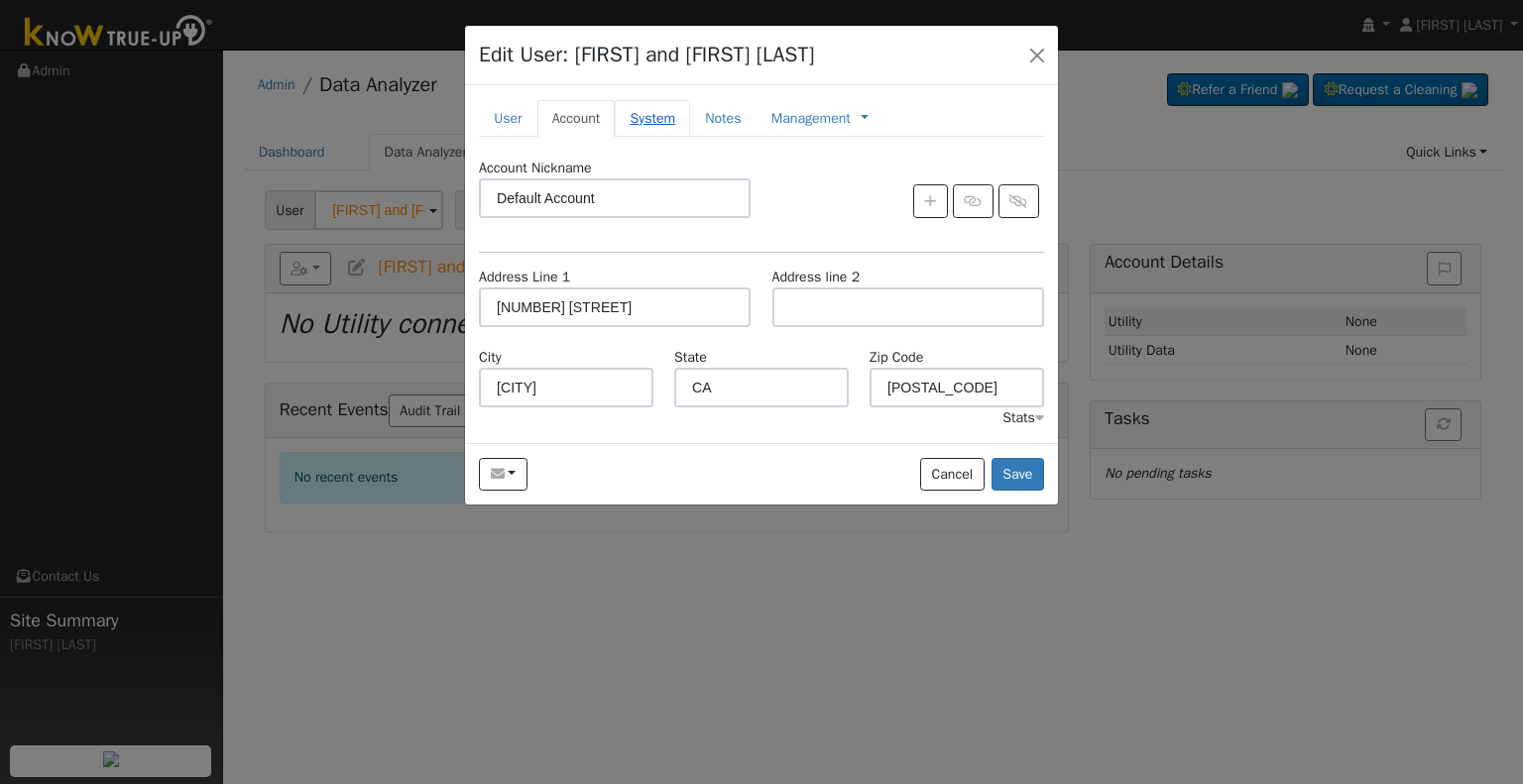 click on "System" at bounding box center [652, 118] 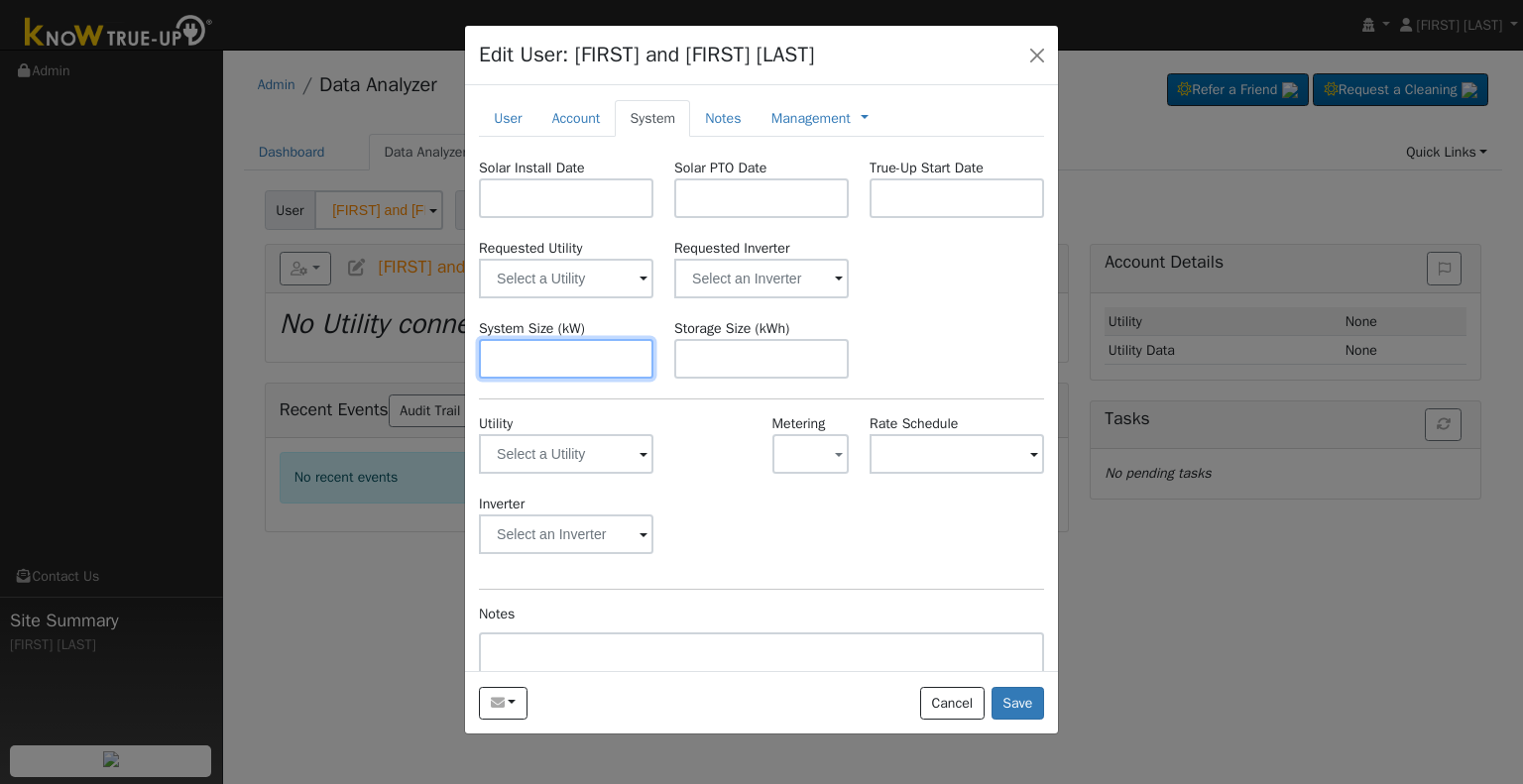 click at bounding box center [566, 359] 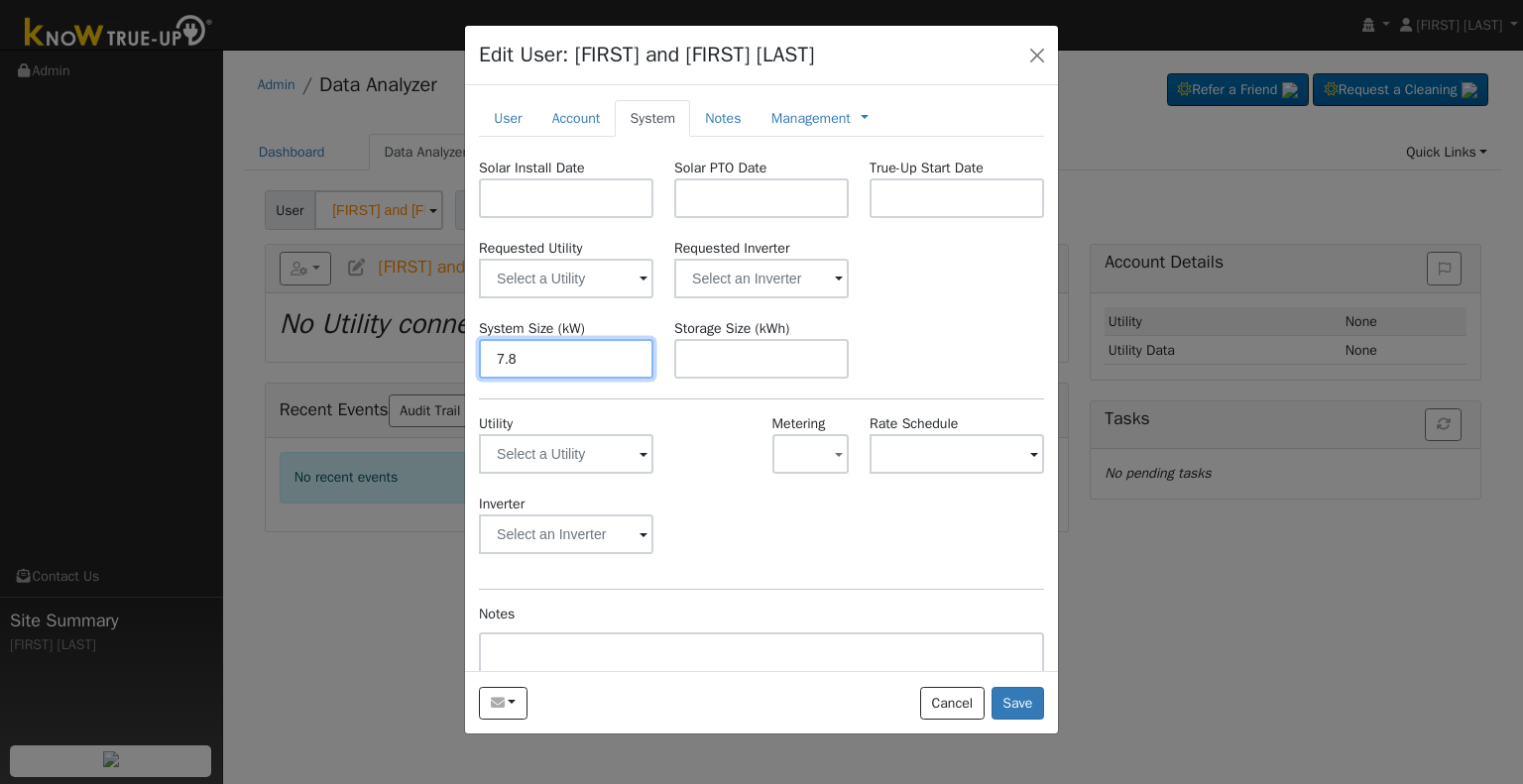 click on "7.8" at bounding box center [566, 359] 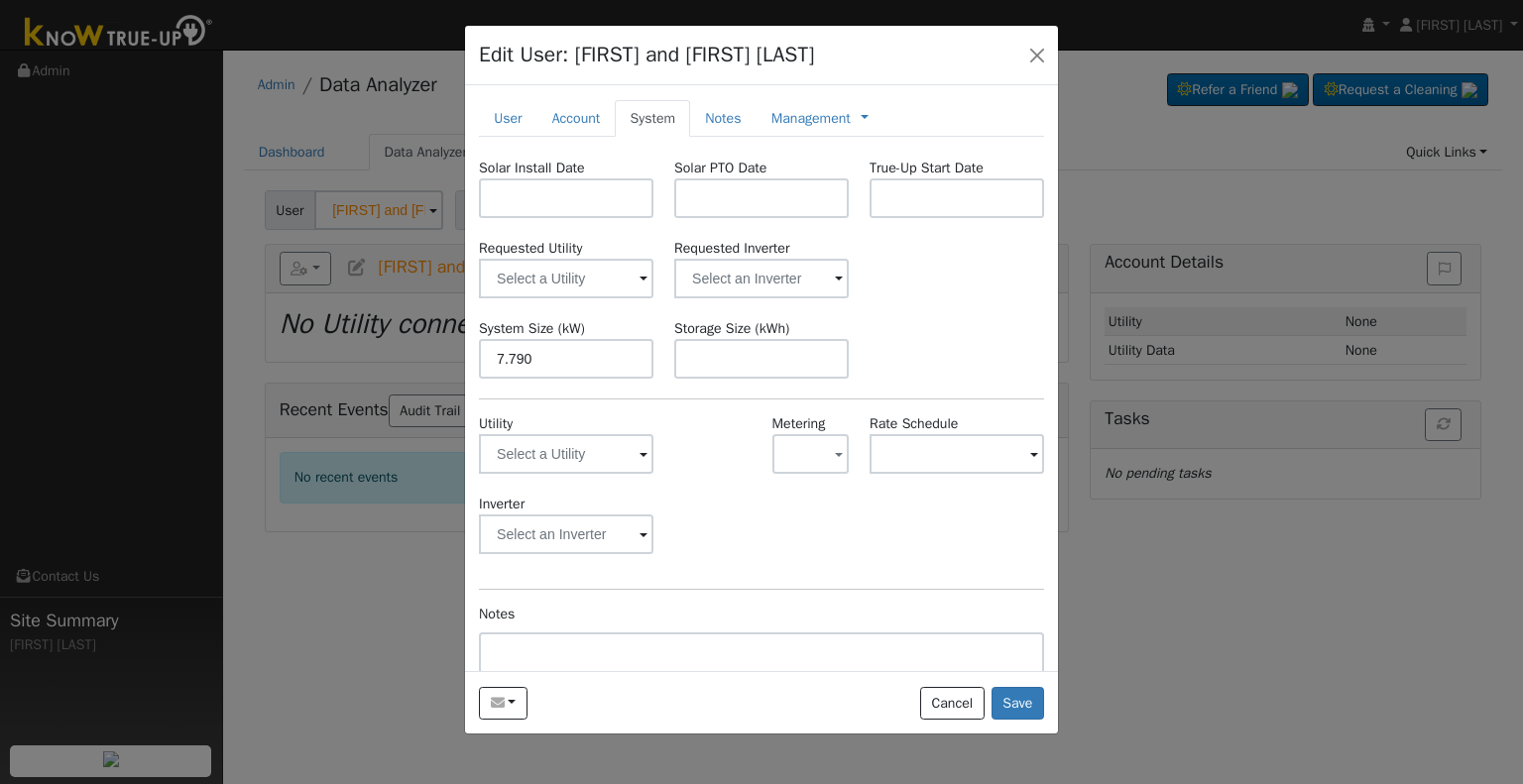 type on "7.8" 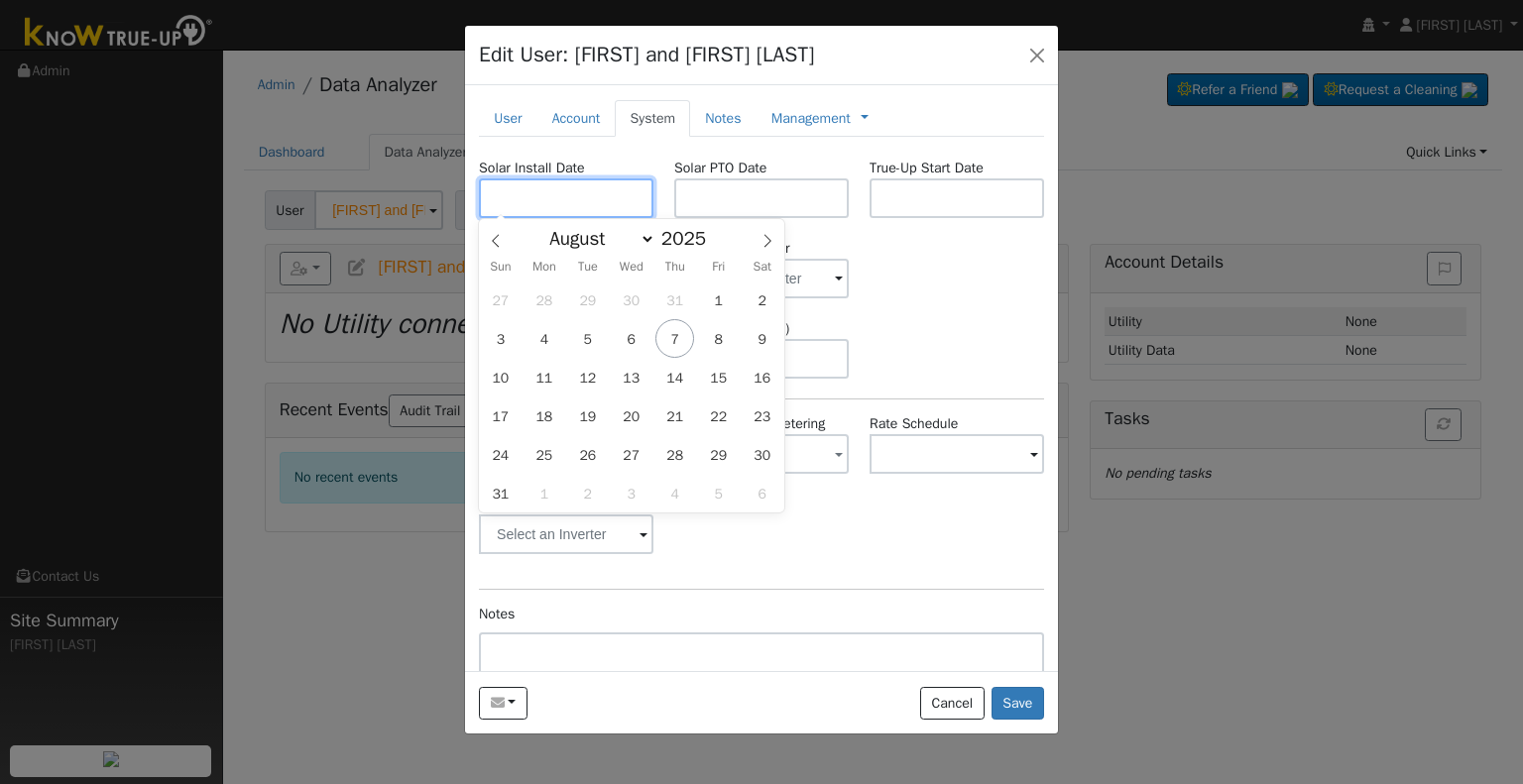 click at bounding box center (566, 198) 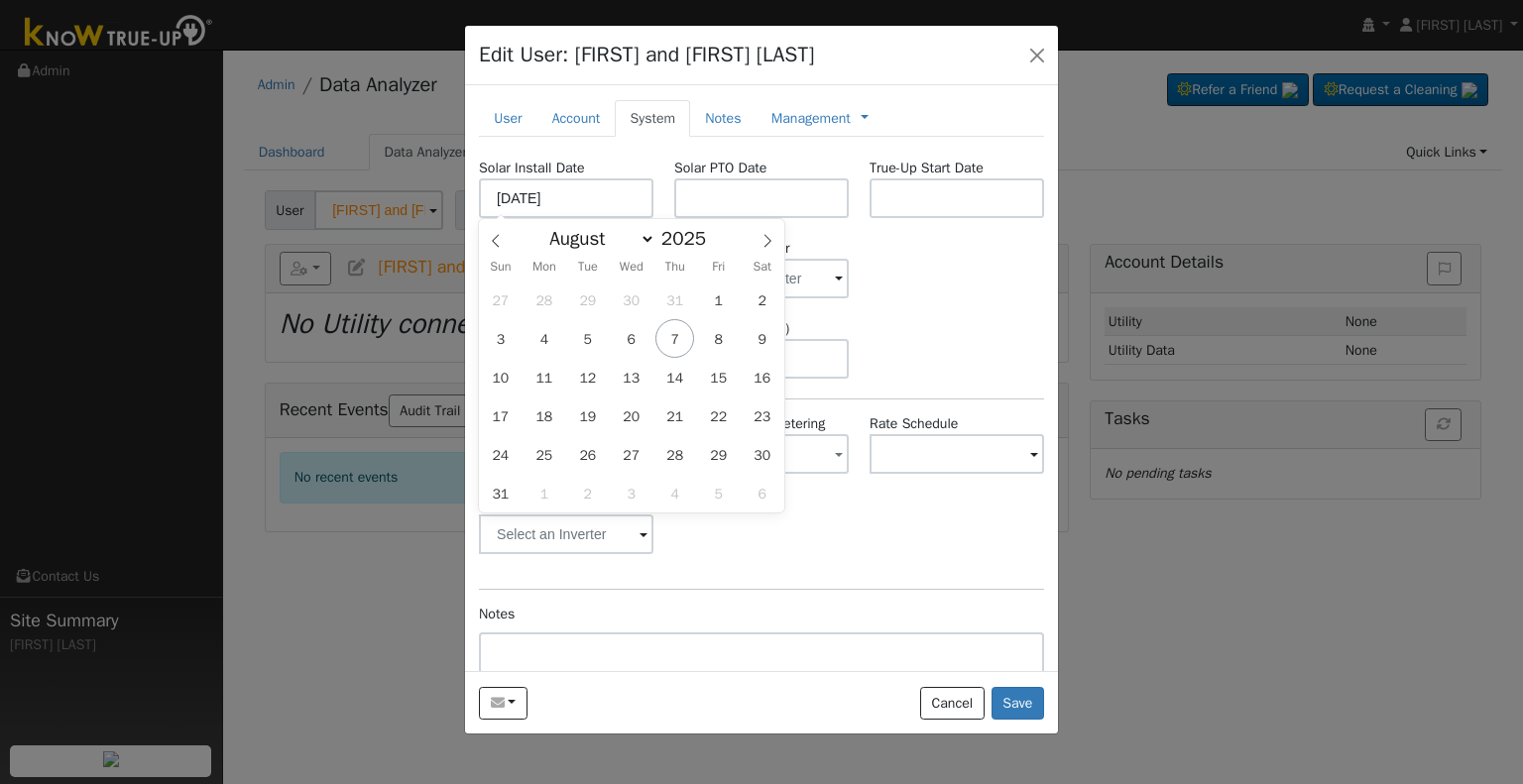 type on "07/21/2025" 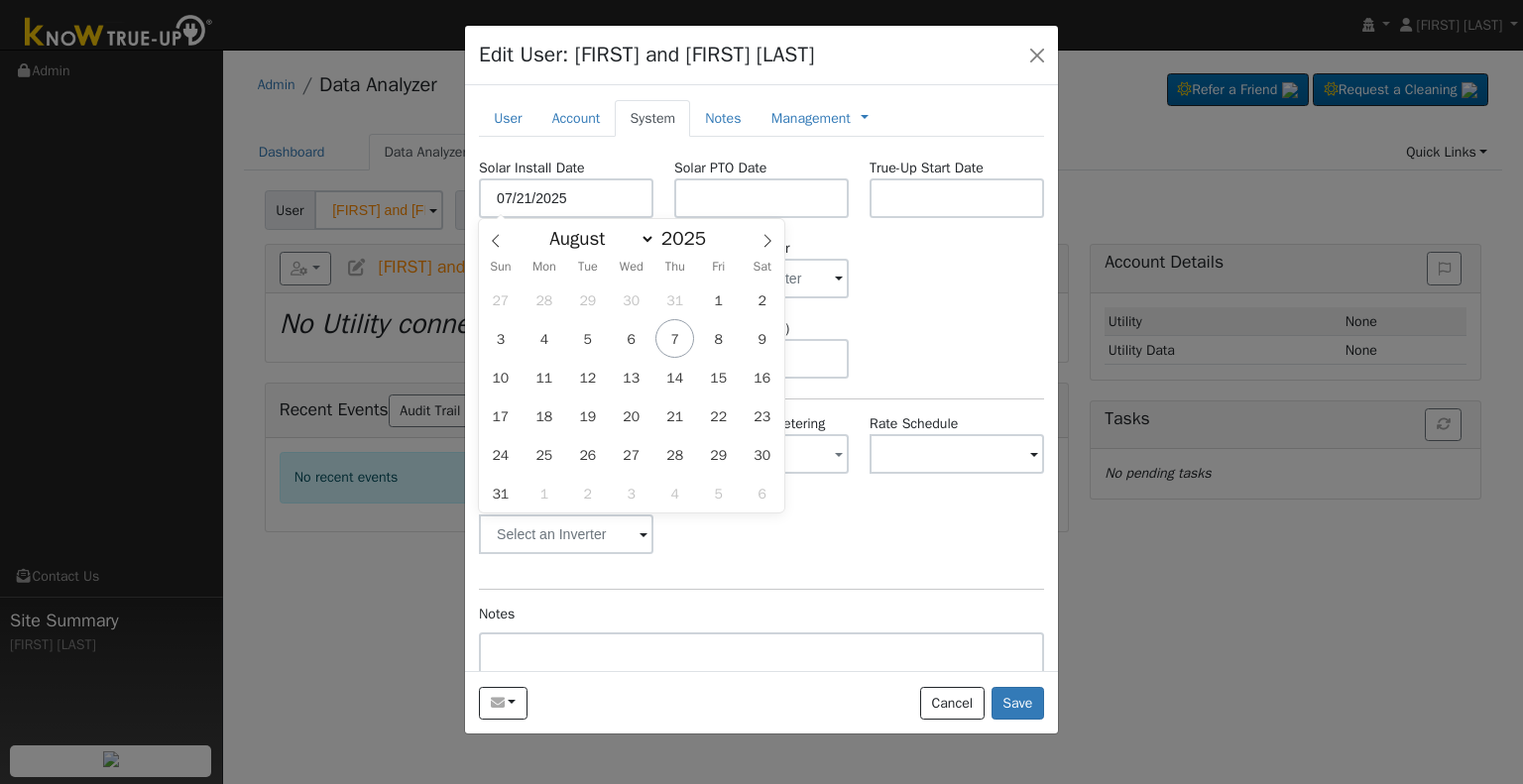 select on "6" 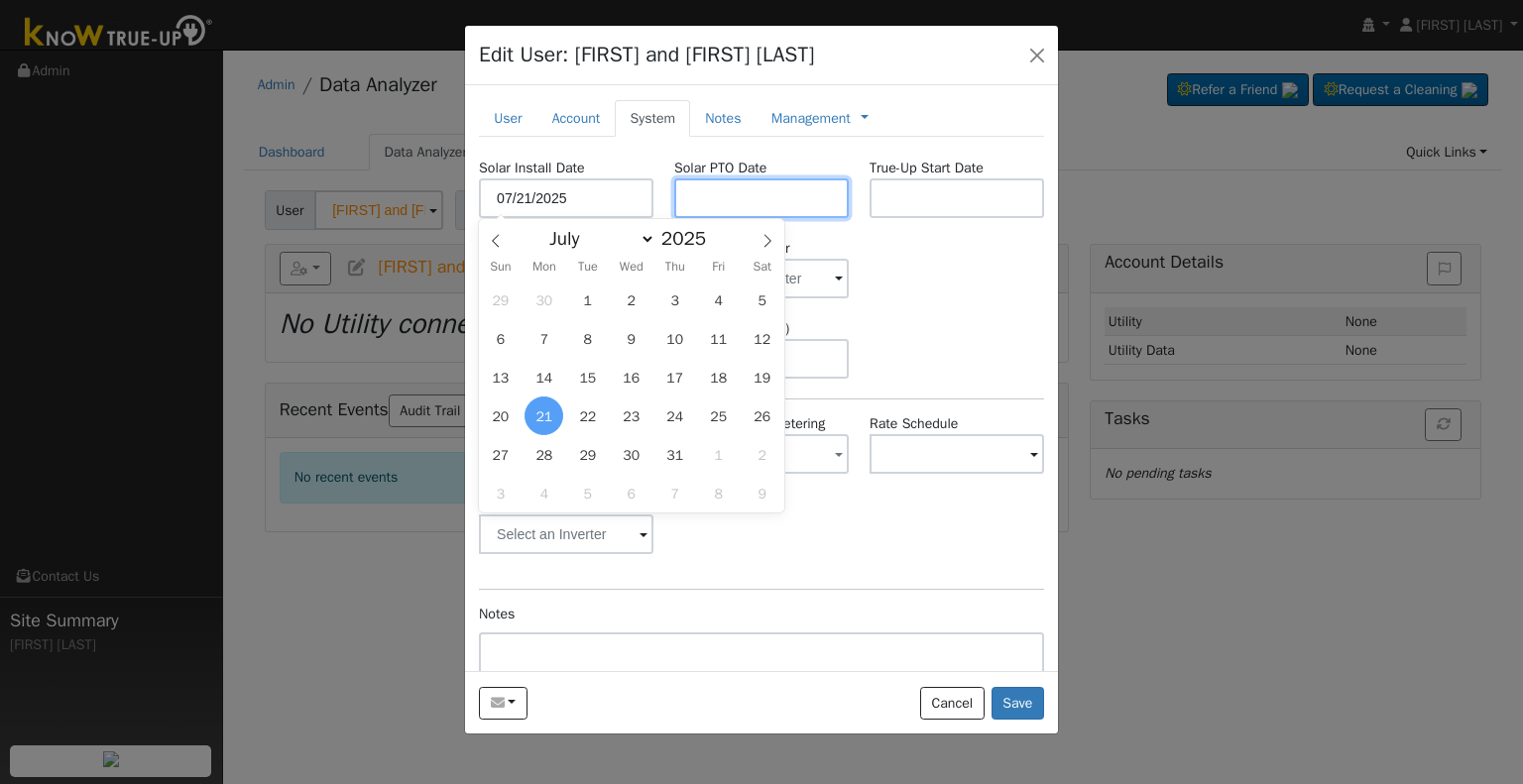 click at bounding box center [762, 198] 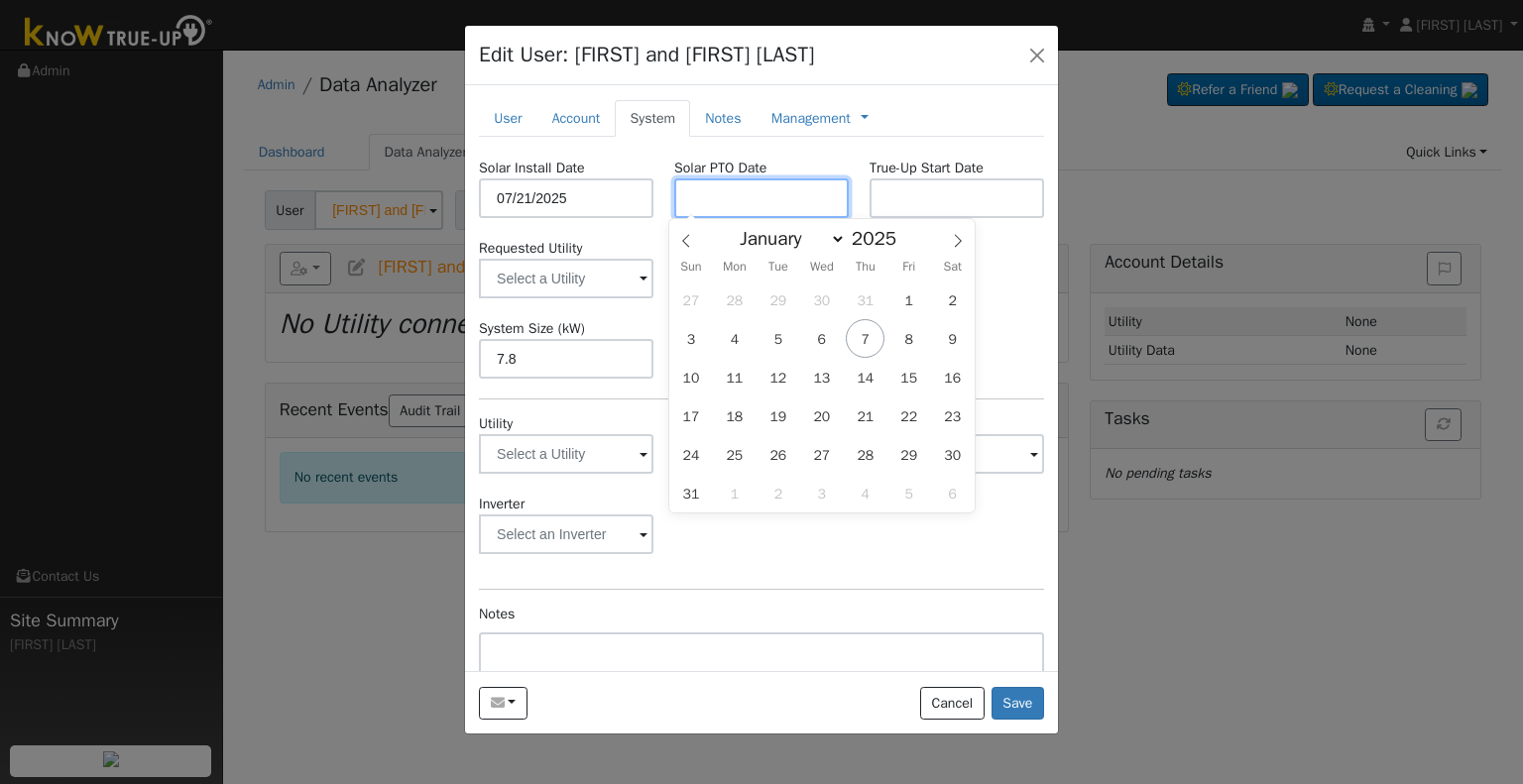 paste on "[DATE]" 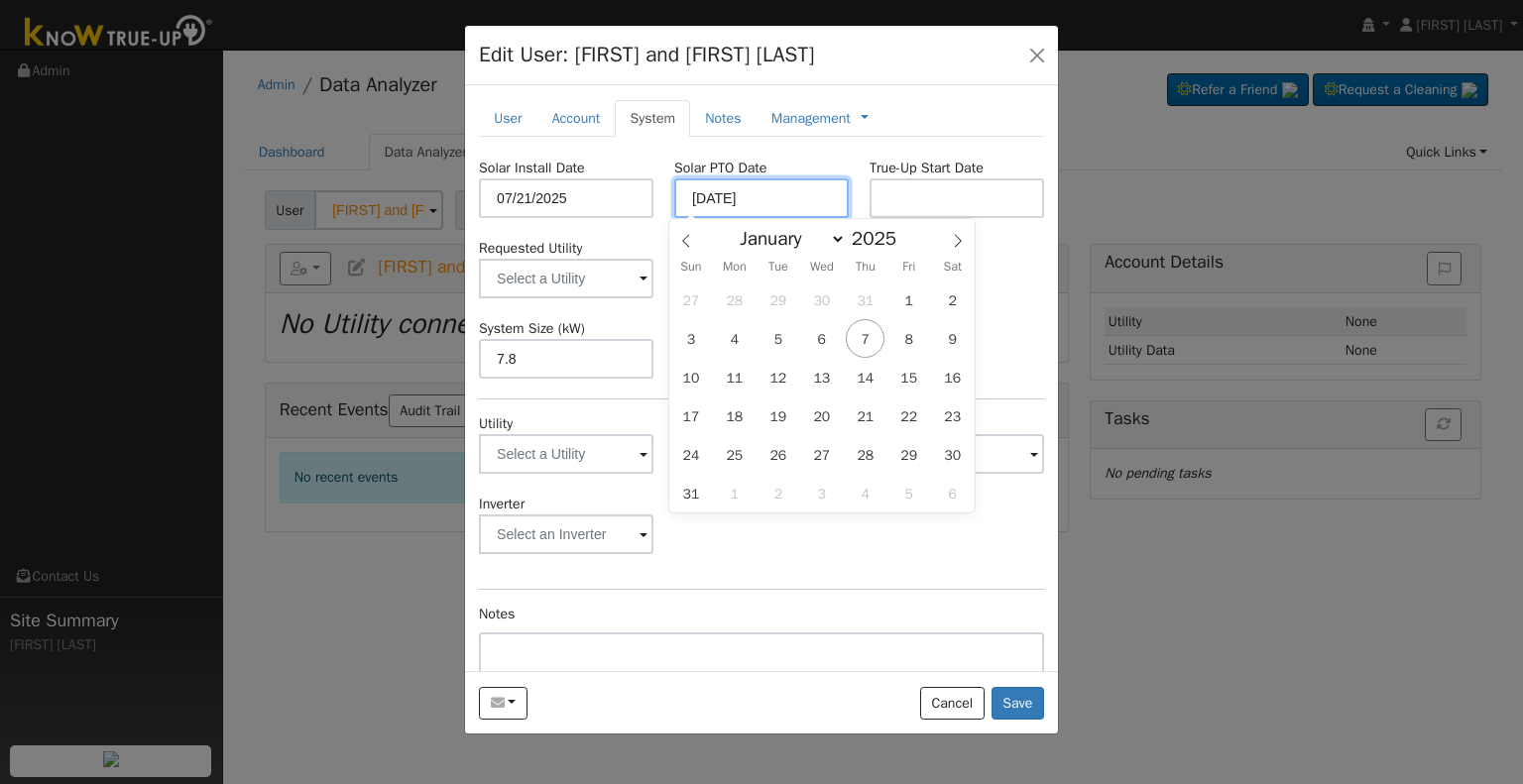 type on "08/05/2025" 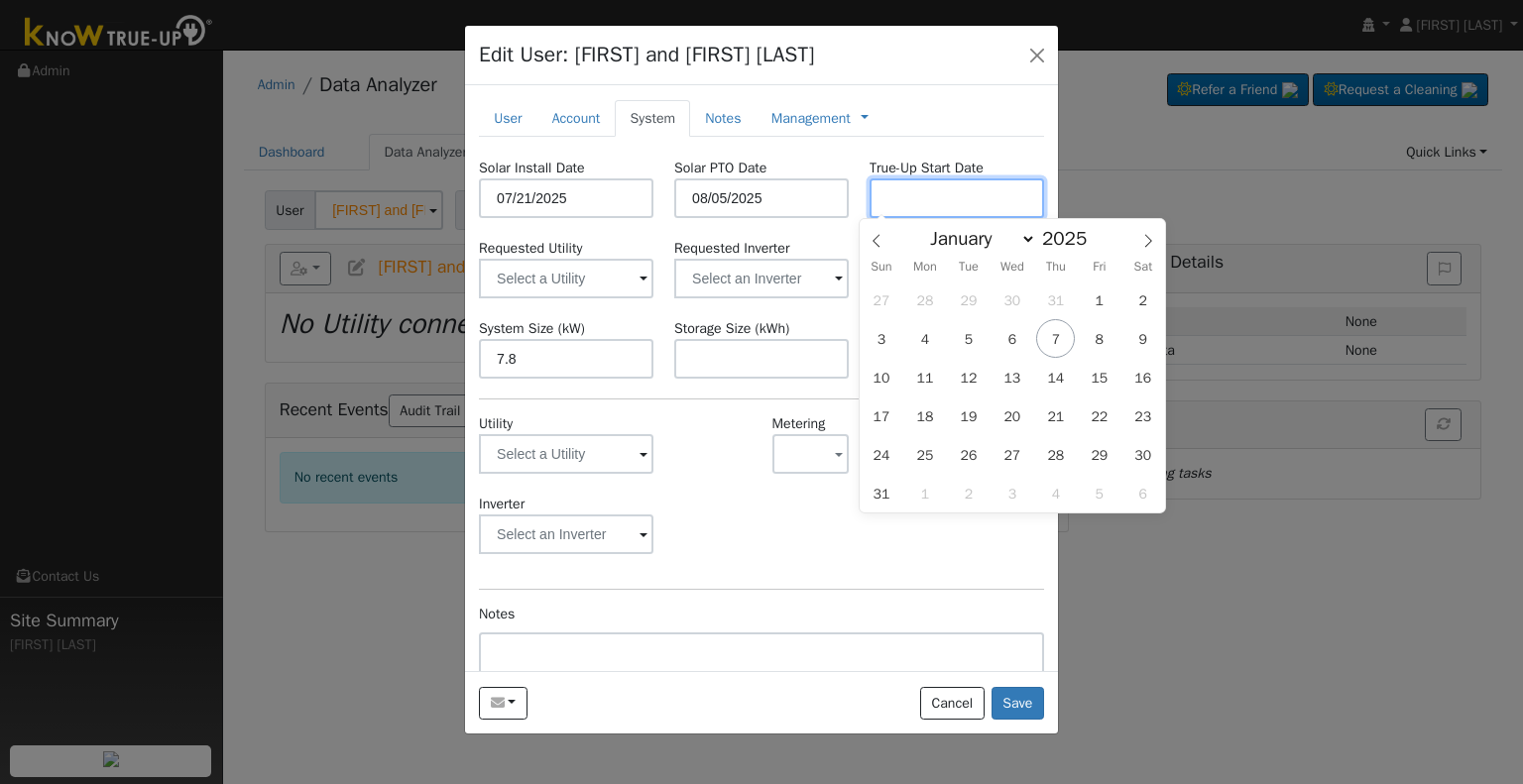 click at bounding box center (957, 198) 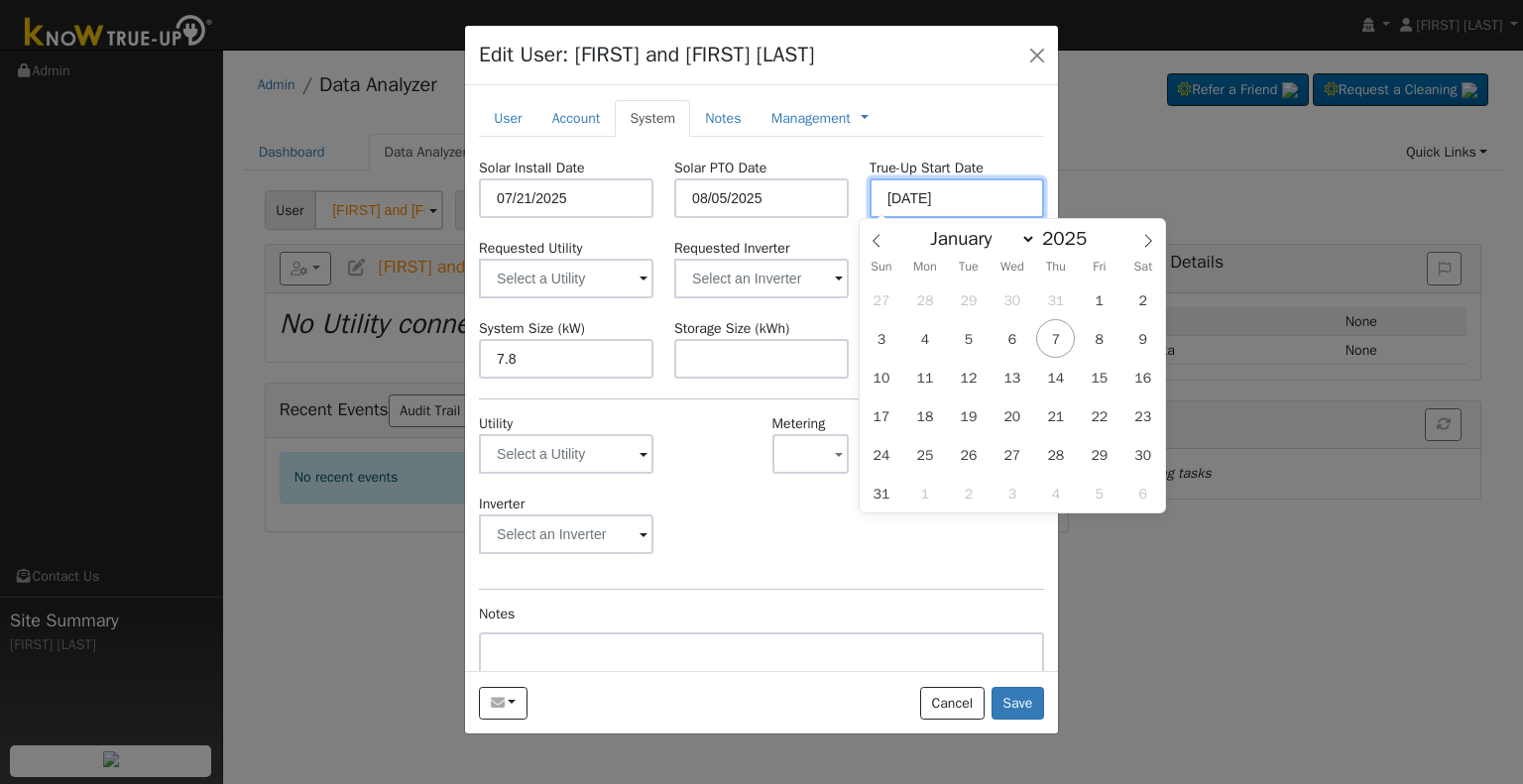 type on "08/05/2025" 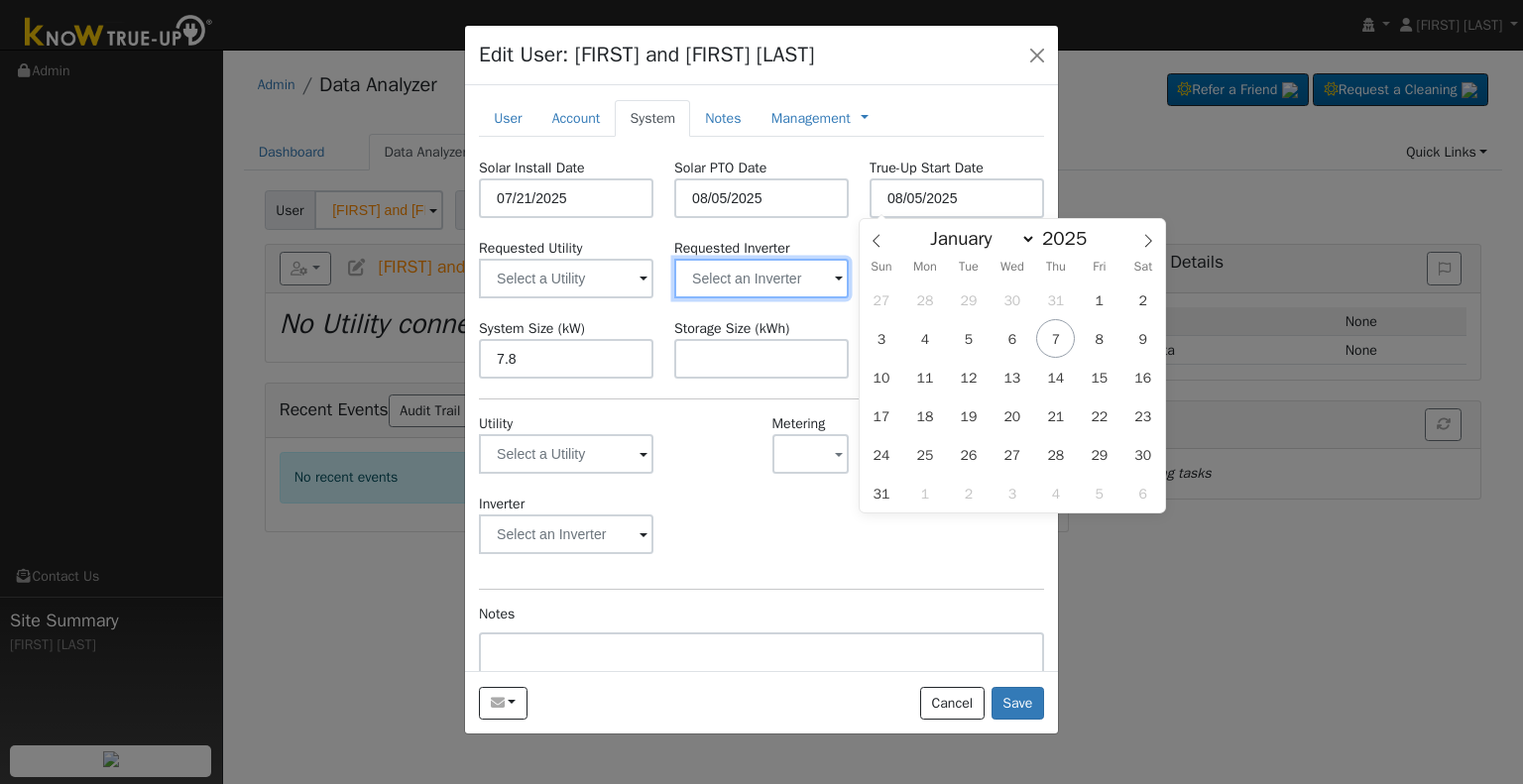 click at bounding box center [566, 279] 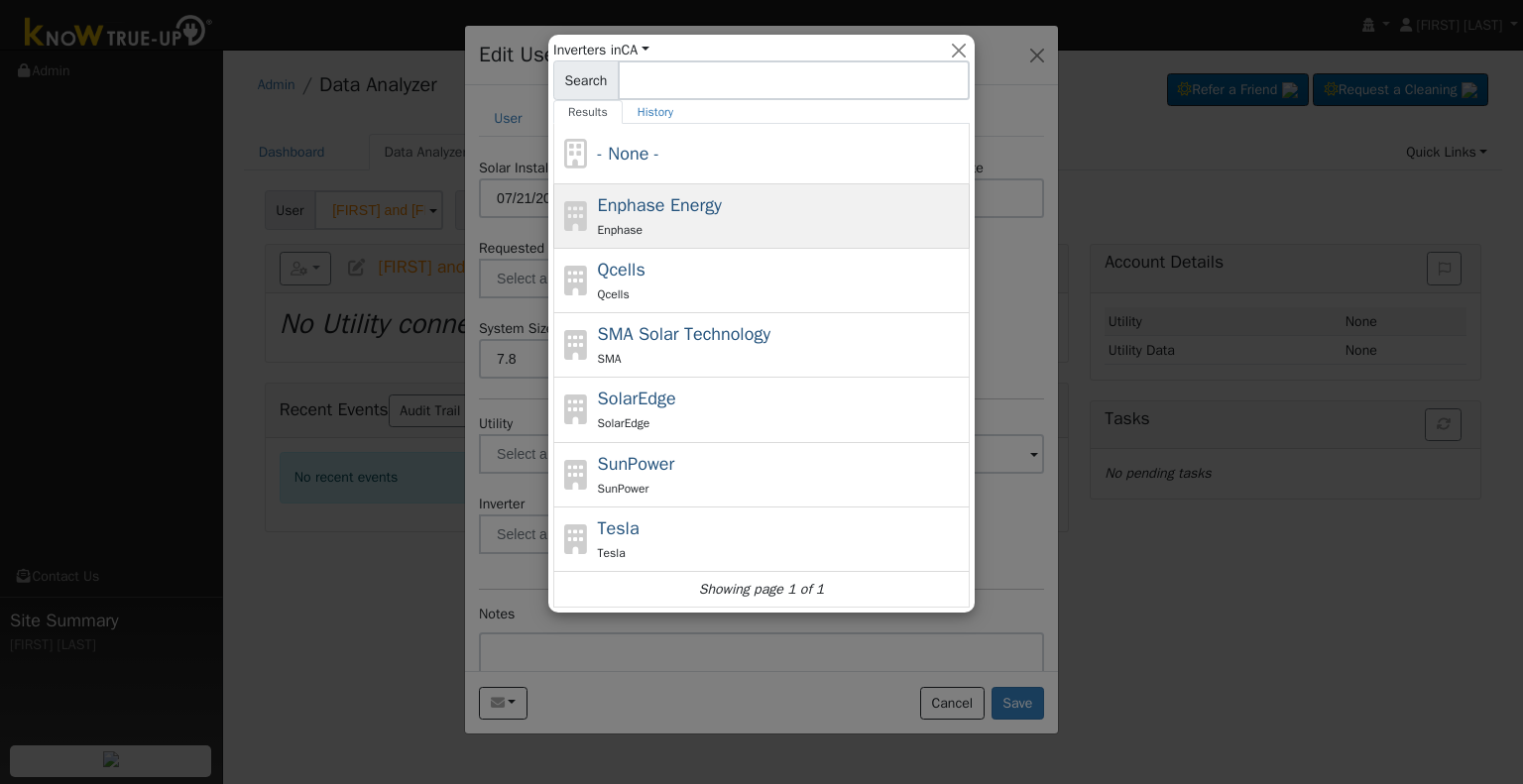 click on "Enphase Energy Enphase" at bounding box center [781, 216] 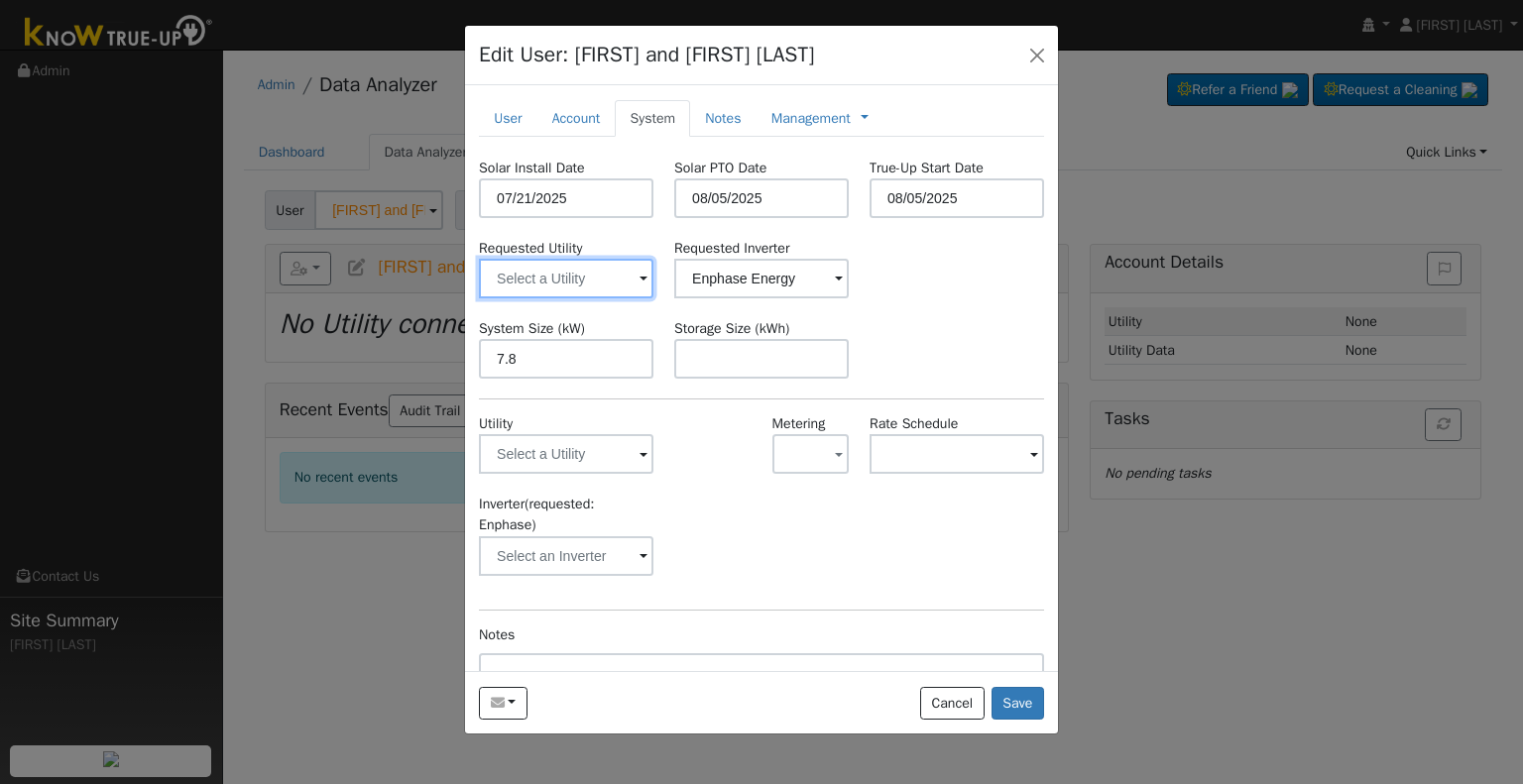 click at bounding box center (566, 279) 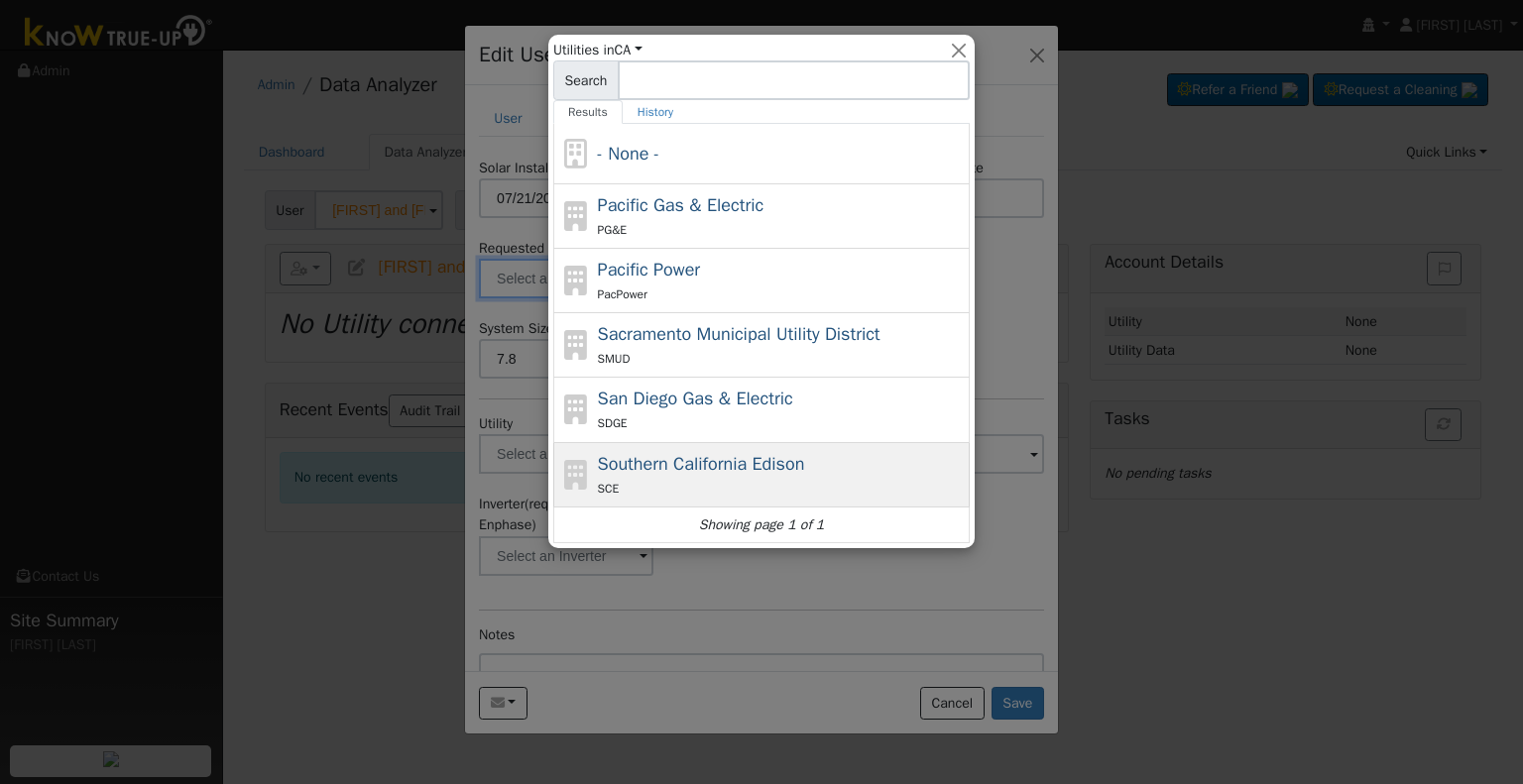click on "Southern California Edison" at bounding box center (701, 464) 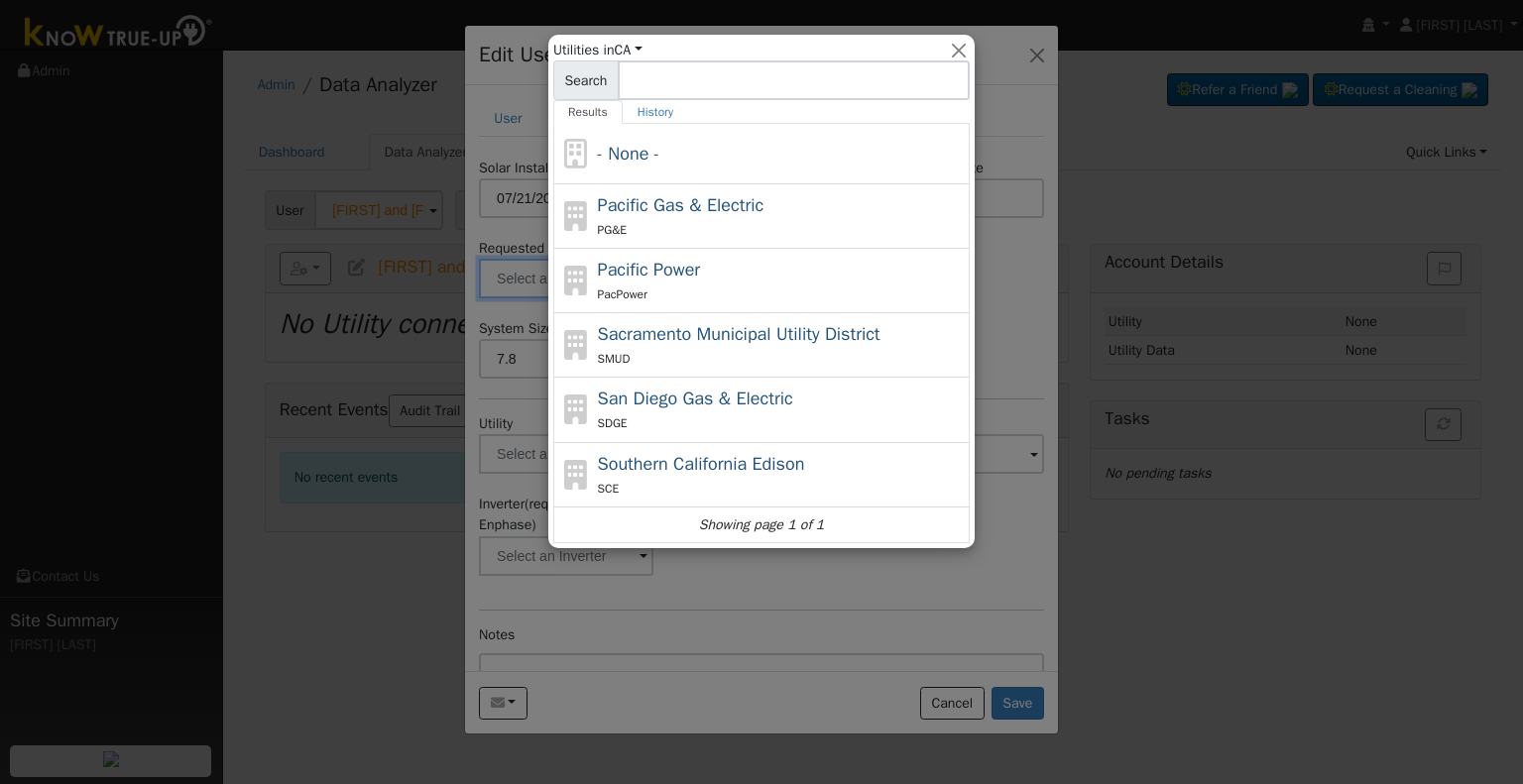 type on "Southern California Edison" 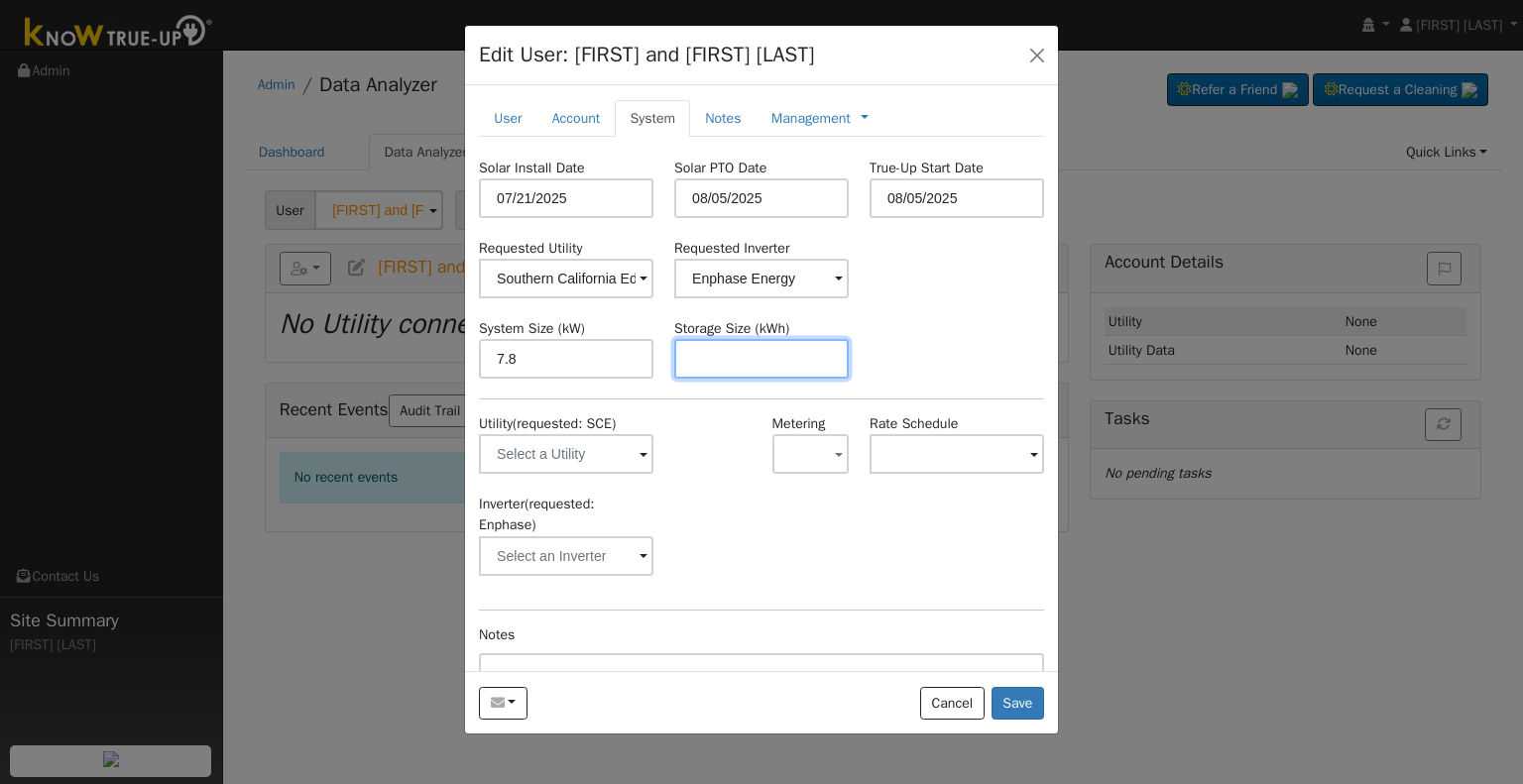 click at bounding box center (762, 359) 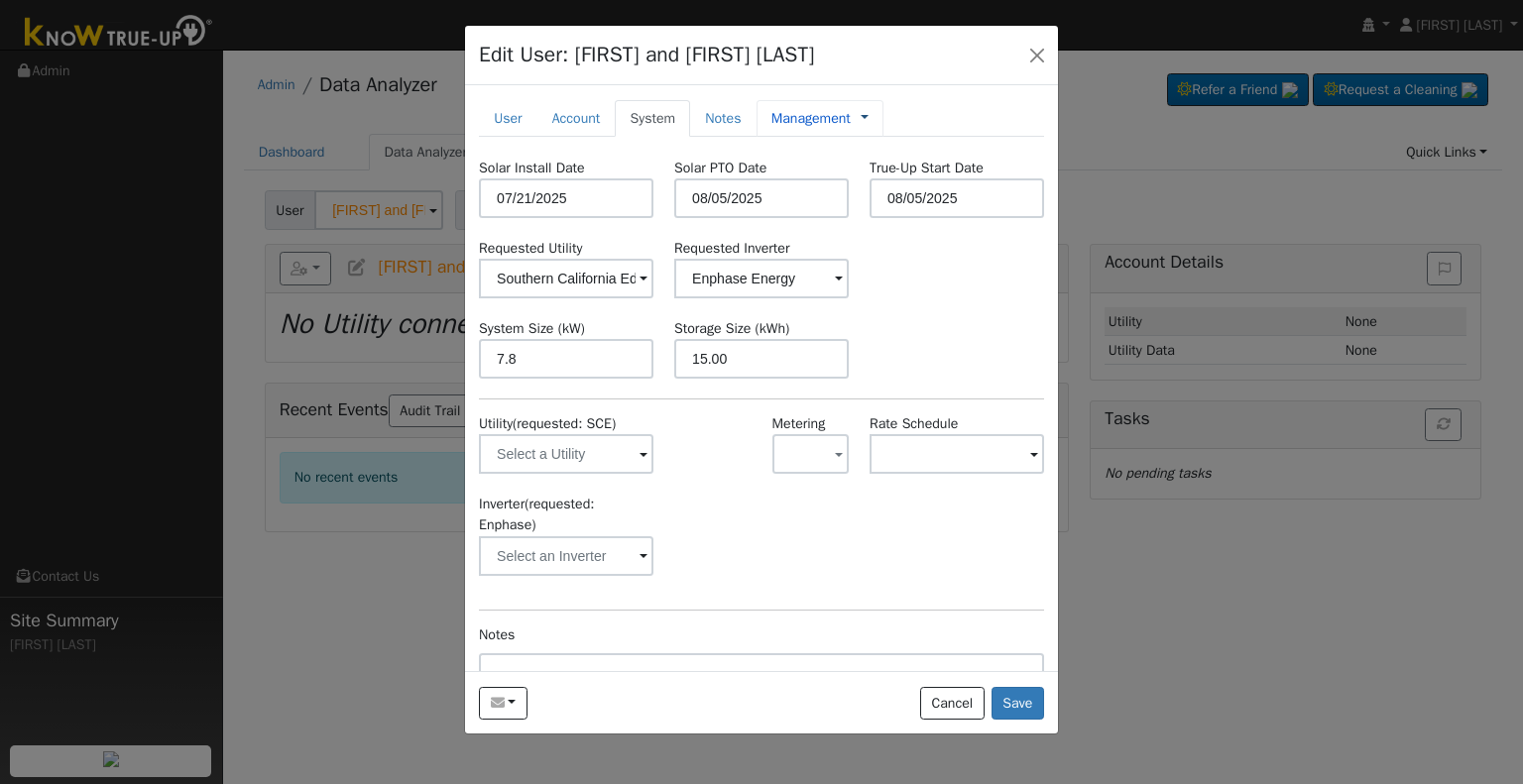 type on "15" 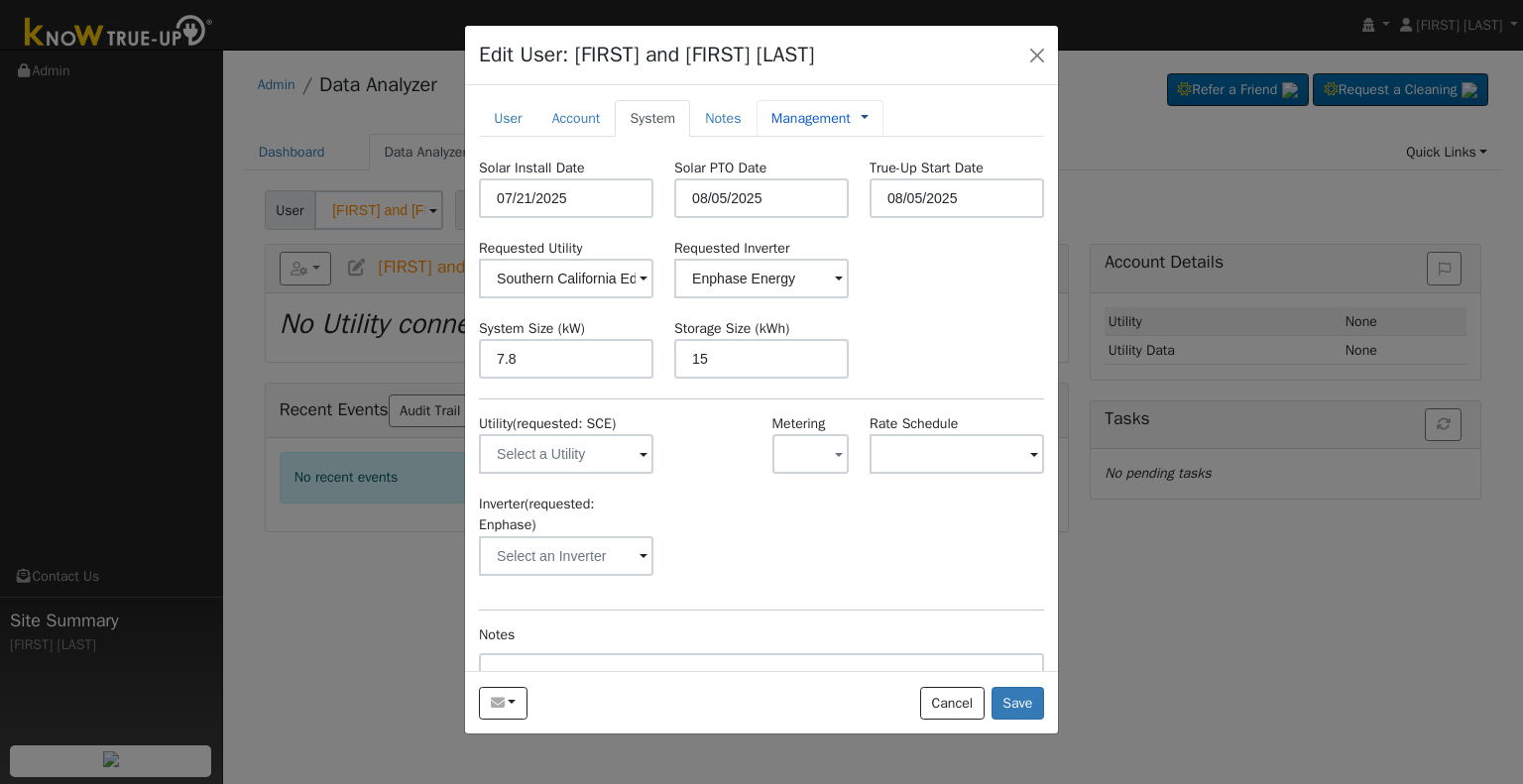 click at bounding box center [865, 118] 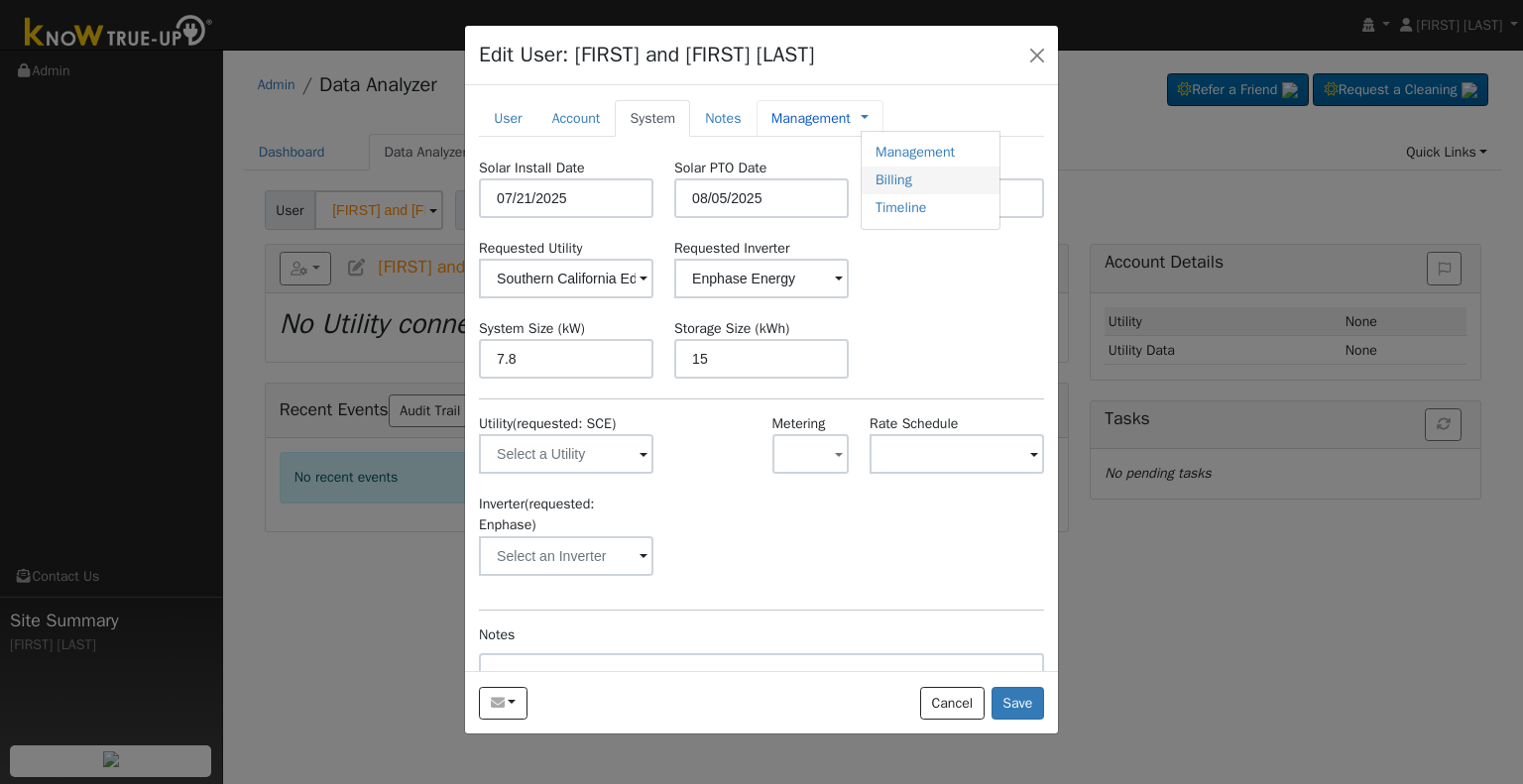 click on "Billing" at bounding box center [930, 180] 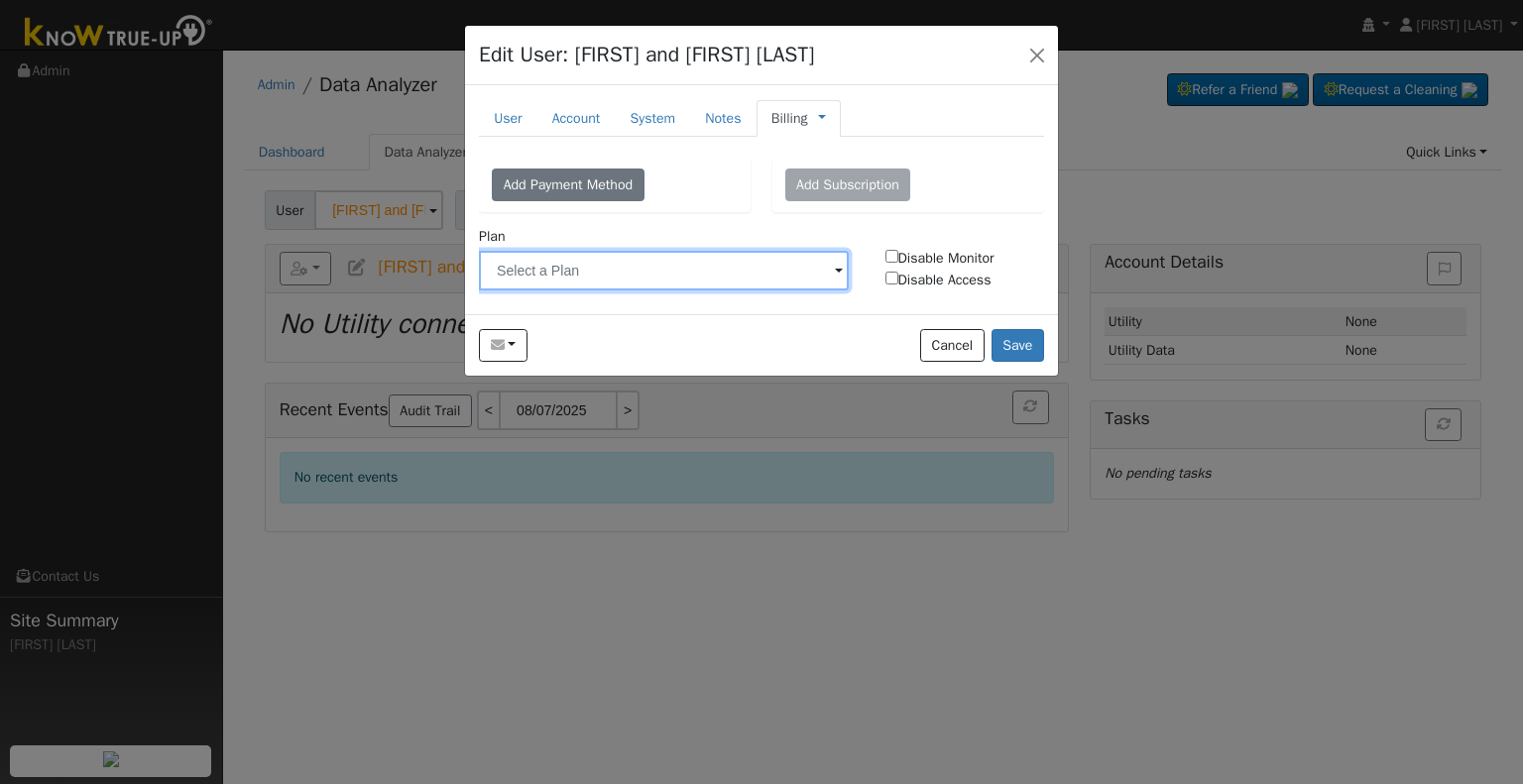 click at bounding box center [663, 271] 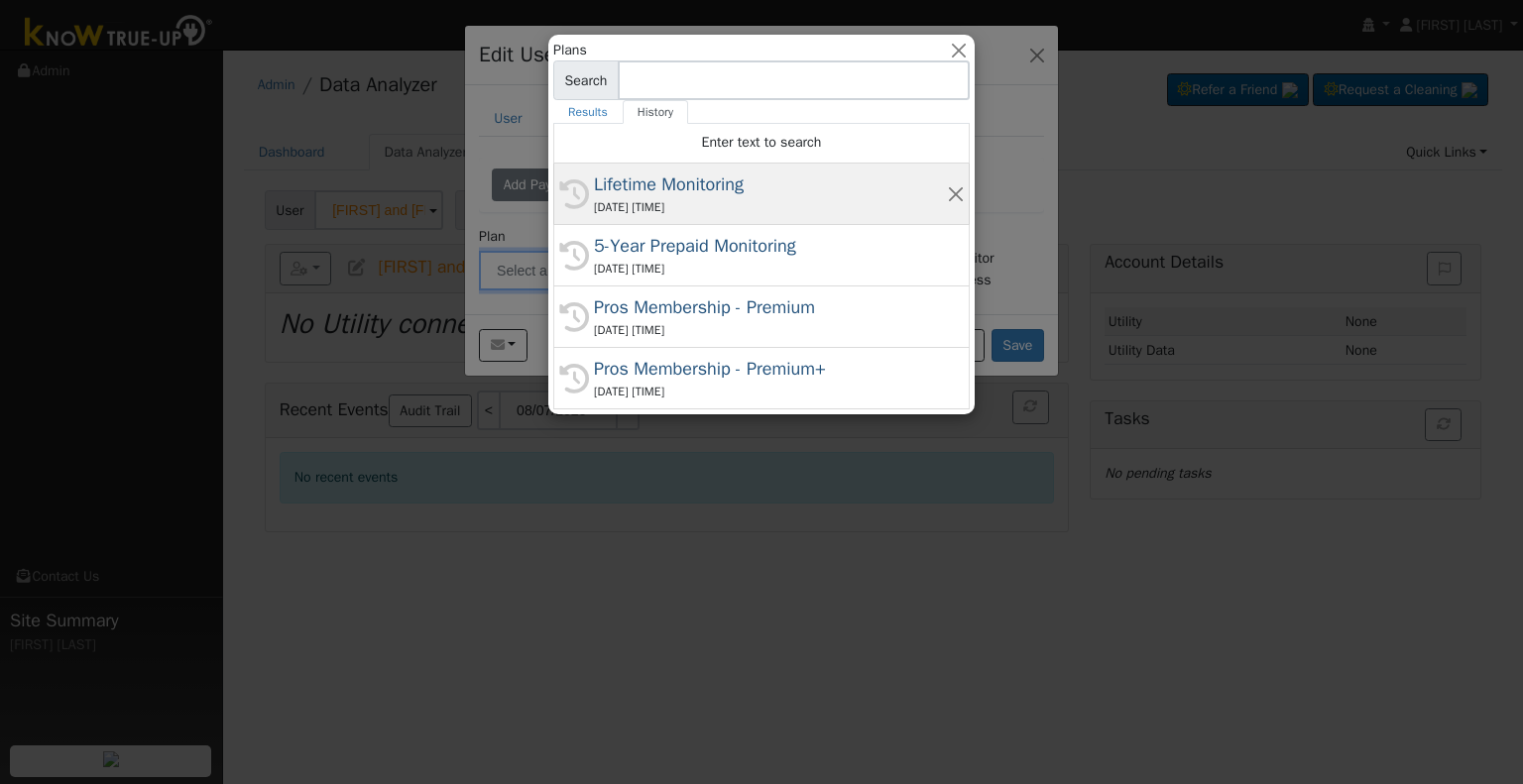 click on "[DATE] [TIME]" at bounding box center [770, 207] 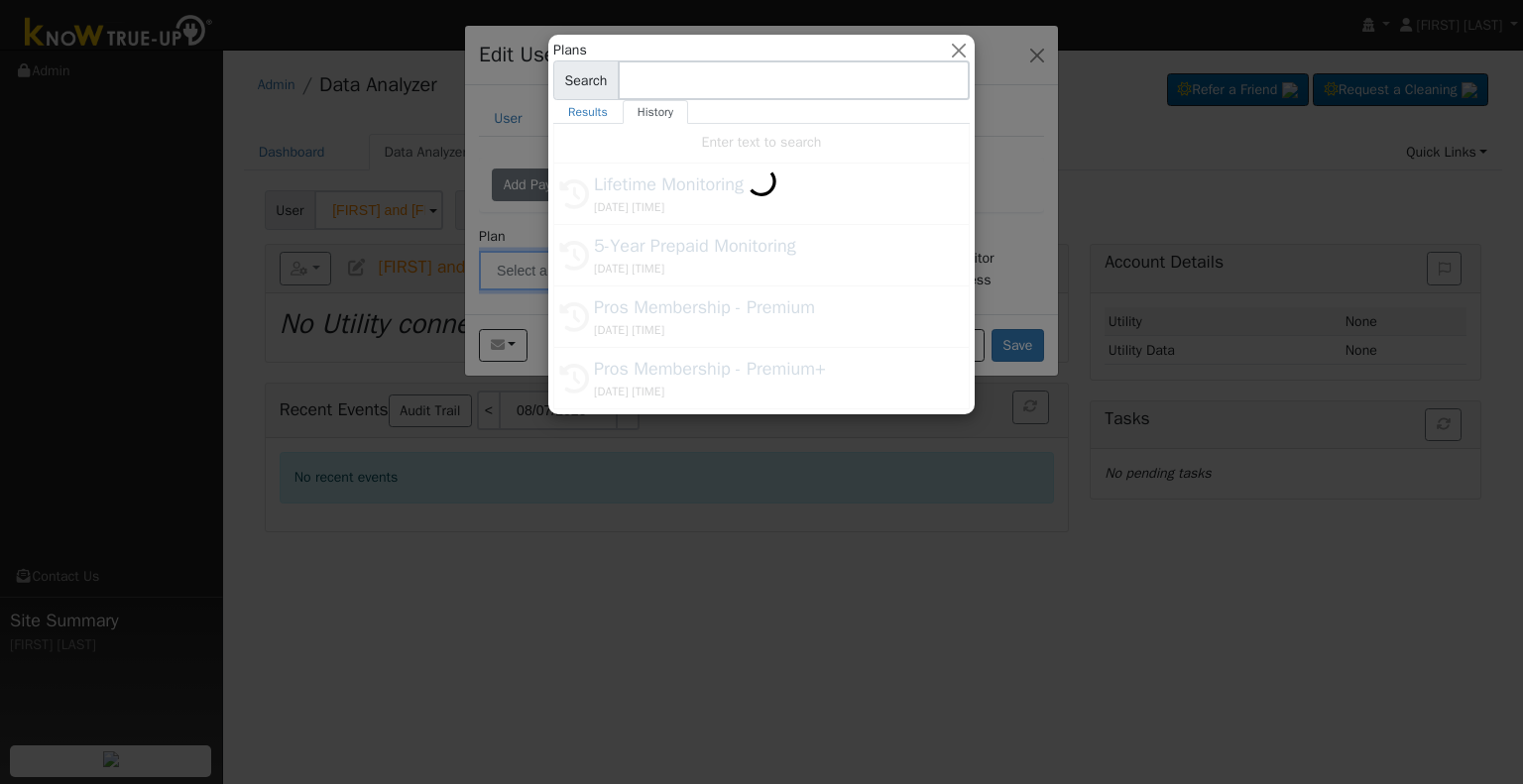 type on "Lifetime Monitoring" 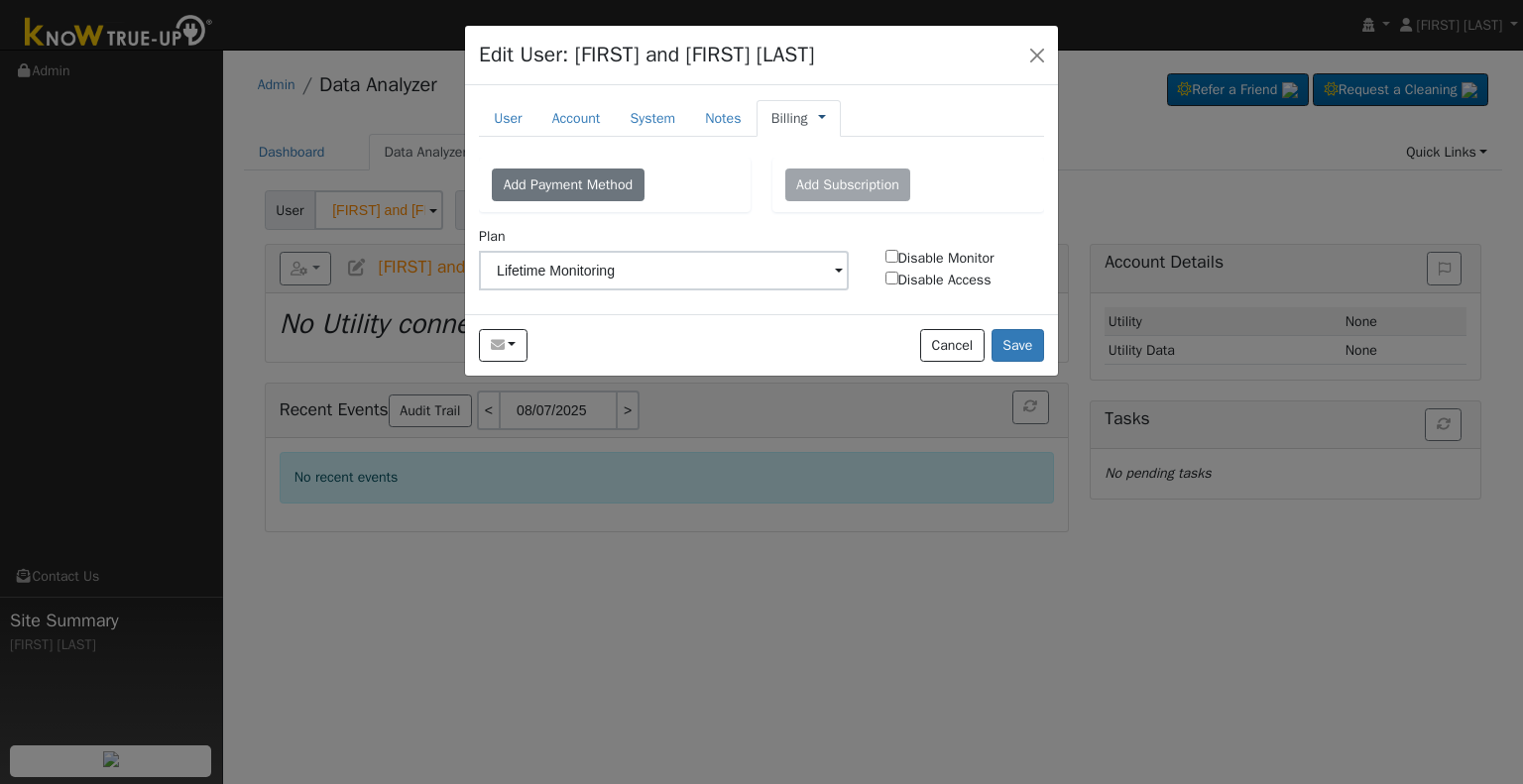 click at bounding box center [822, 118] 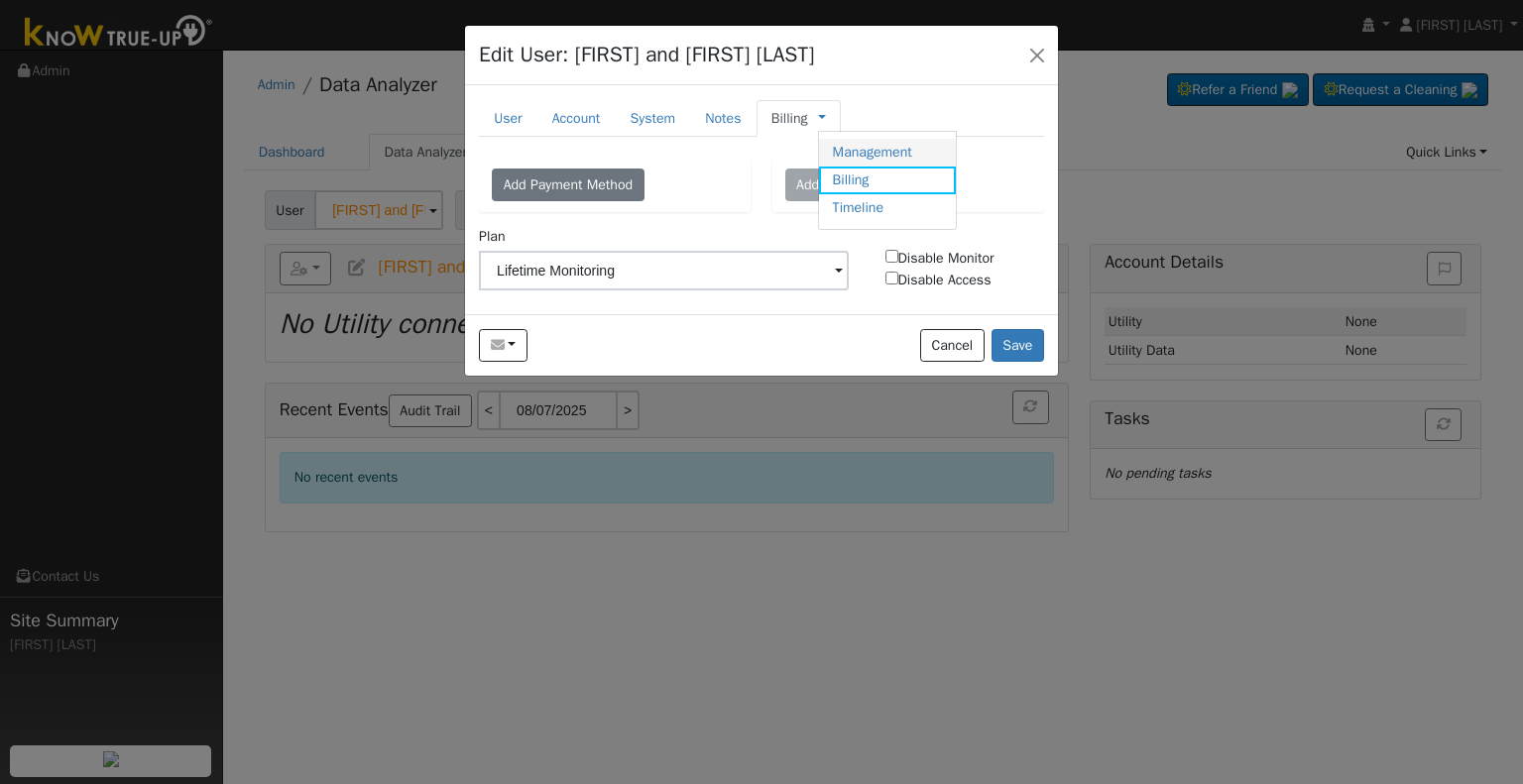click on "Management" at bounding box center [887, 153] 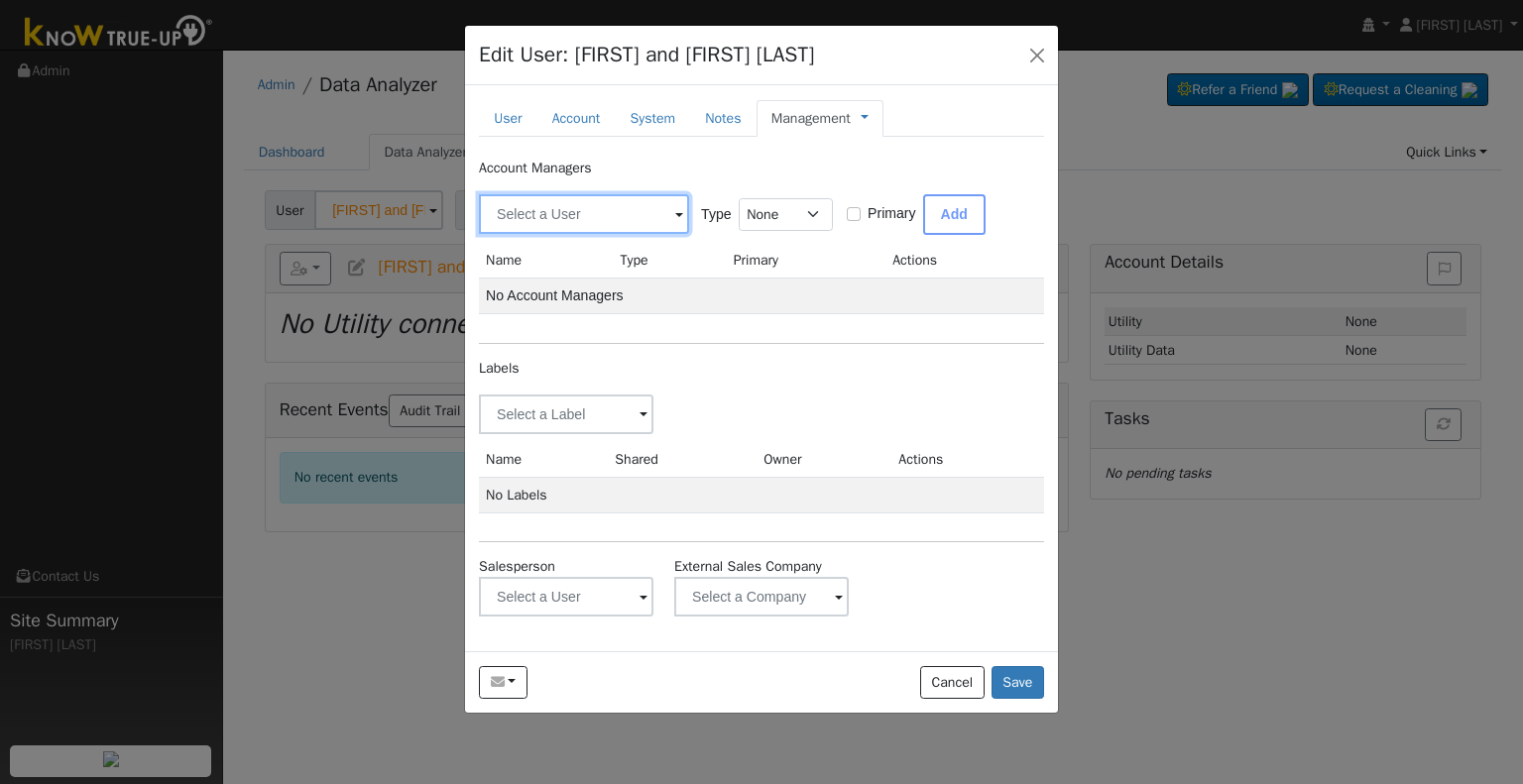 click at bounding box center (584, 214) 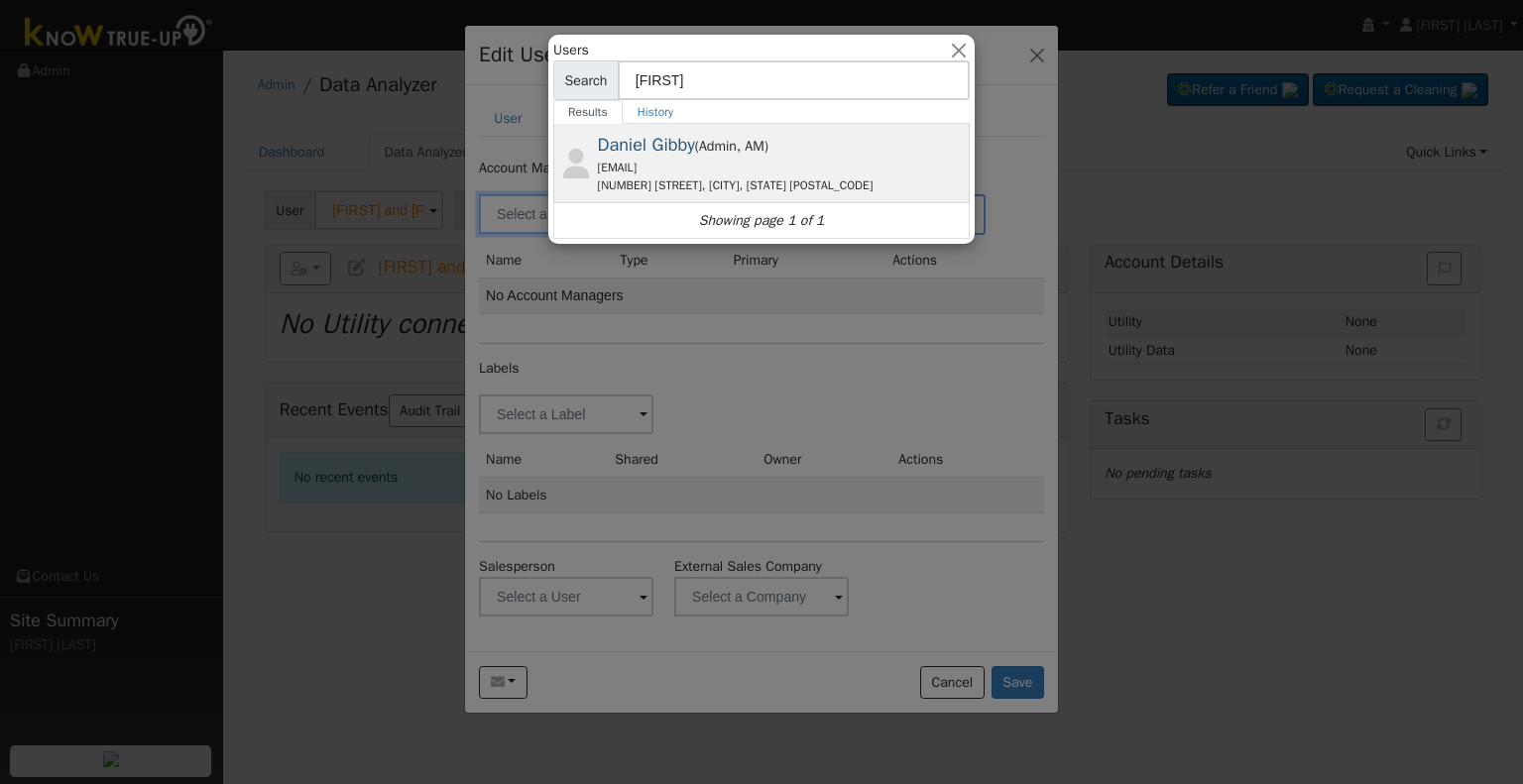 type on "[FIRST]" 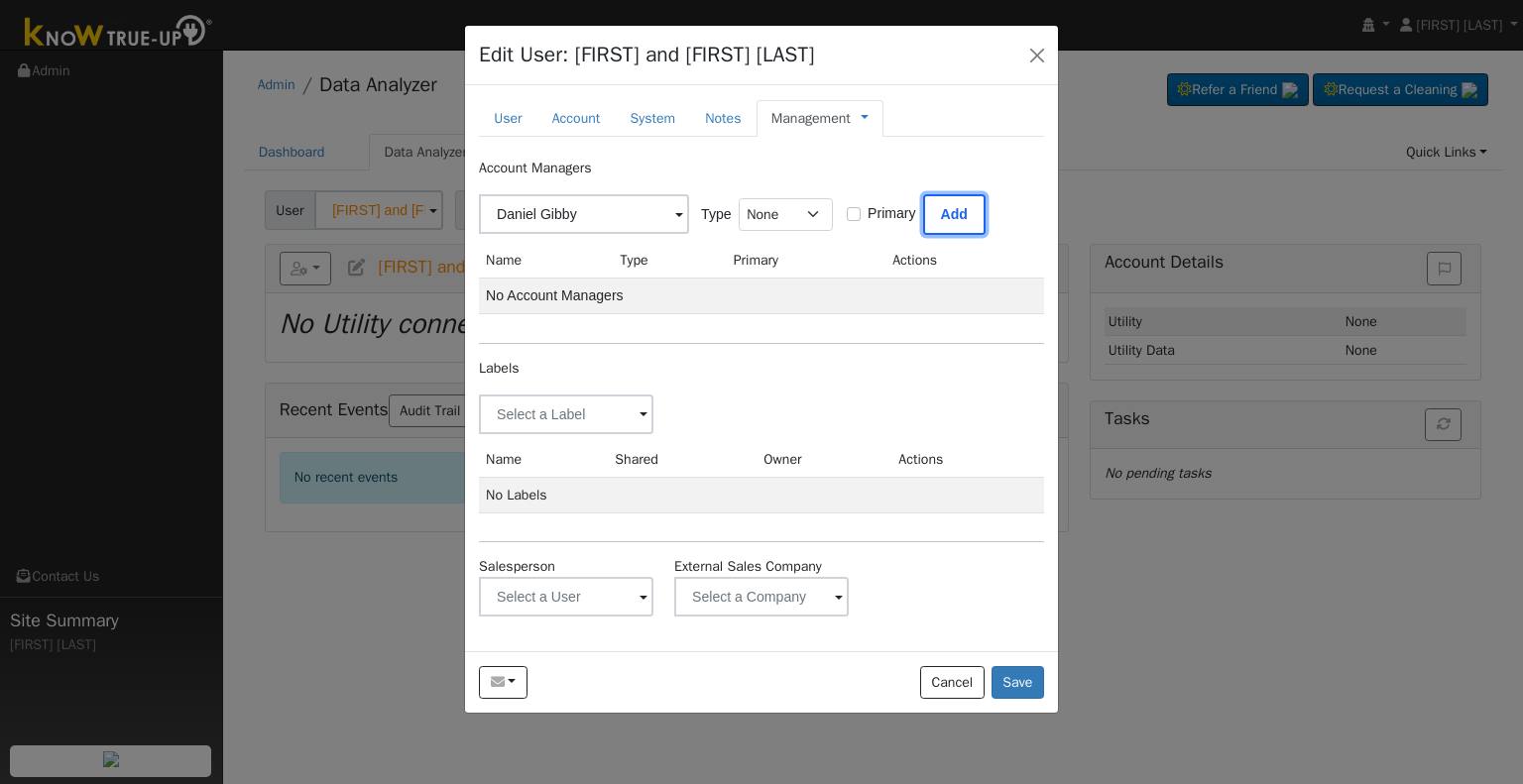 click on "Add" at bounding box center [954, 214] 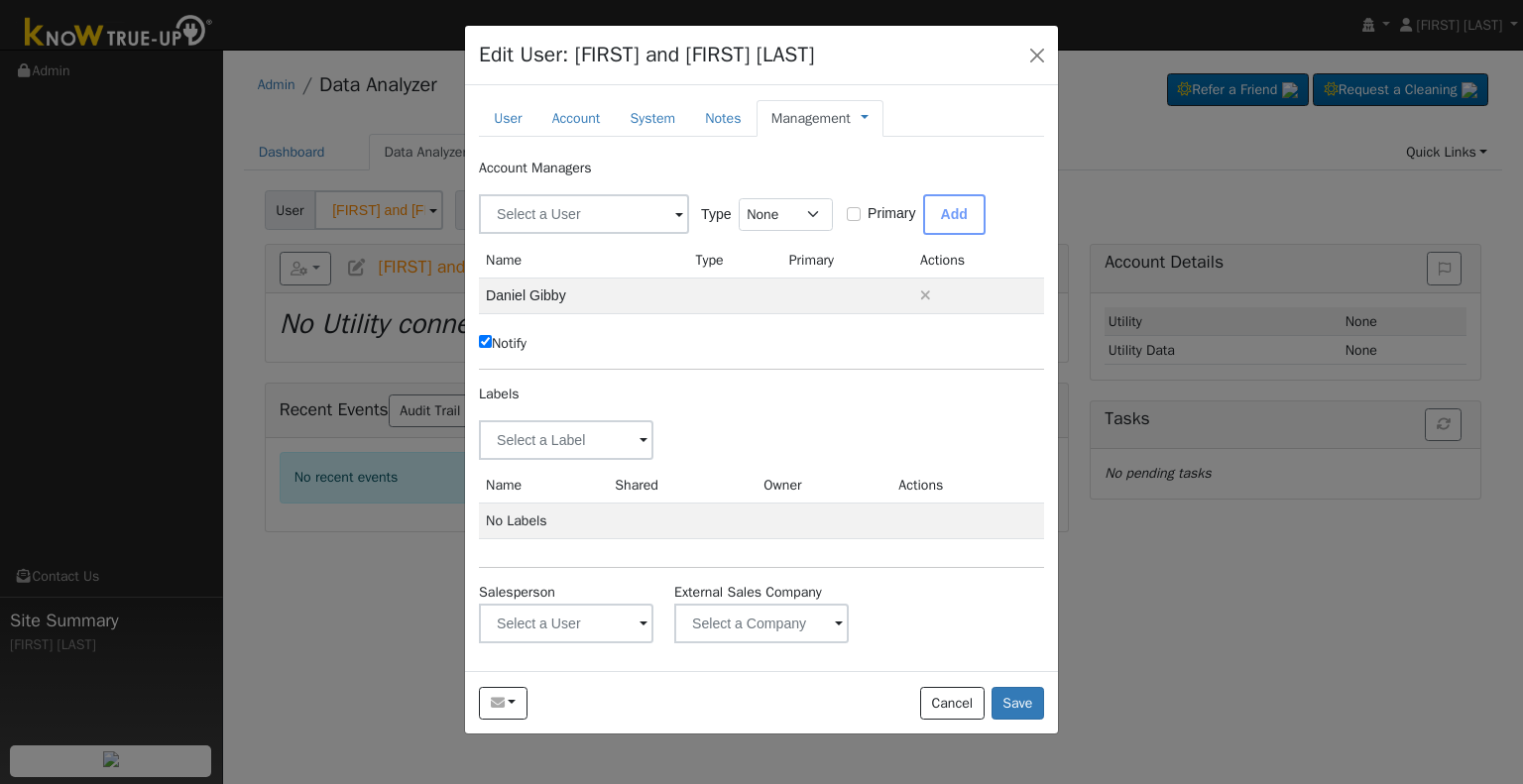 click on "Notify" at bounding box center [503, 343] 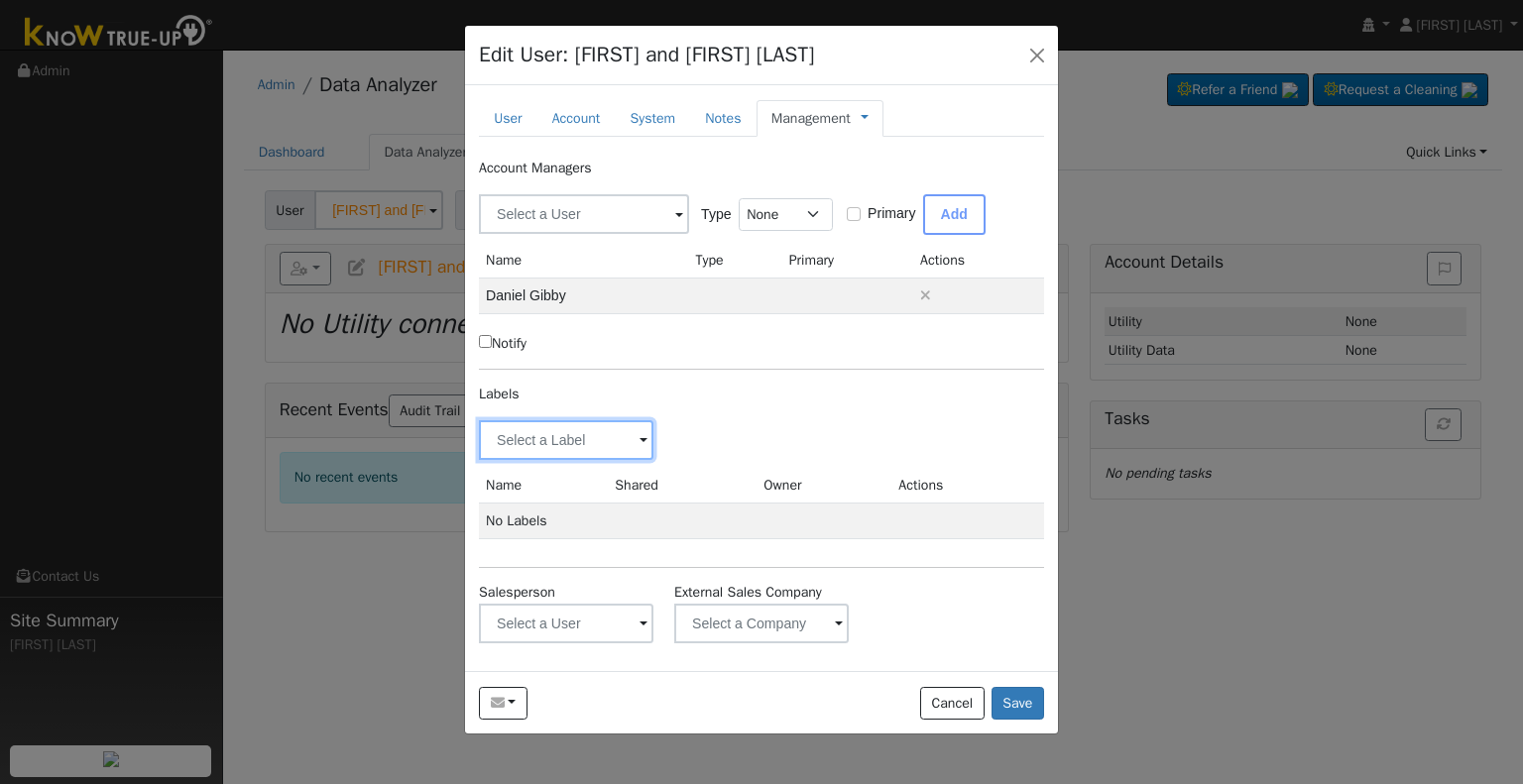 click at bounding box center (566, 440) 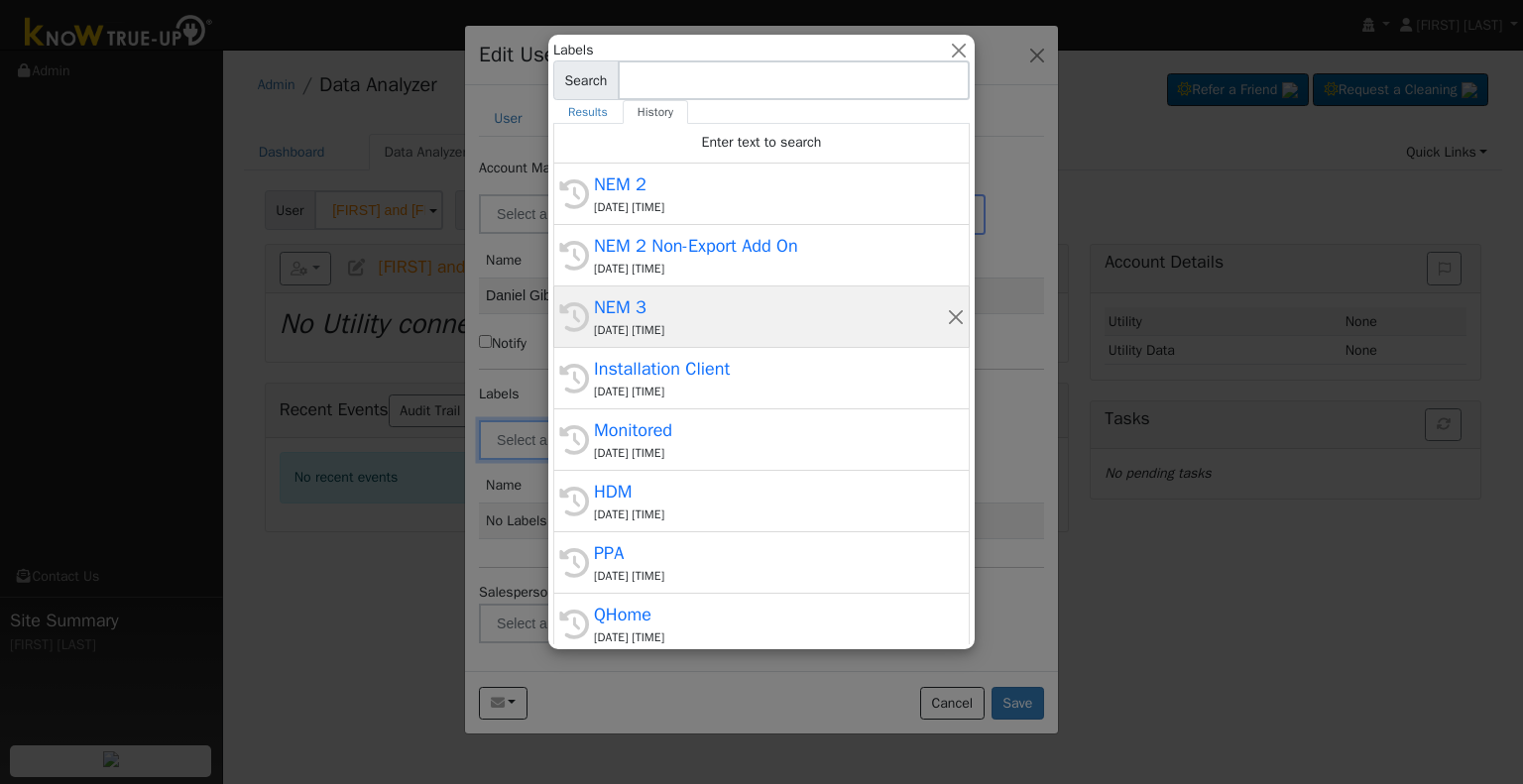 click on "NEM 3" at bounding box center [770, 307] 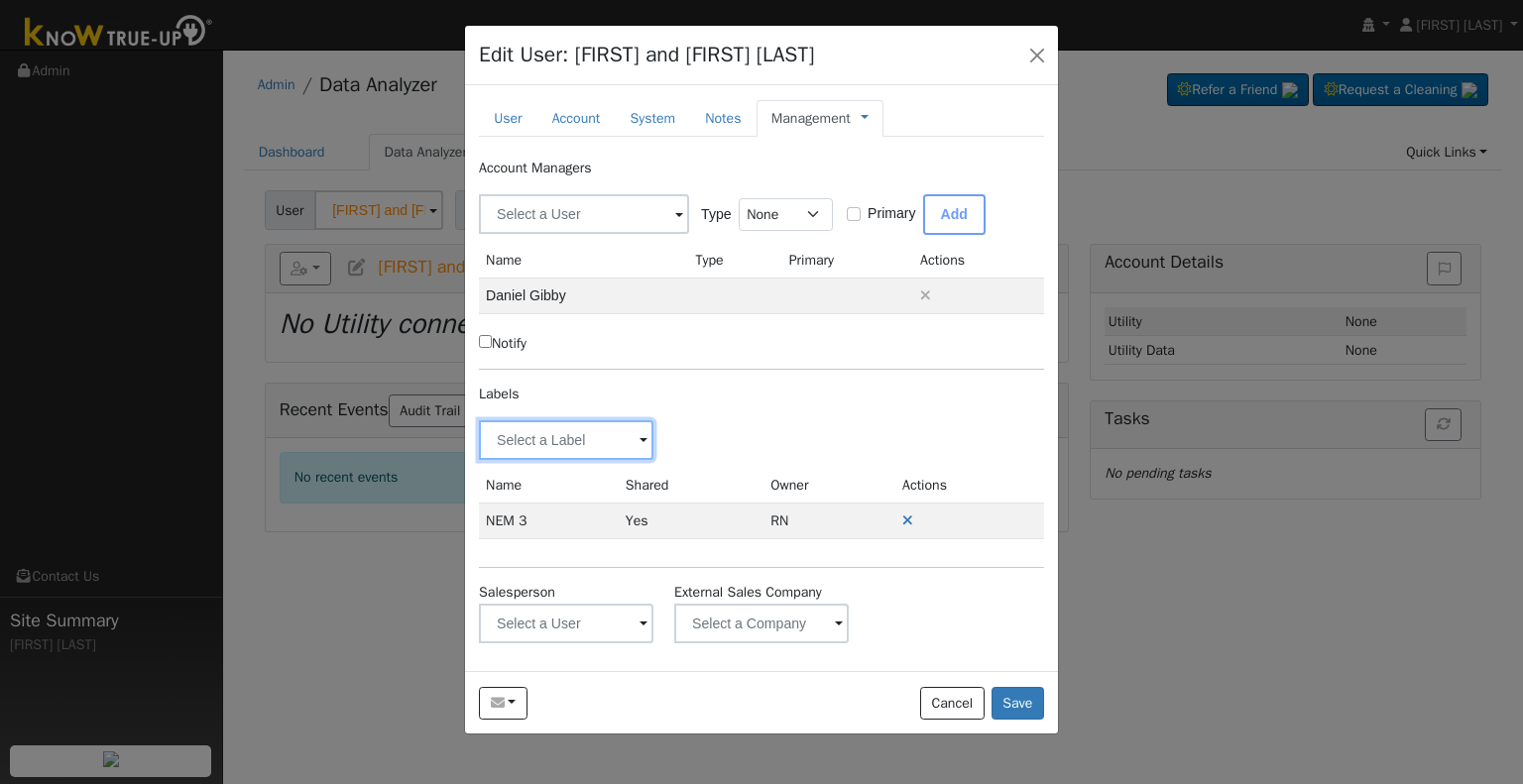 click at bounding box center [566, 440] 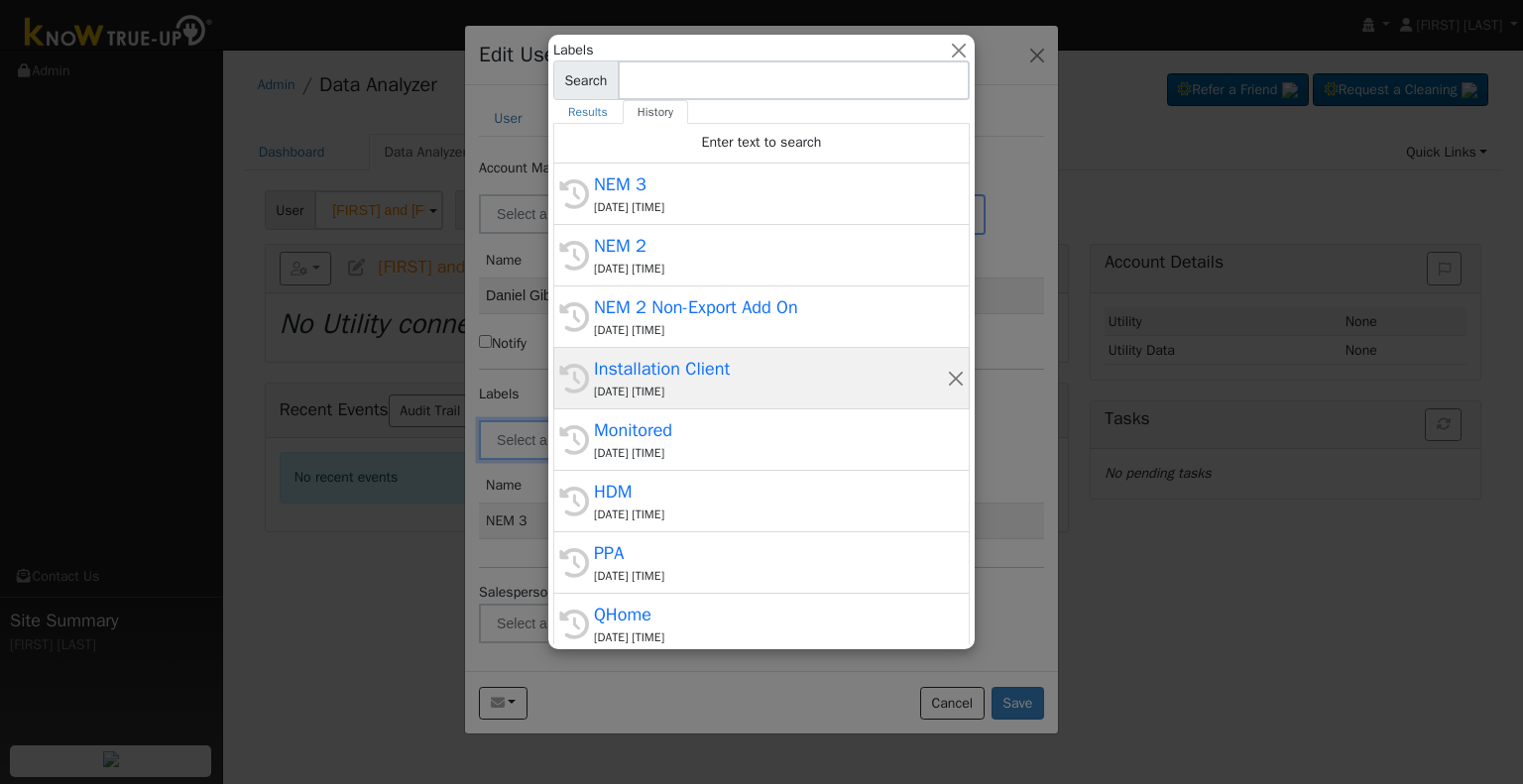 click on "[DATE] [TIME]" at bounding box center [770, 392] 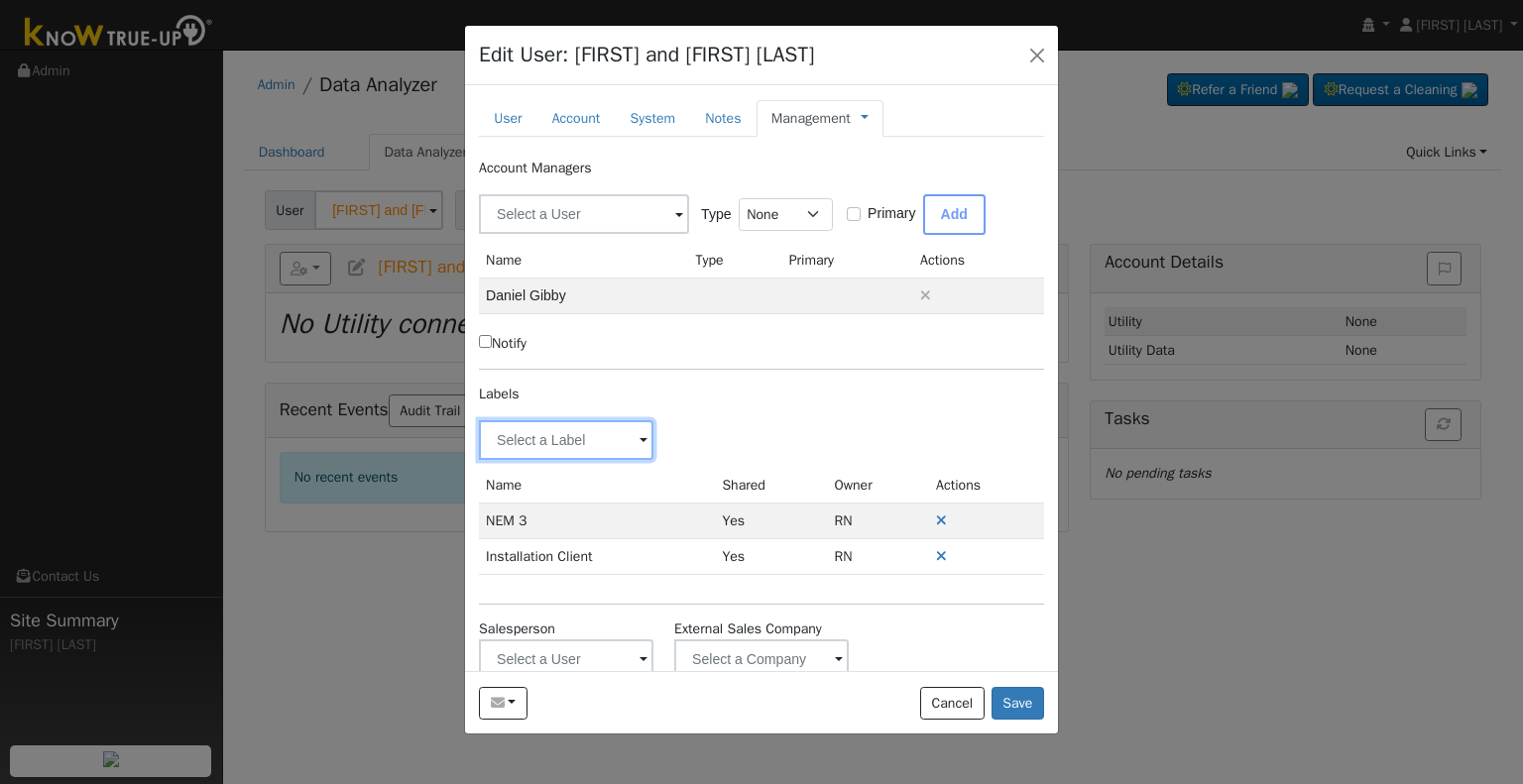 click at bounding box center (566, 440) 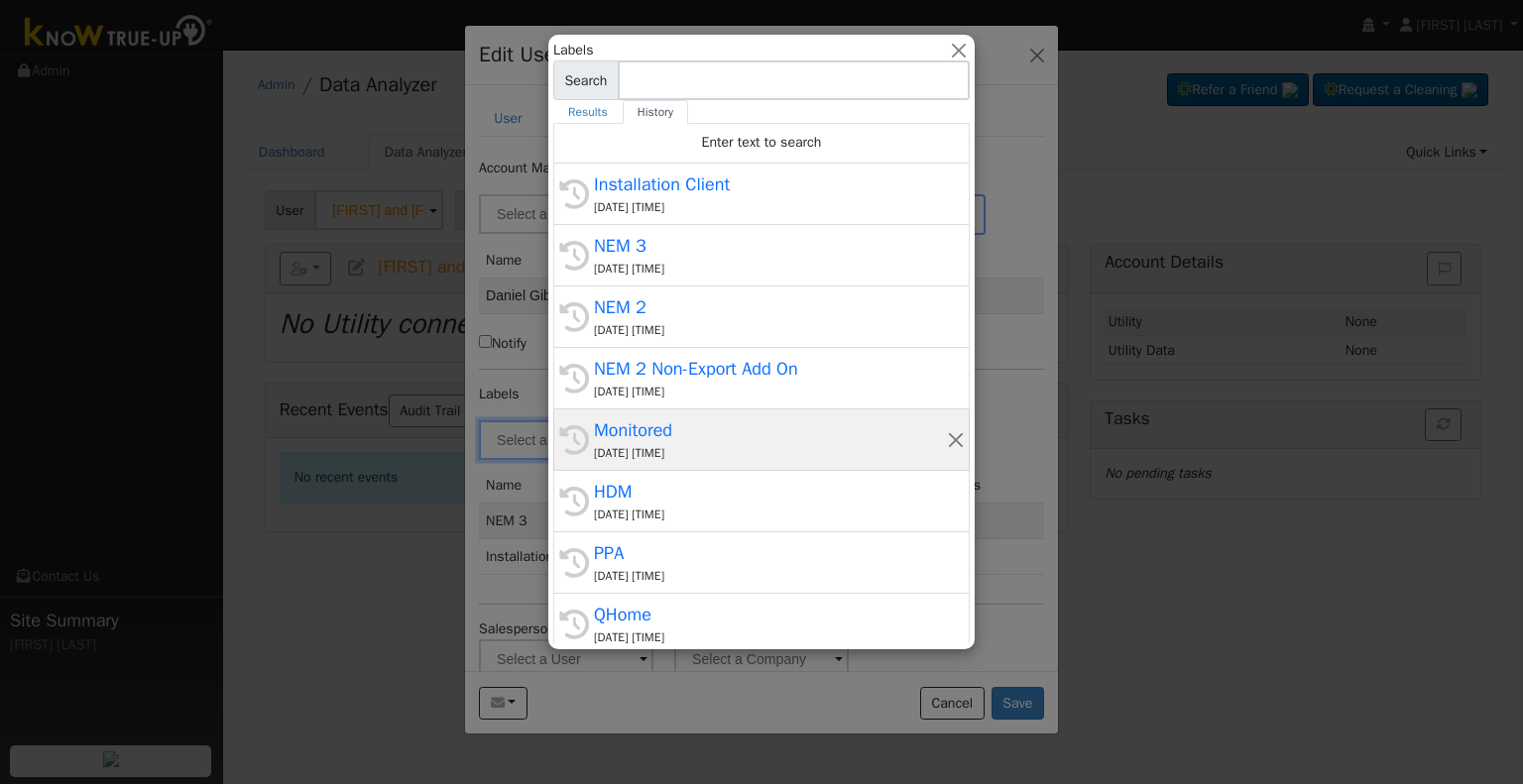 click on "Monitored" at bounding box center [770, 430] 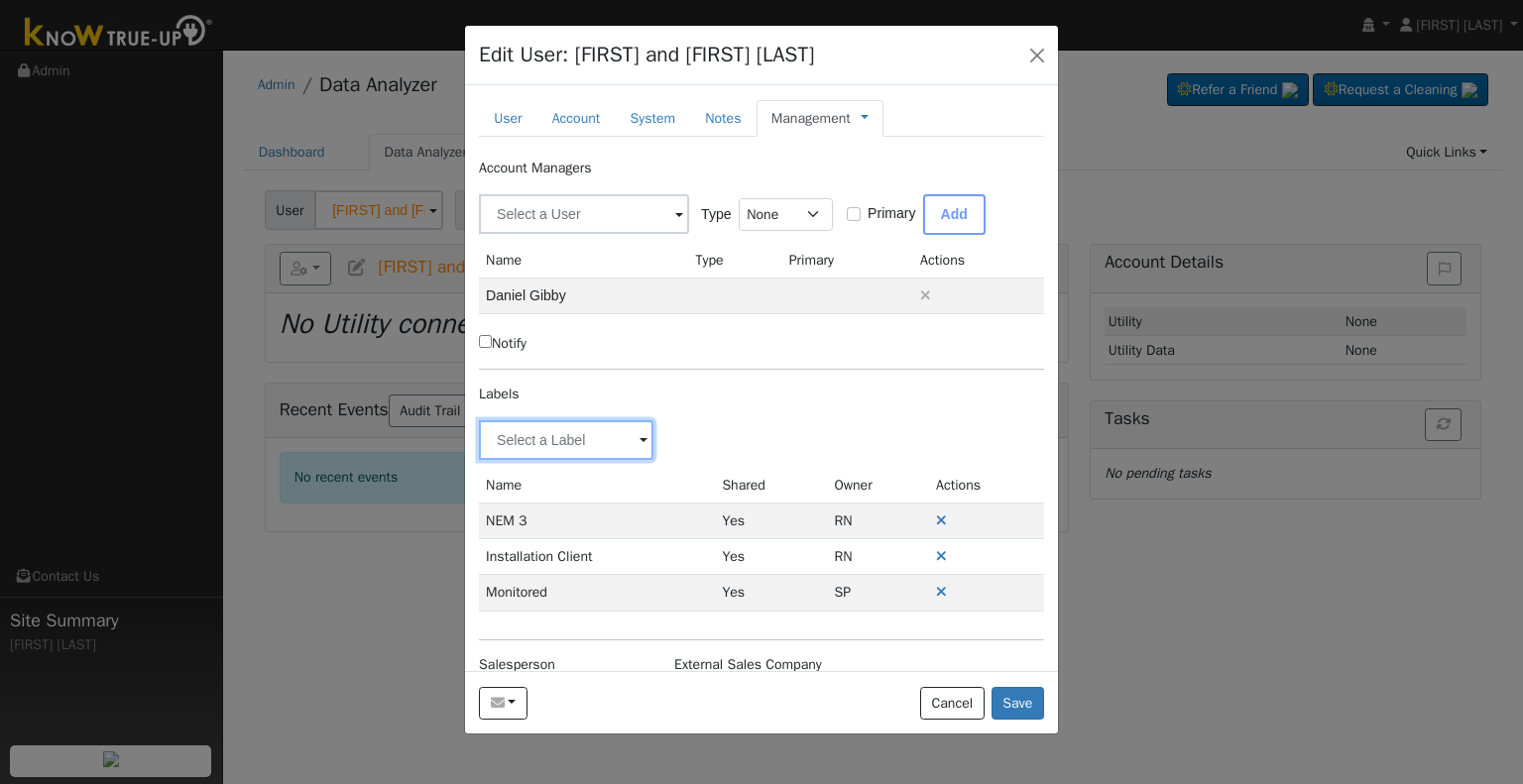 click at bounding box center [566, 440] 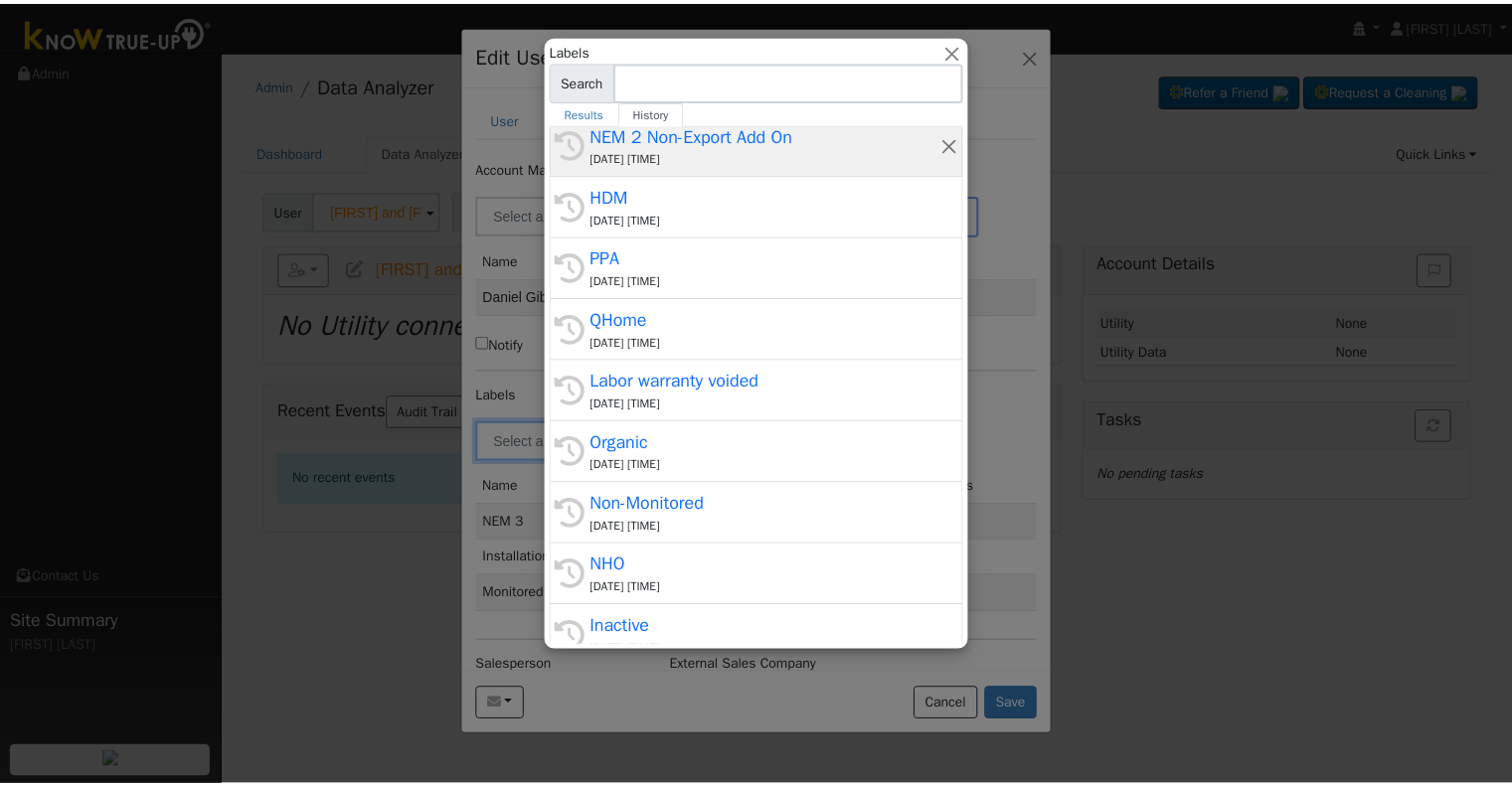scroll, scrollTop: 298, scrollLeft: 0, axis: vertical 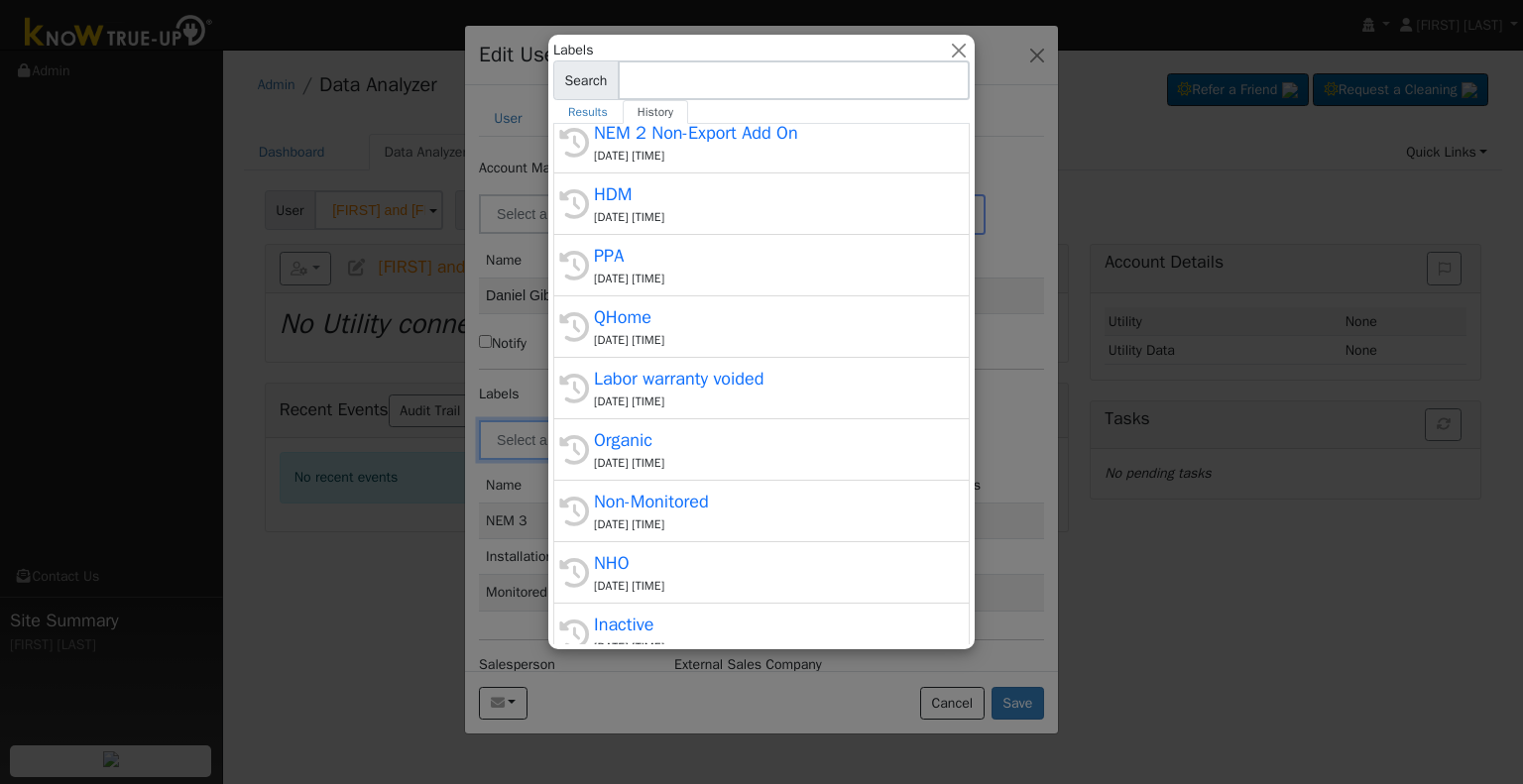 click at bounding box center [762, 392] 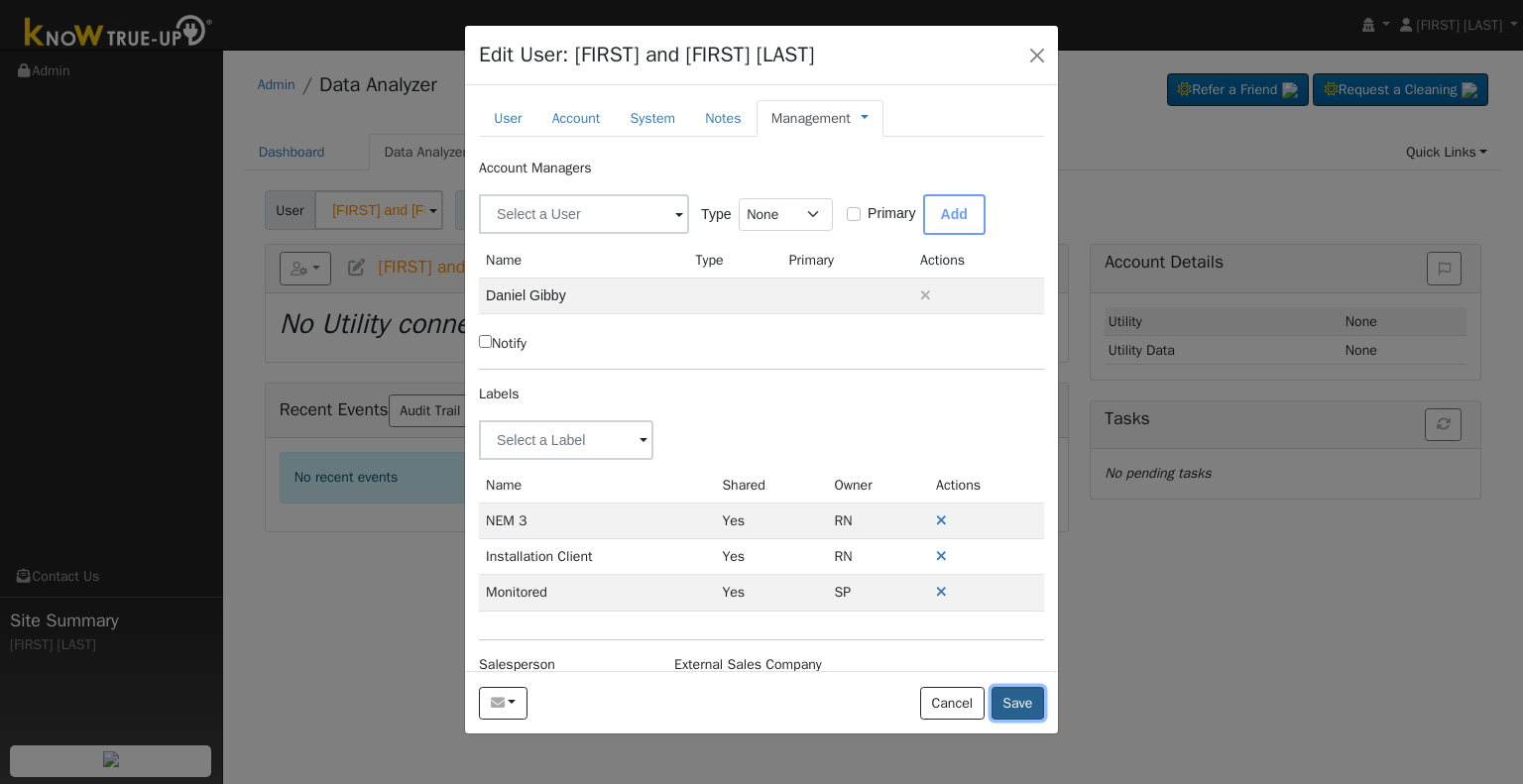 click on "Save" at bounding box center [1017, 704] 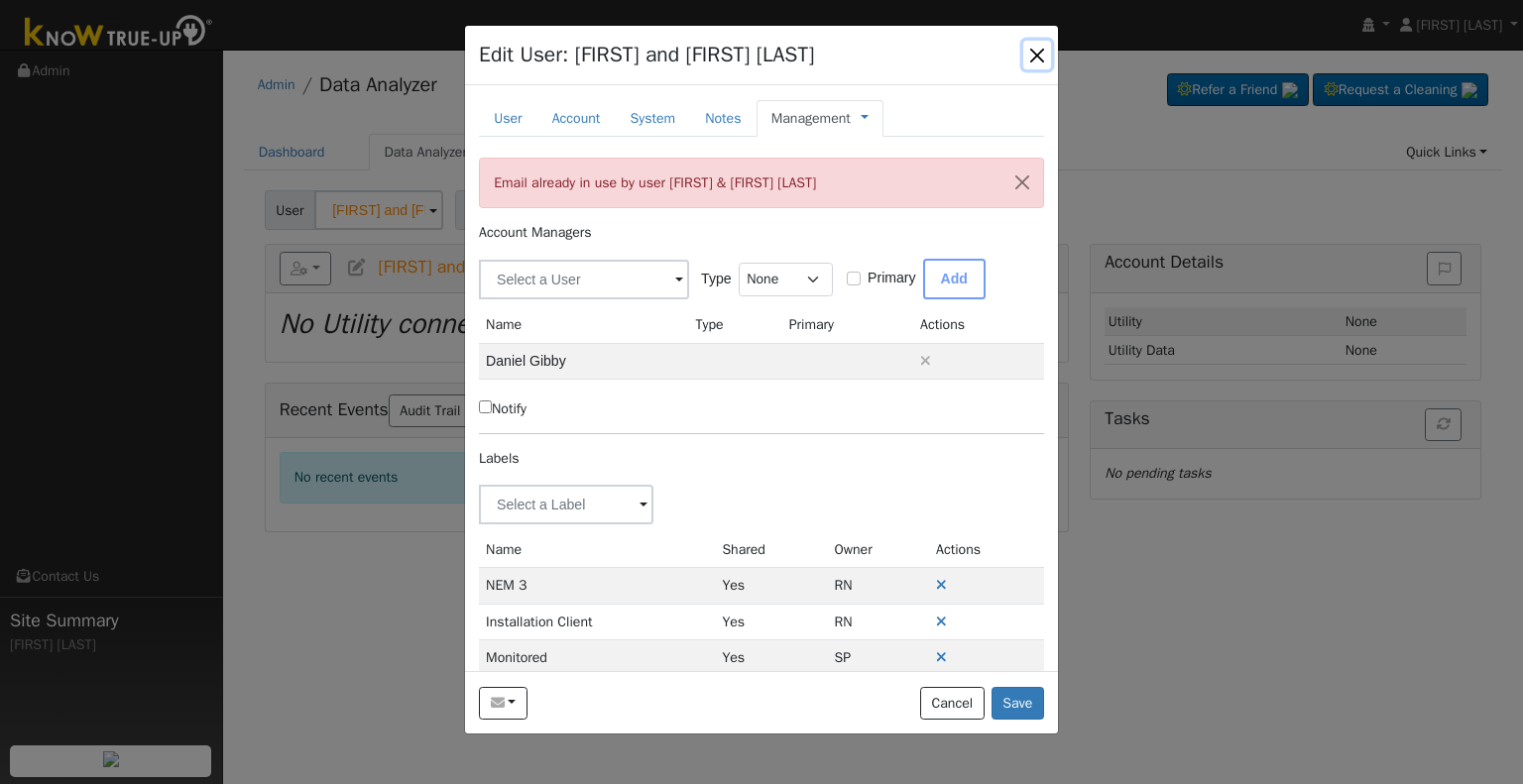 click at bounding box center (1037, 55) 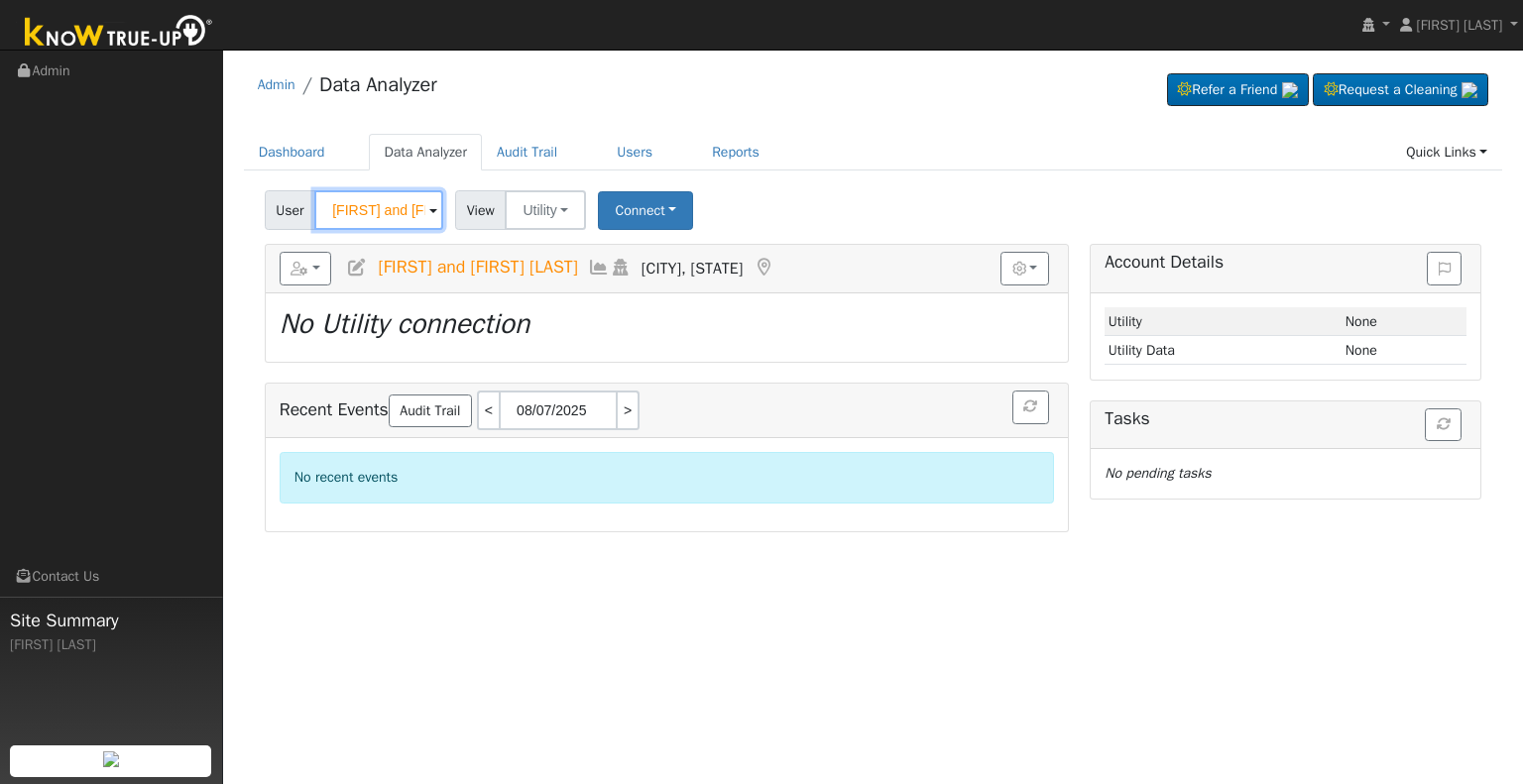 click on "[FIRST] and [FIRST] [LAST]" at bounding box center [379, 210] 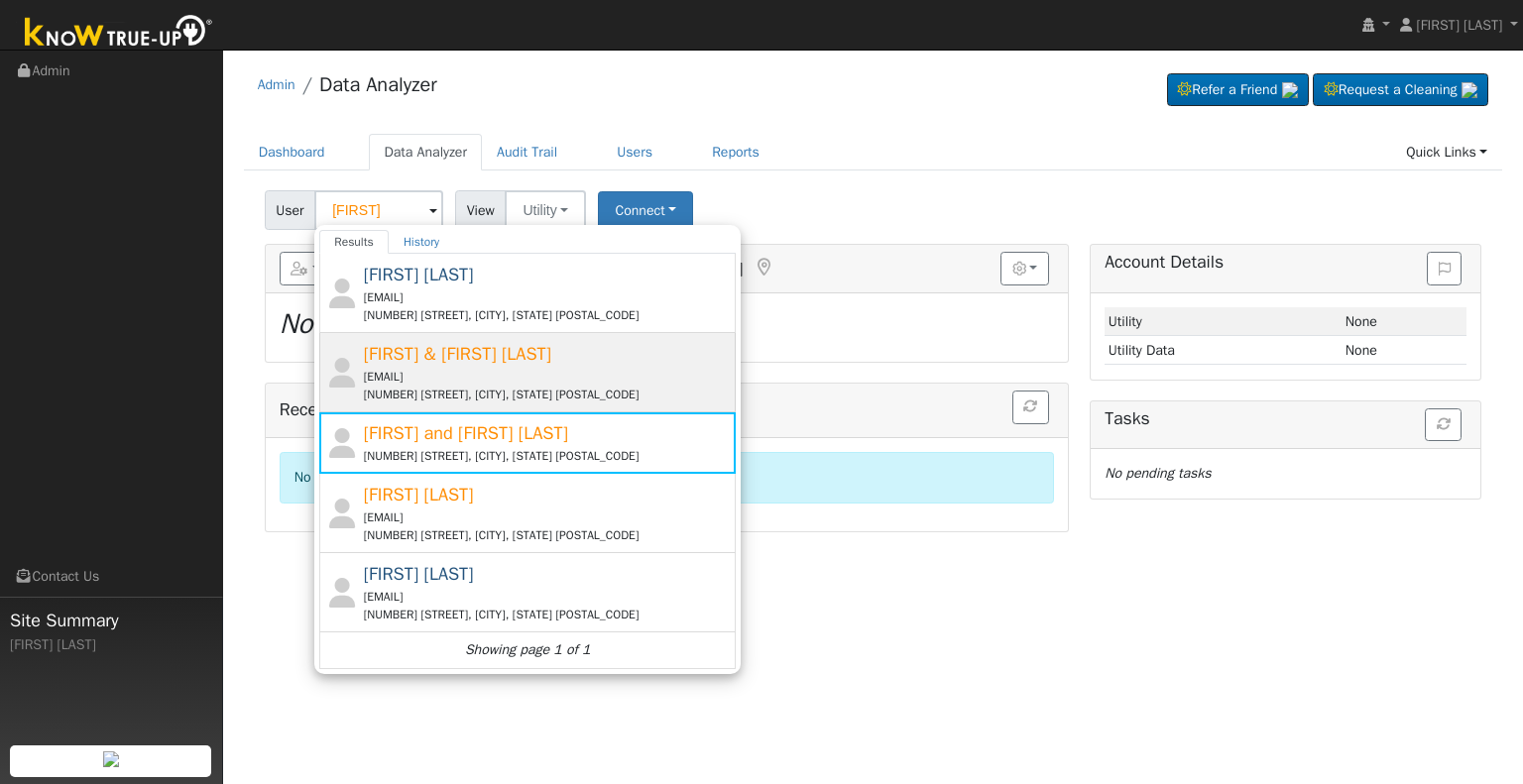 click on "[FIRST] & [FIRST] [LAST] [EMAIL] [NUMBER] [STREET], [CITY], [STATE] [POSTAL_CODE]" at bounding box center (547, 372) 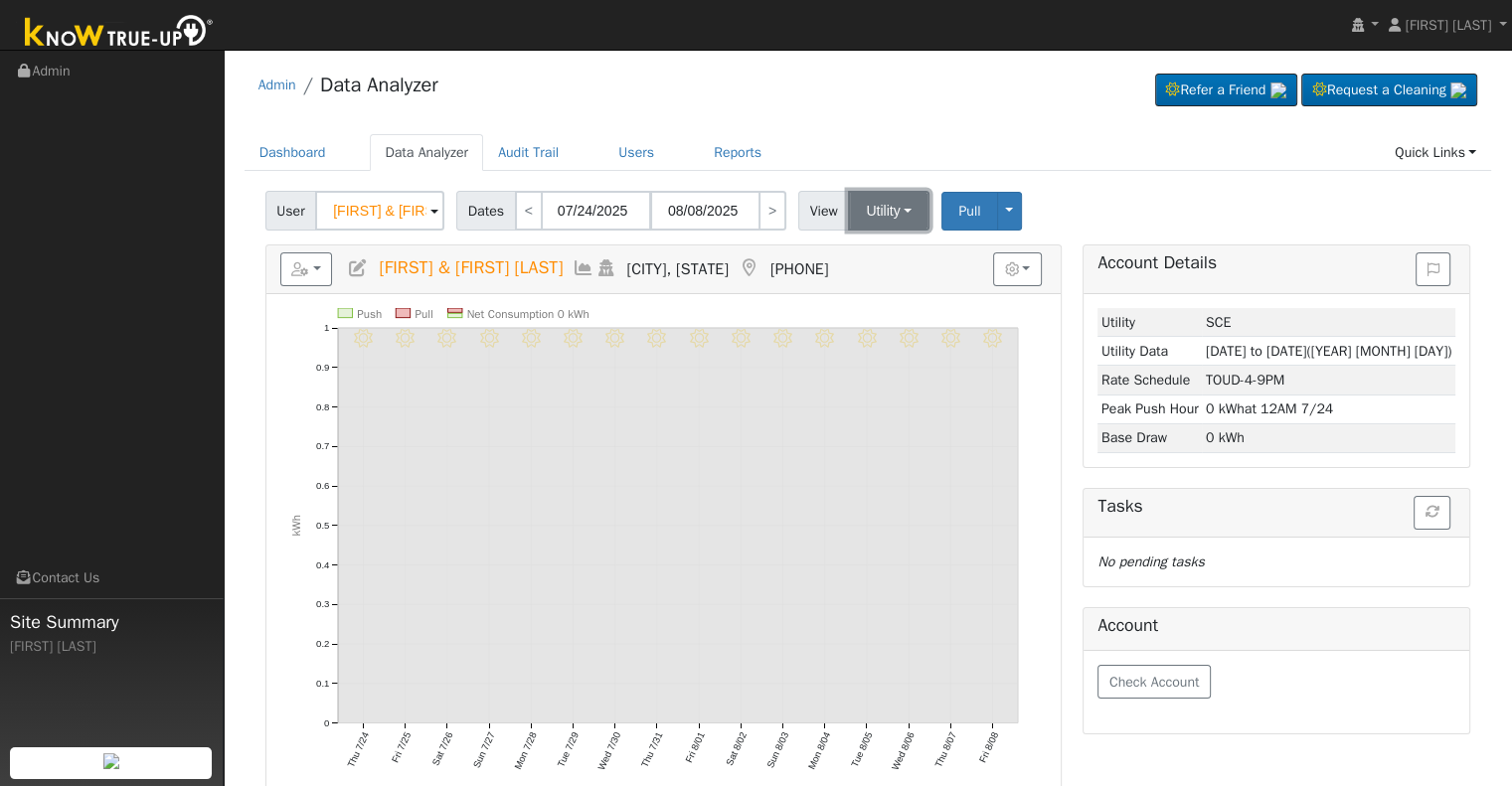 click on "Utility" at bounding box center (889, 211) 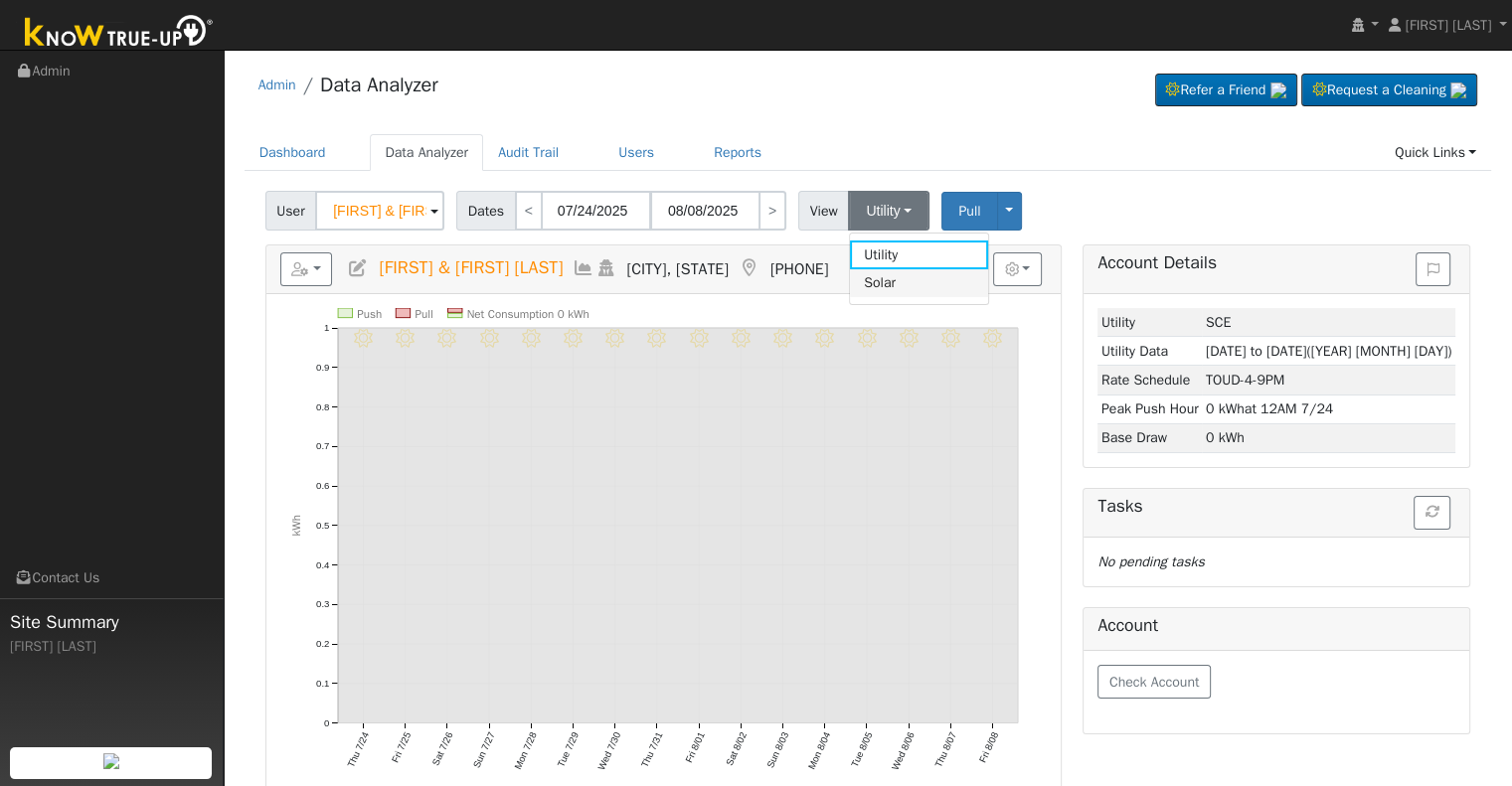 click on "Solar" at bounding box center (919, 283) 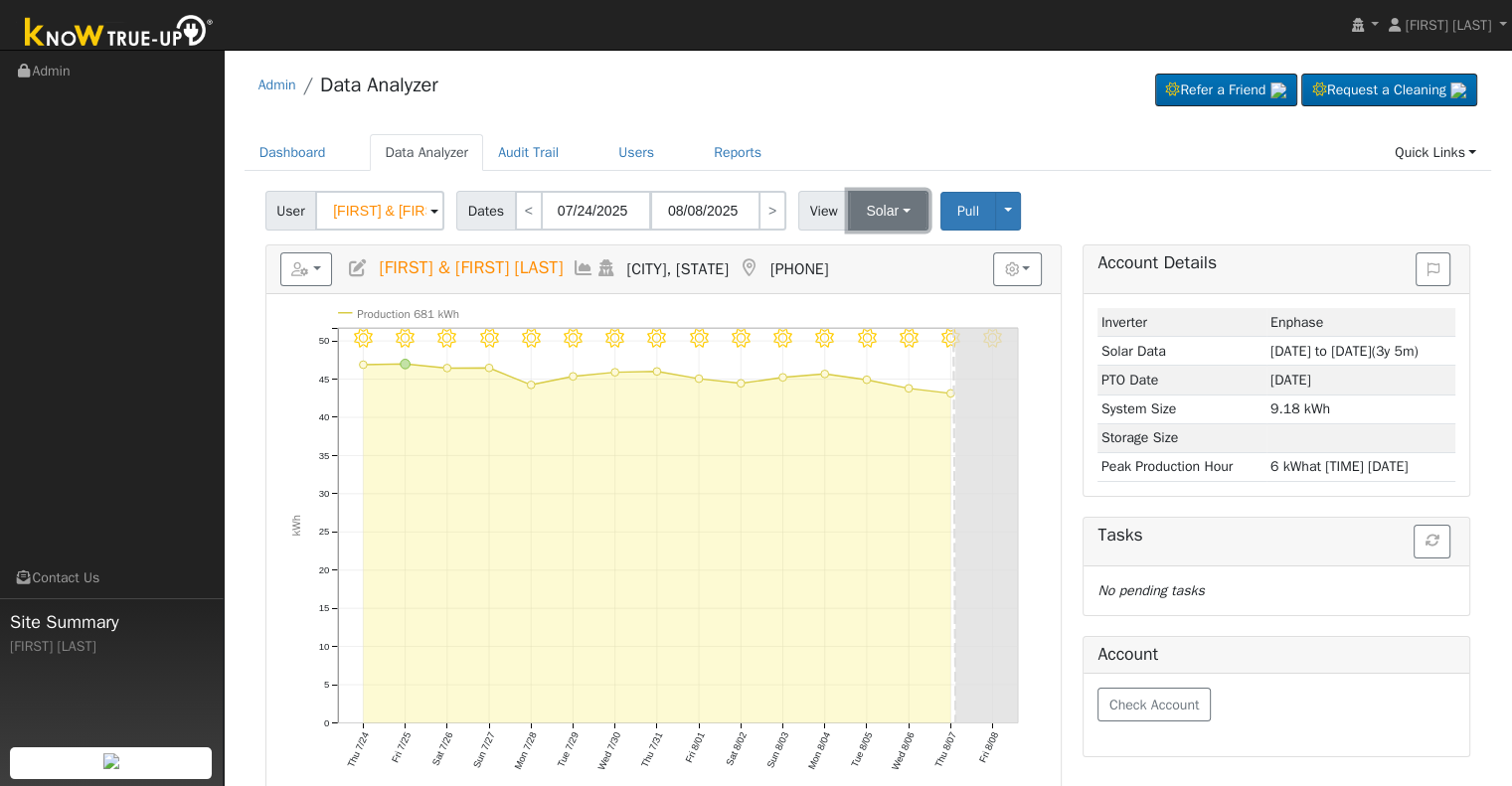 click on "Solar" at bounding box center (888, 211) 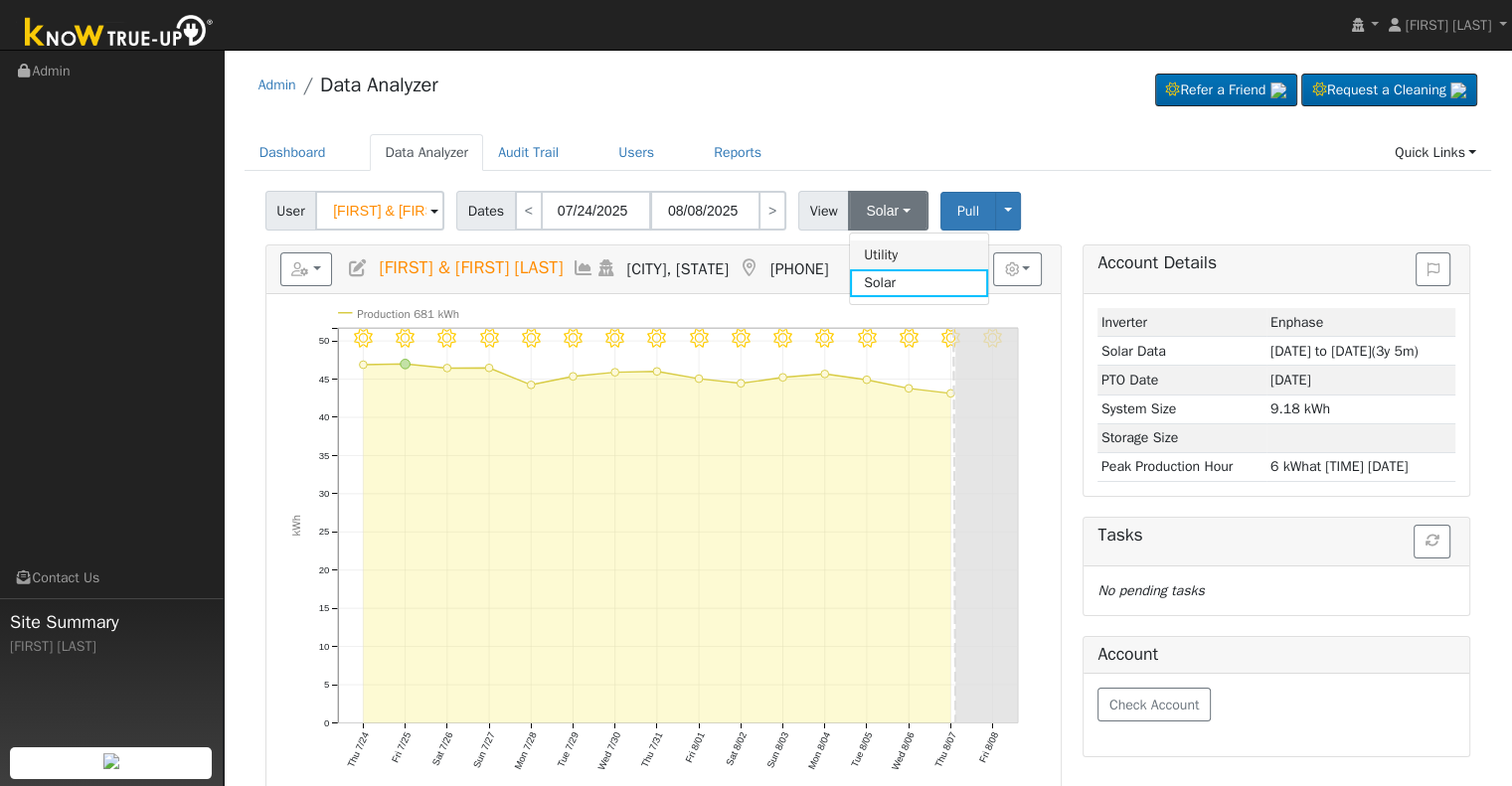 click on "Utility" at bounding box center [919, 254] 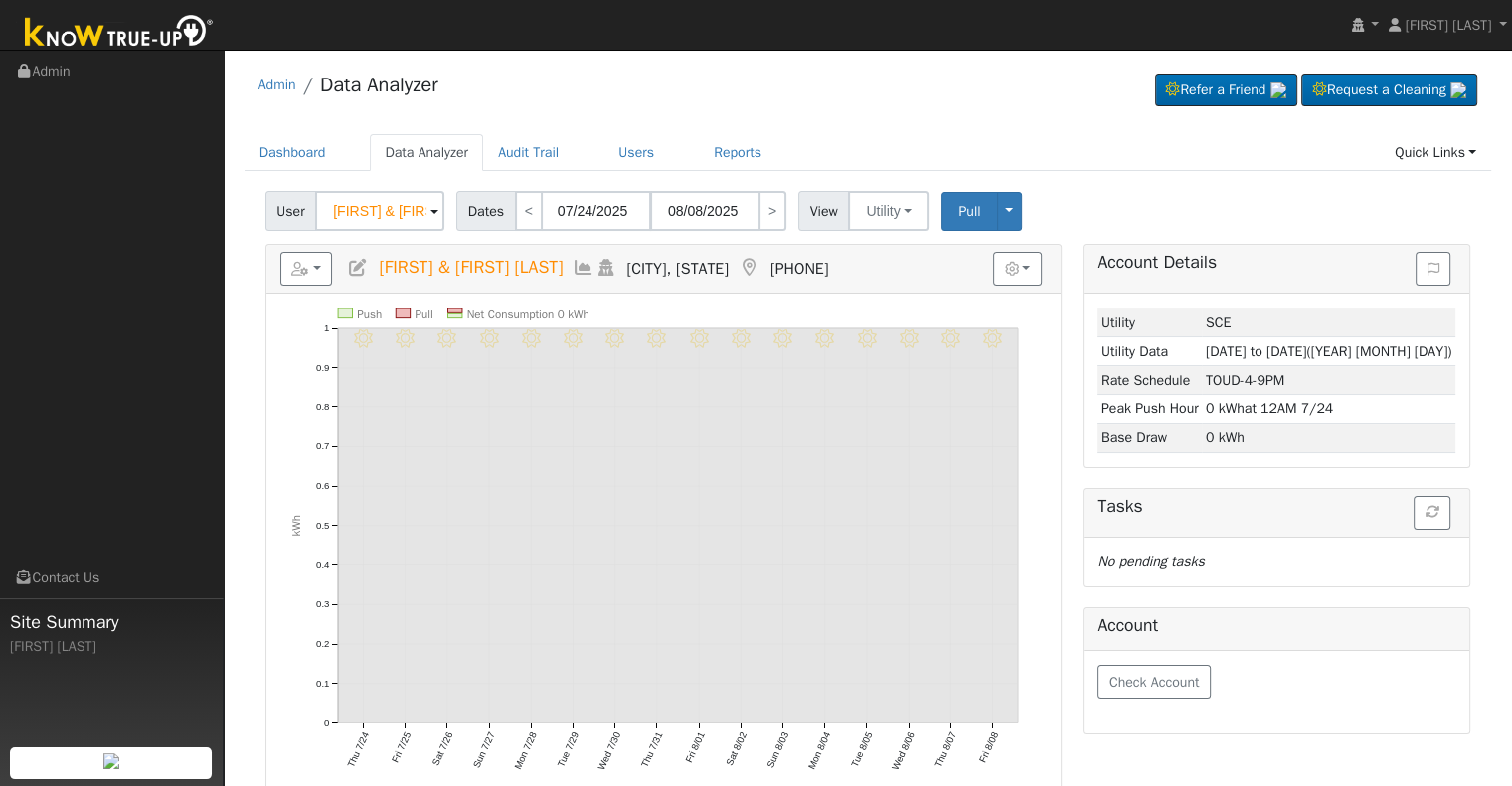 click at bounding box center [358, 268] 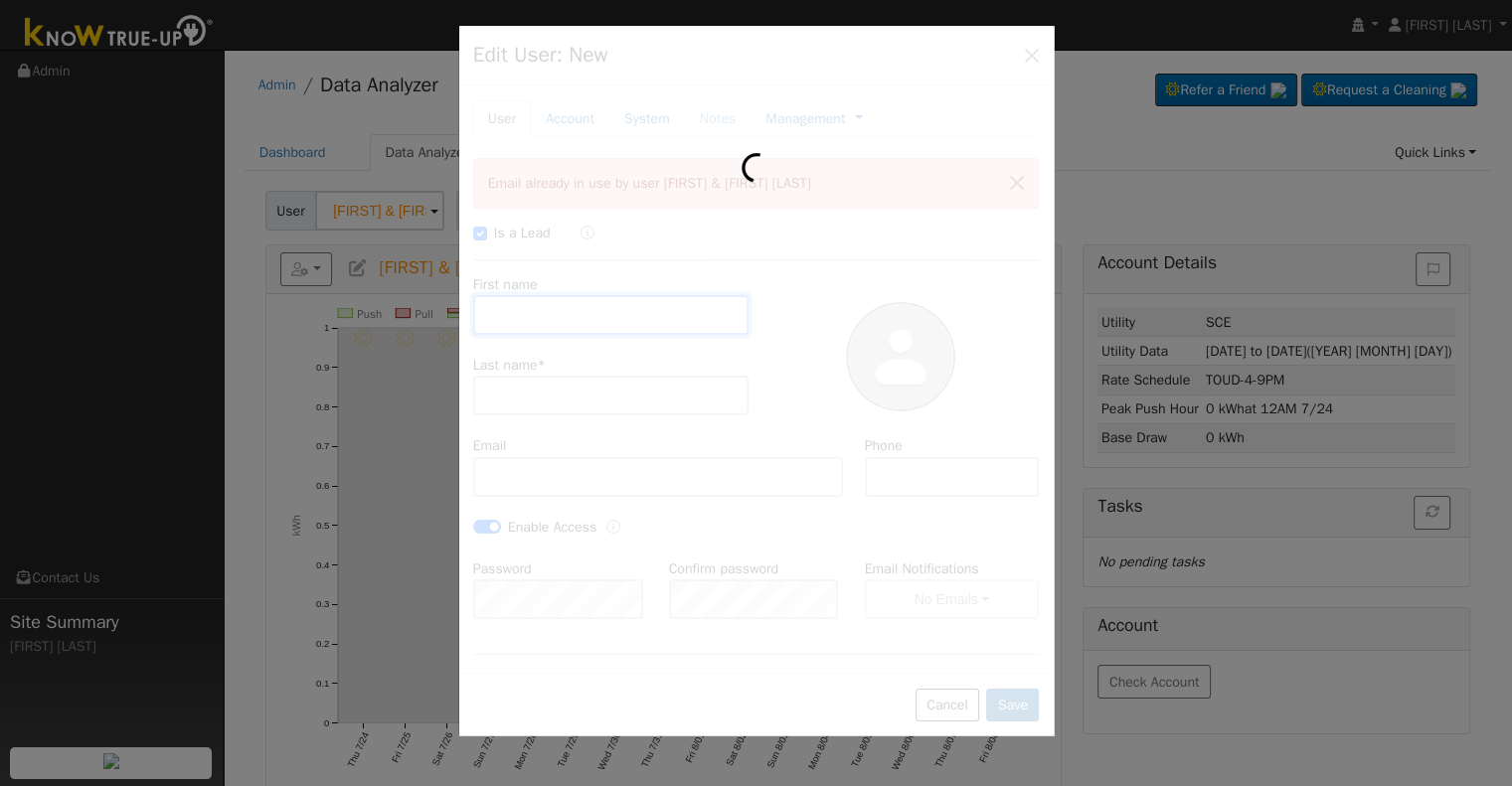 checkbox on "true" 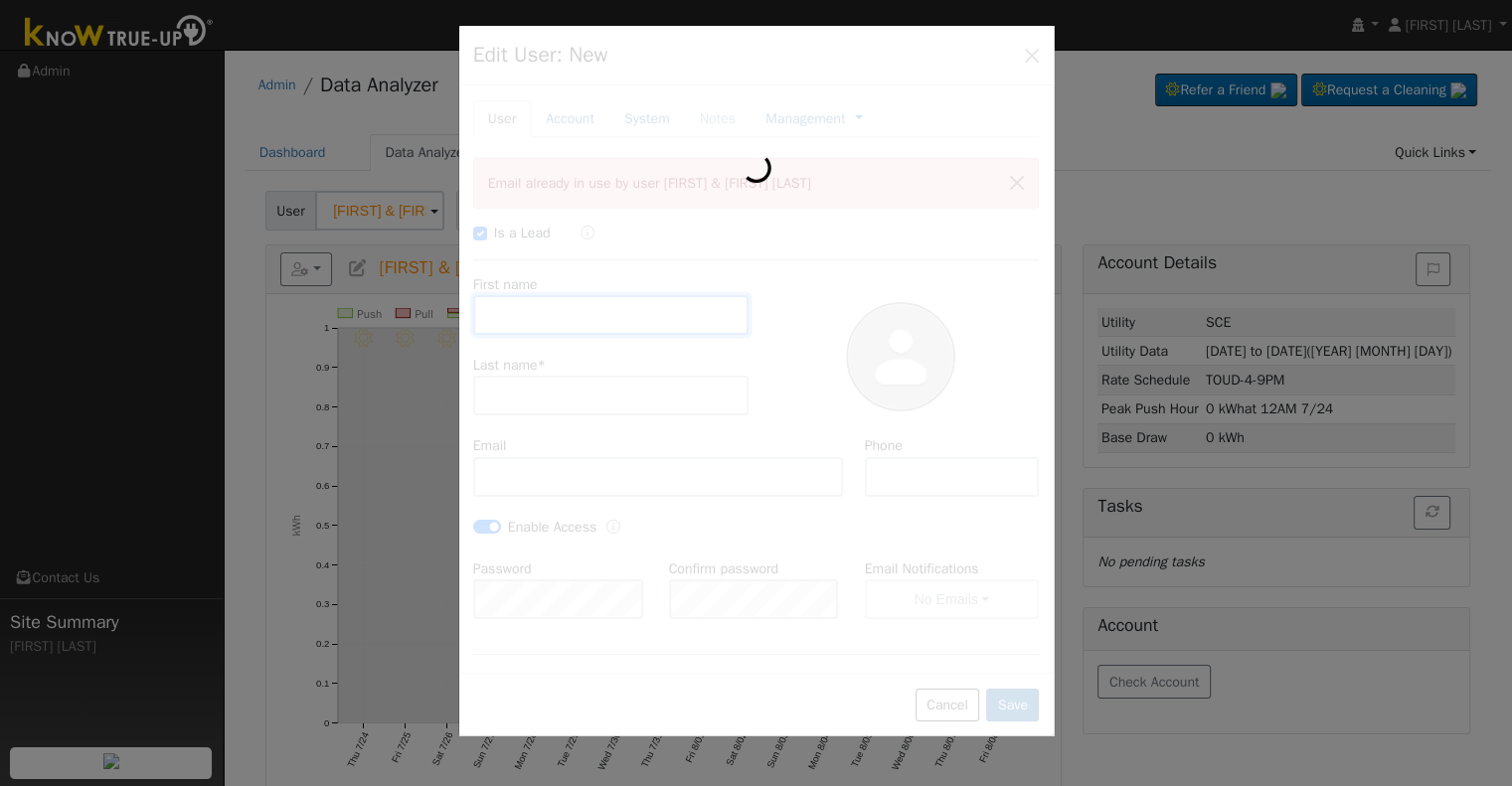 type on "[FIRST] & [FIRST]" 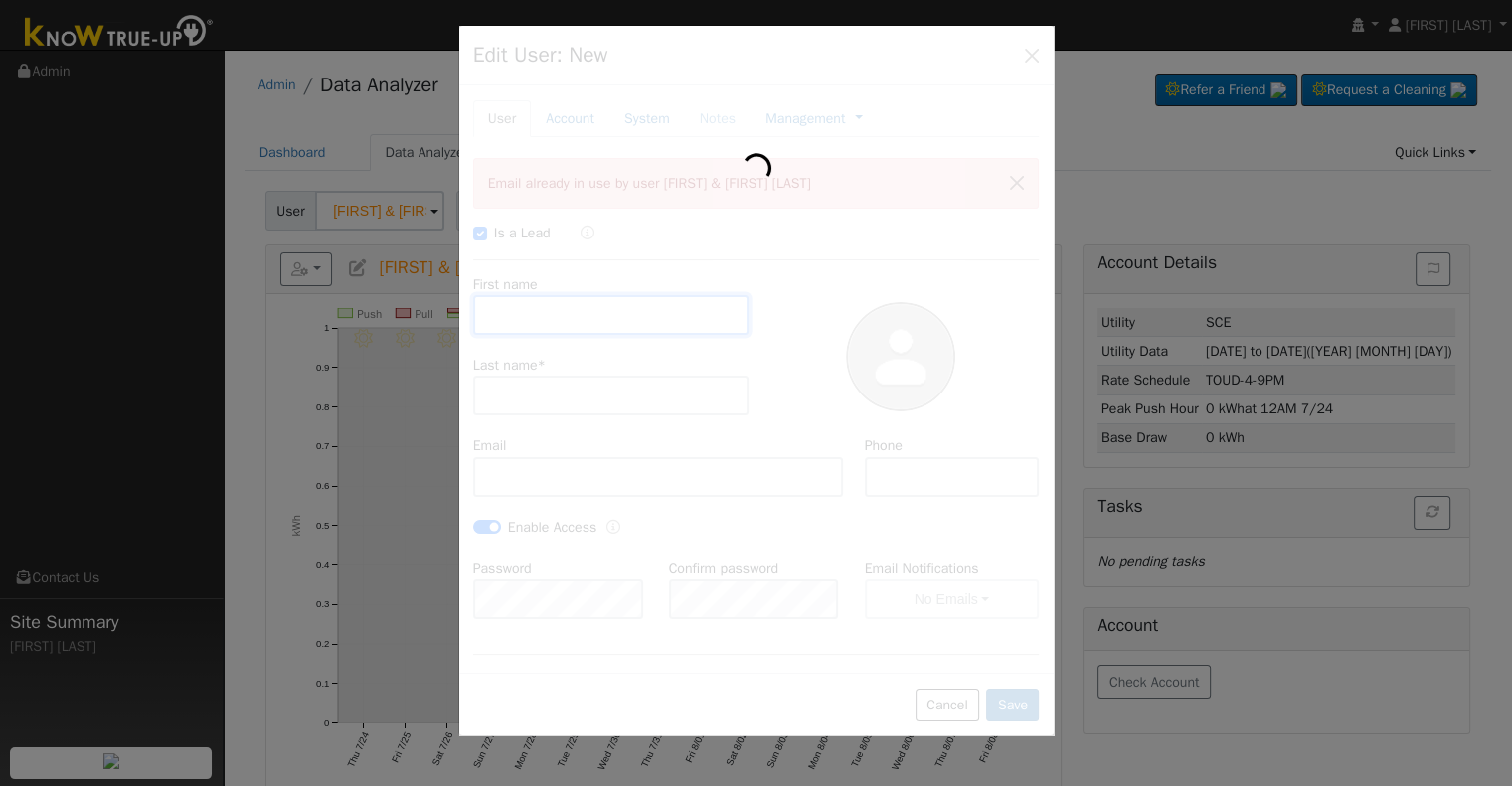 type on "[LAST]" 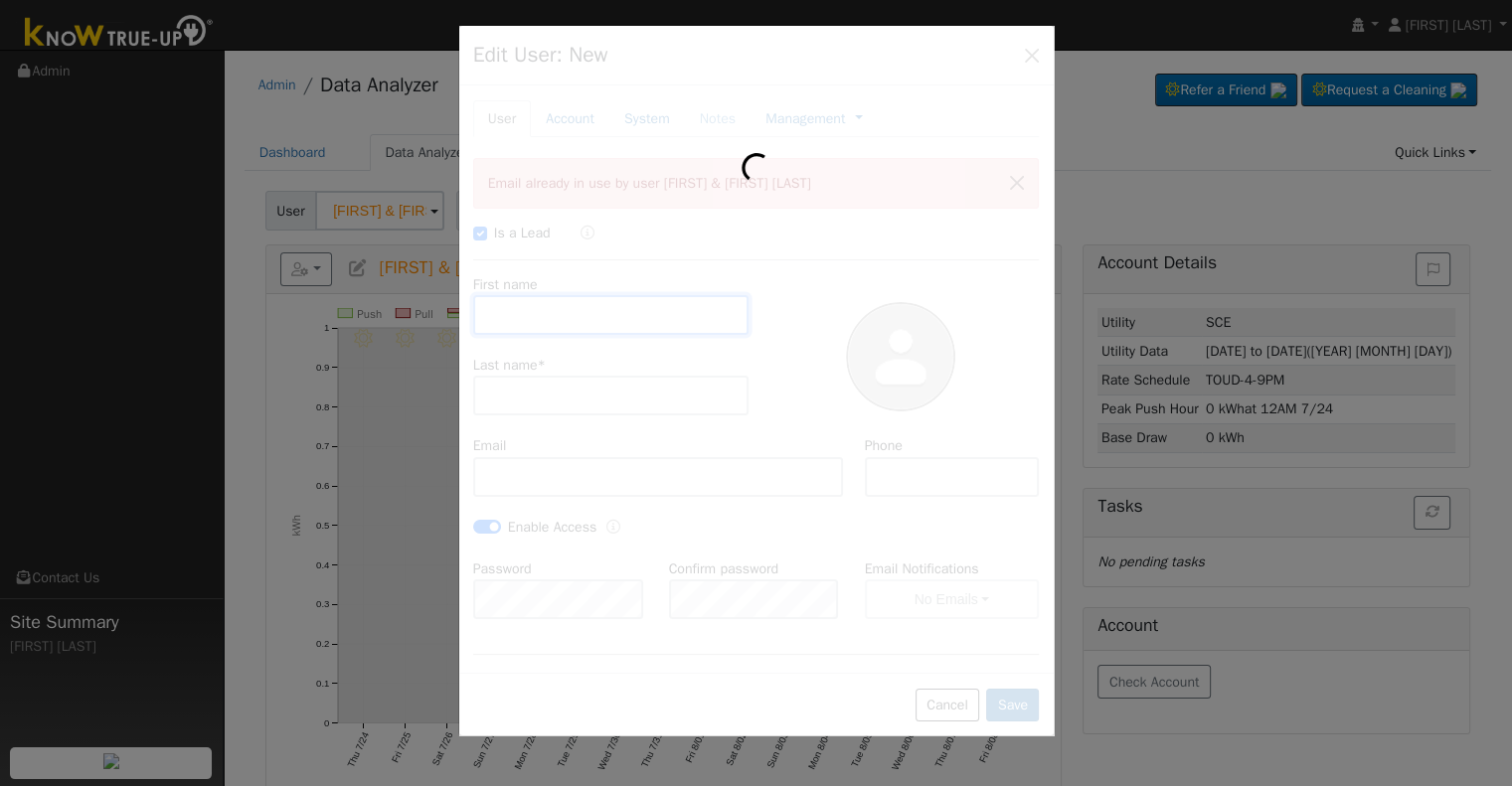 type on "[EMAIL]" 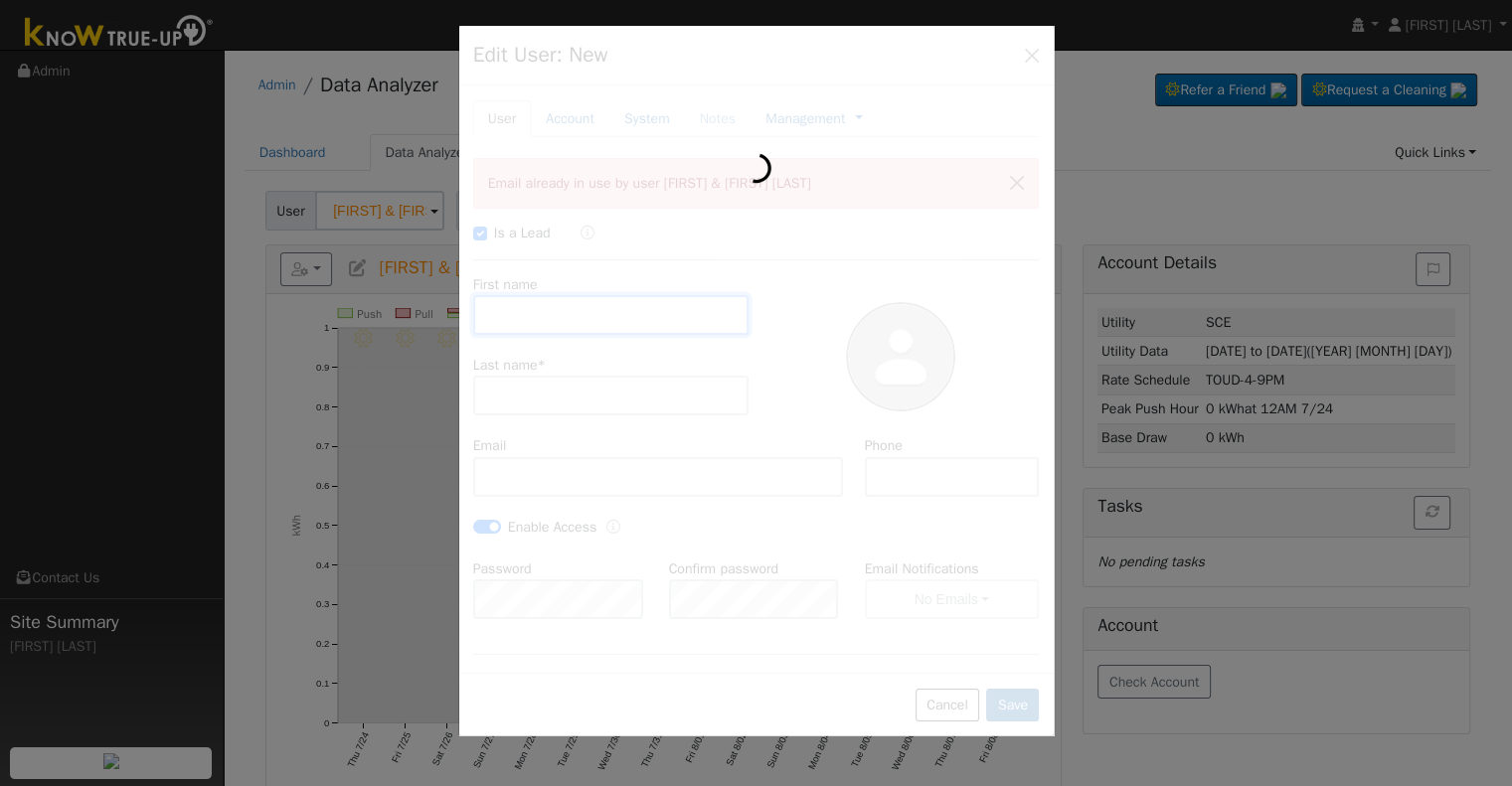 type on "[PHONE]" 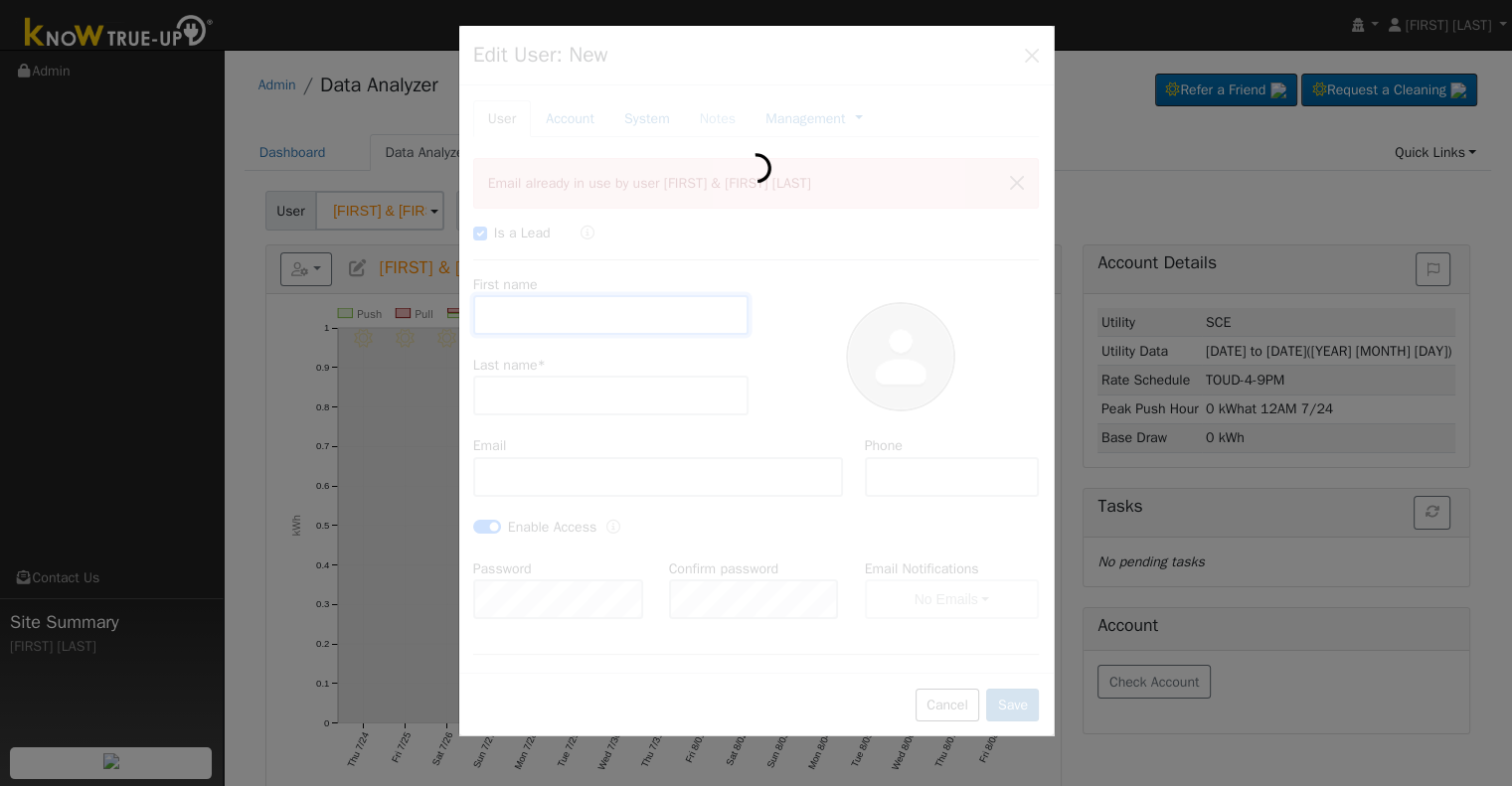 checkbox on "true" 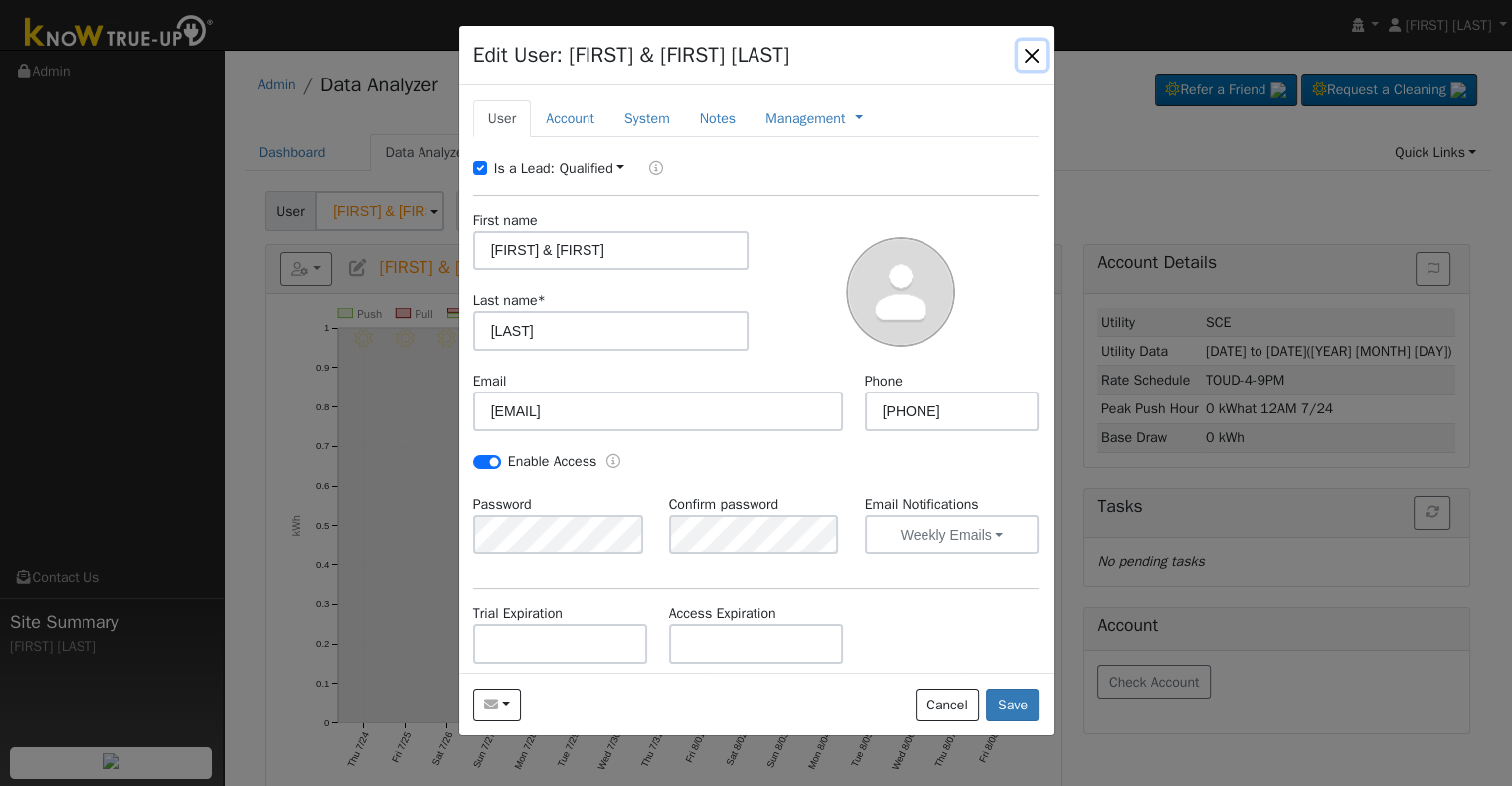 click at bounding box center [1032, 55] 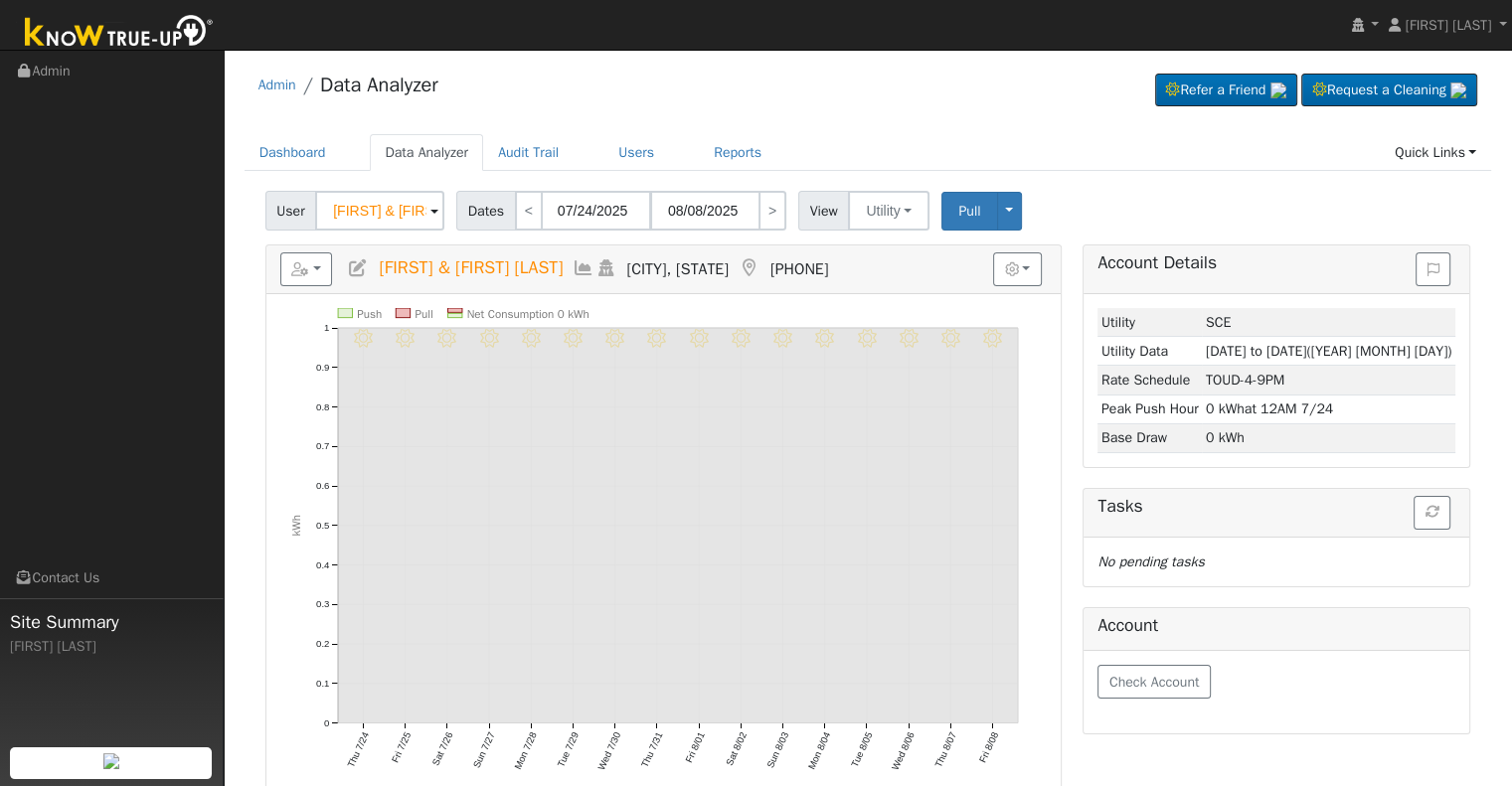 click at bounding box center [358, 268] 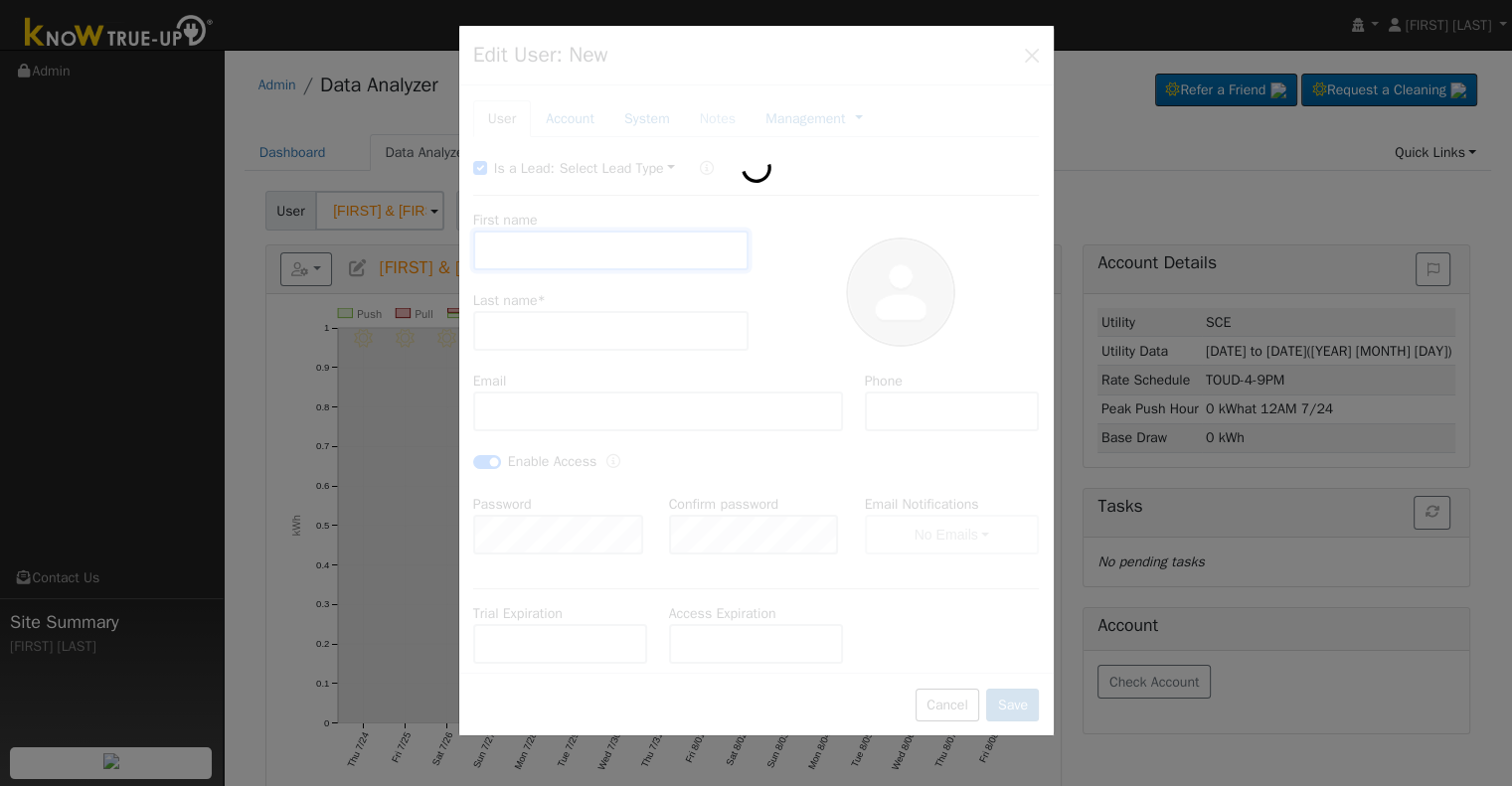 type on "[FIRST] & [FIRST]" 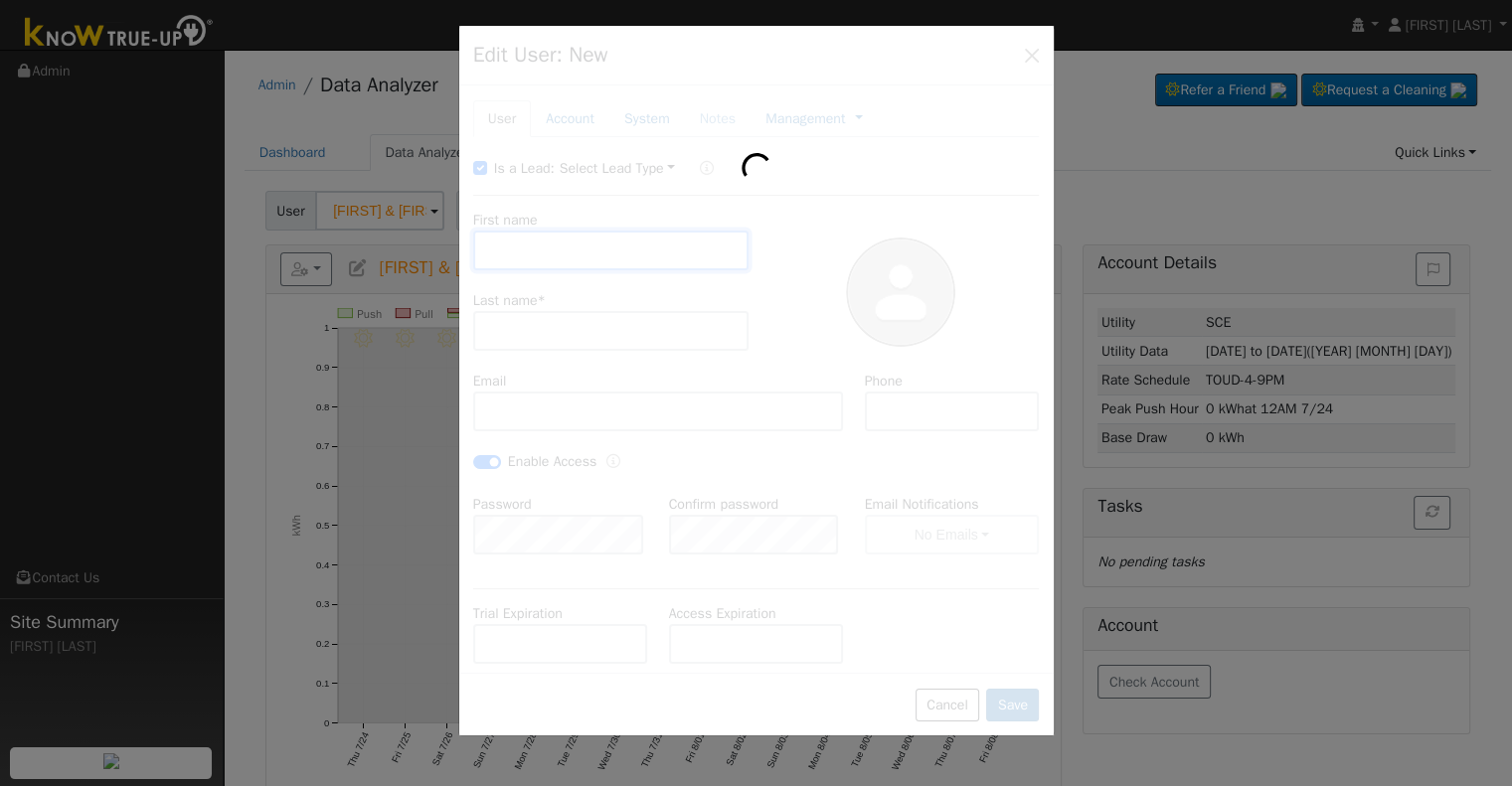 type on "[LAST]" 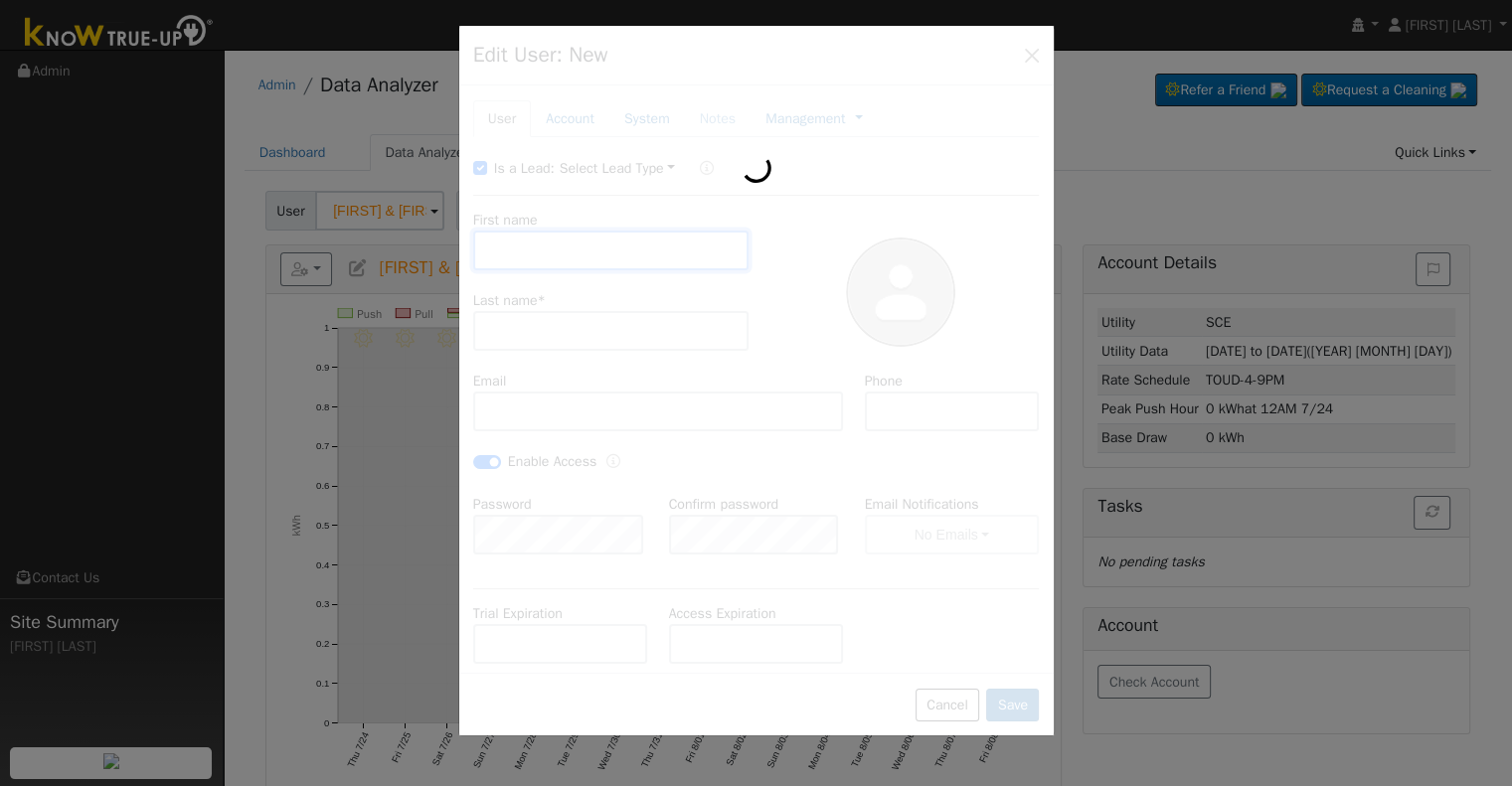 type on "[EMAIL]" 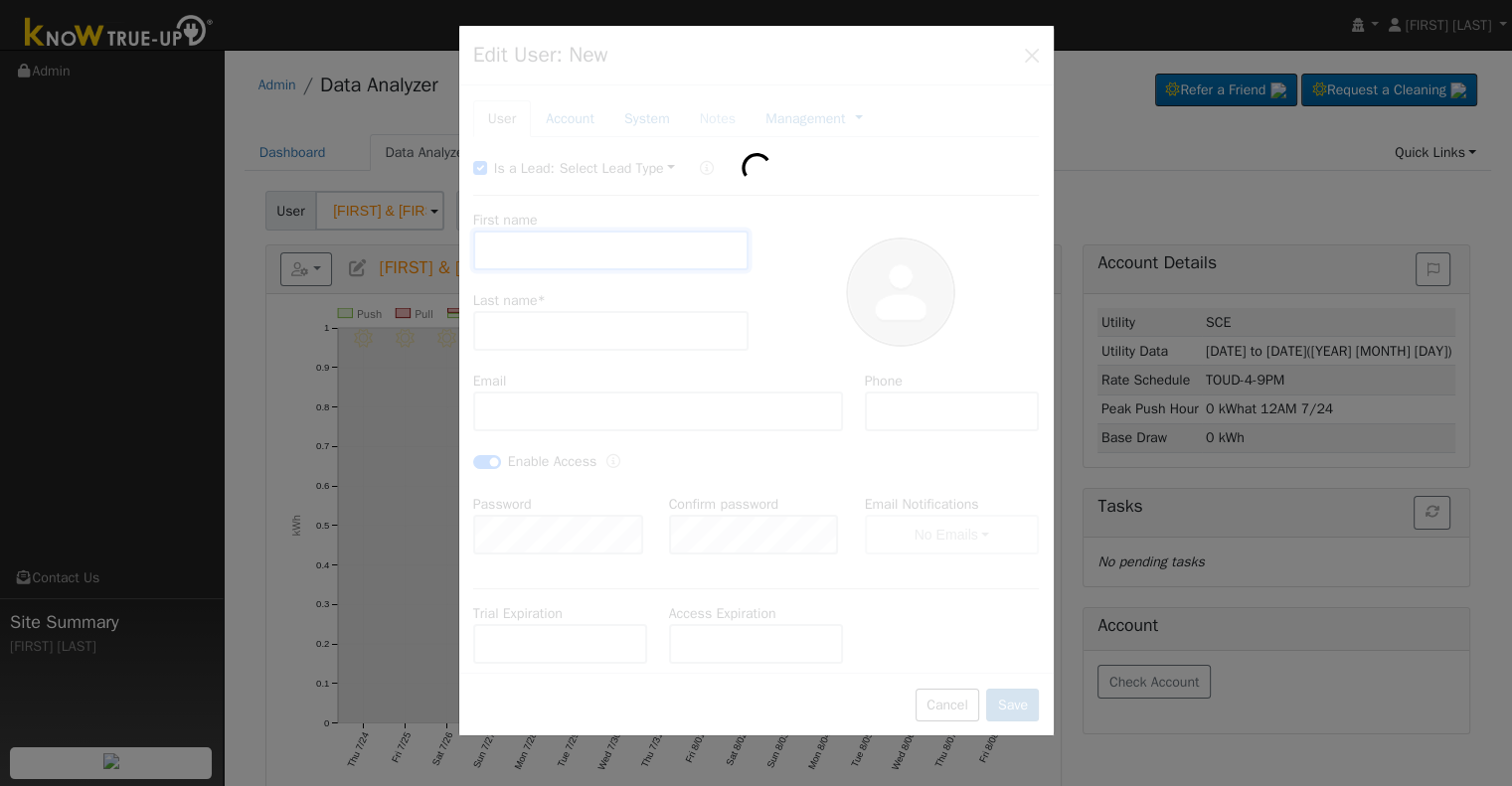 type on "[PHONE]" 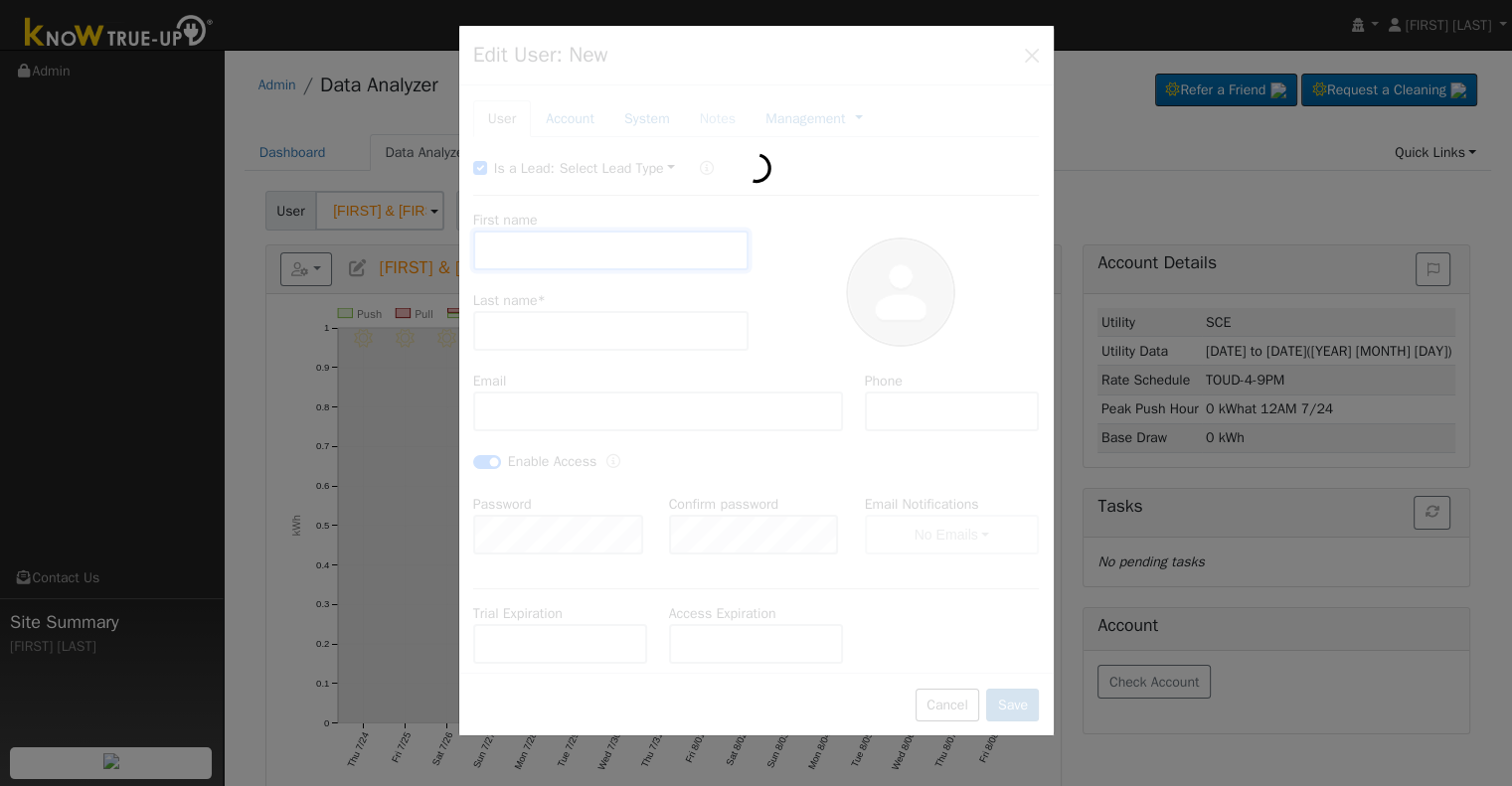 checkbox on "true" 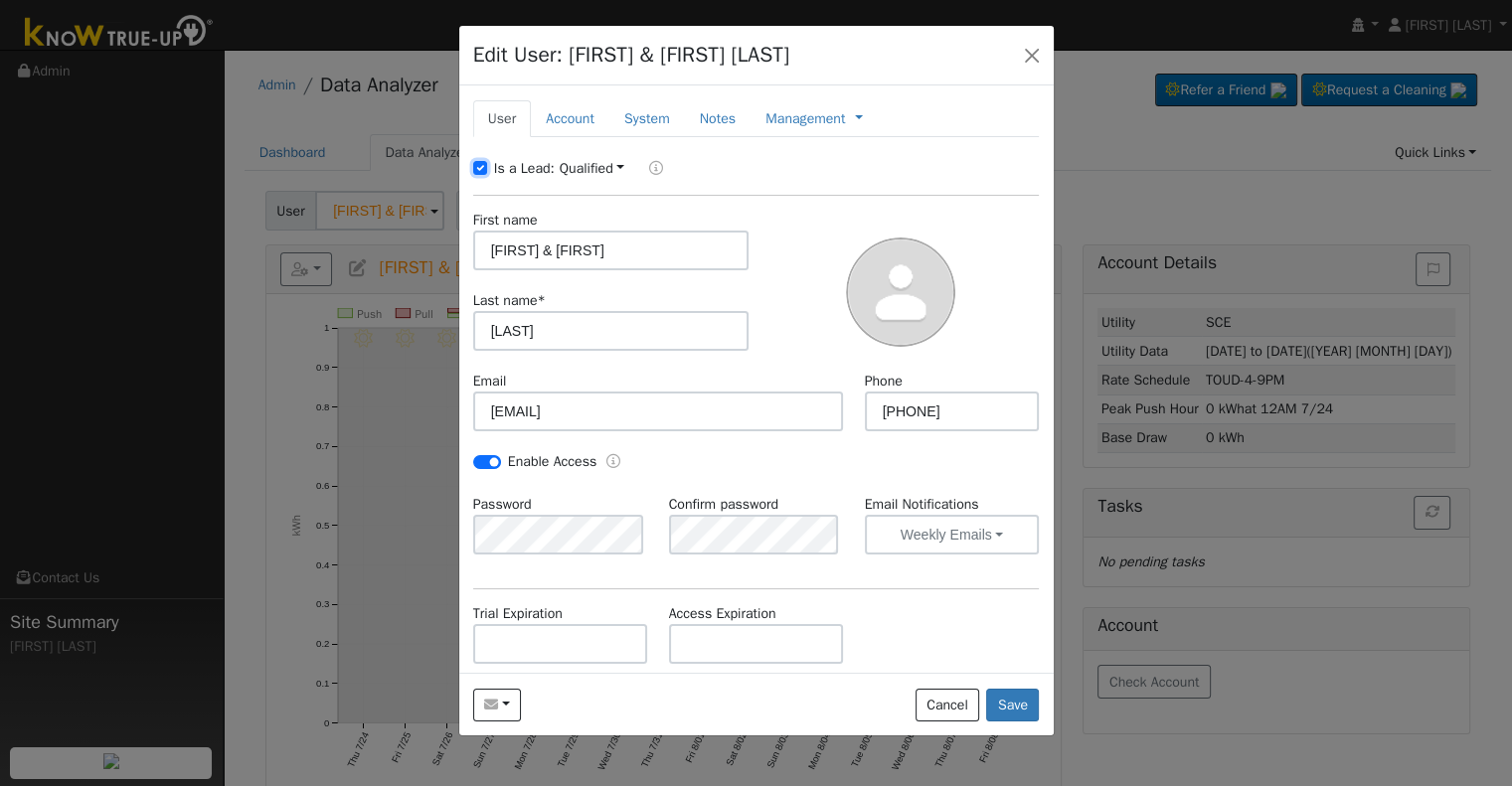 click on "Is a Lead:" at bounding box center [480, 168] 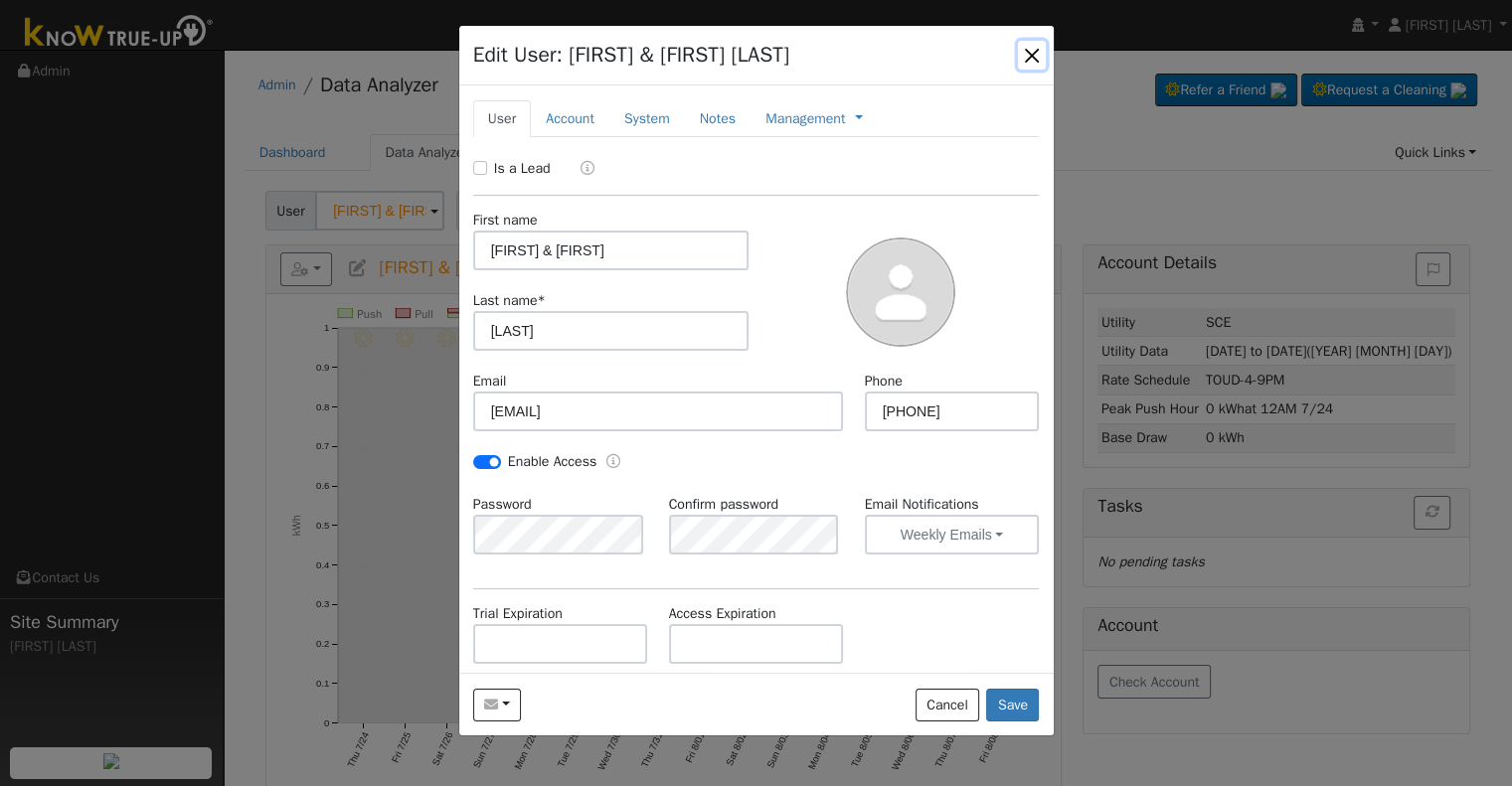 click at bounding box center (1032, 55) 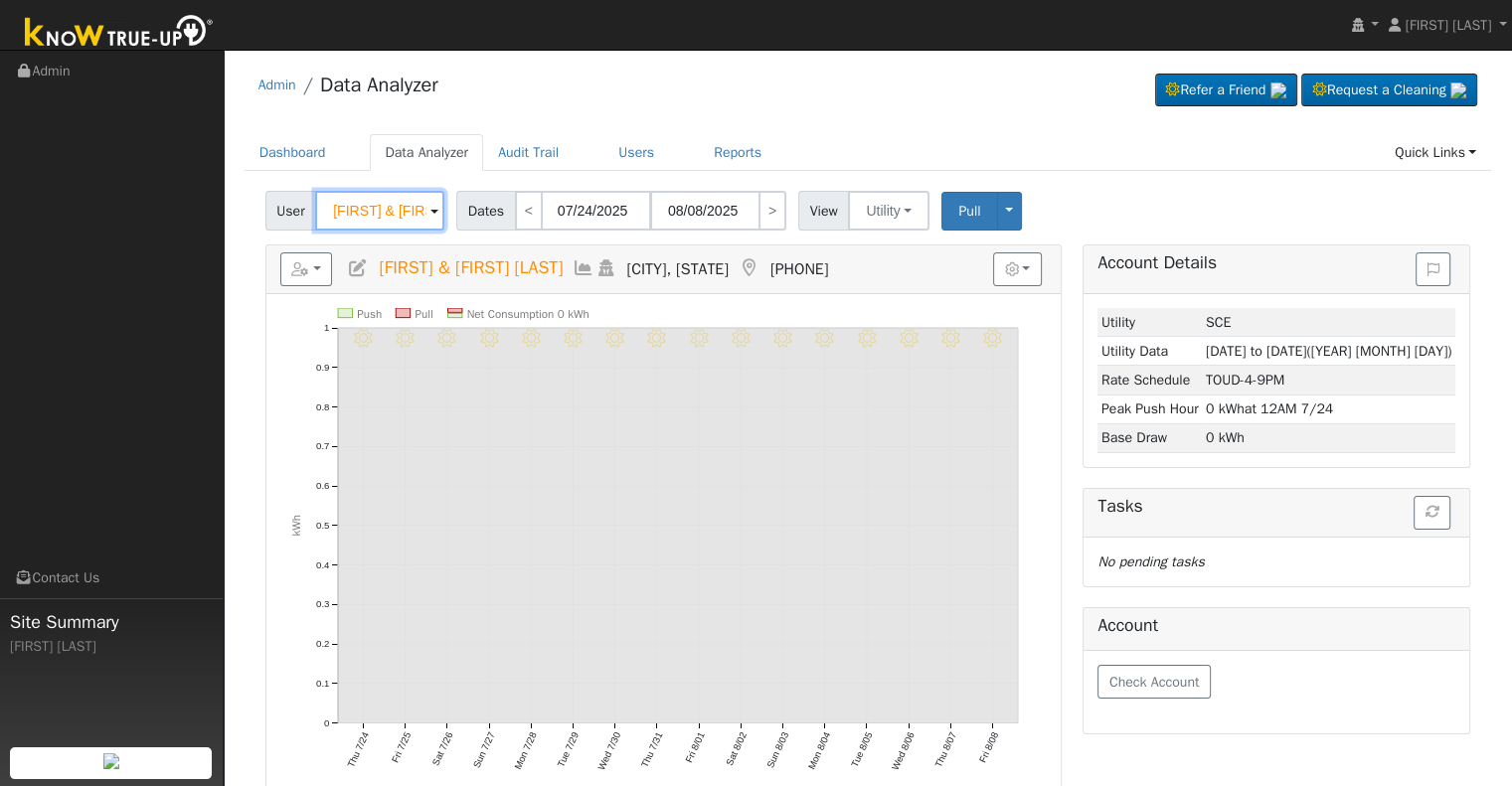 click on "[FIRST] & [FIRST] [LAST]" at bounding box center (380, 211) 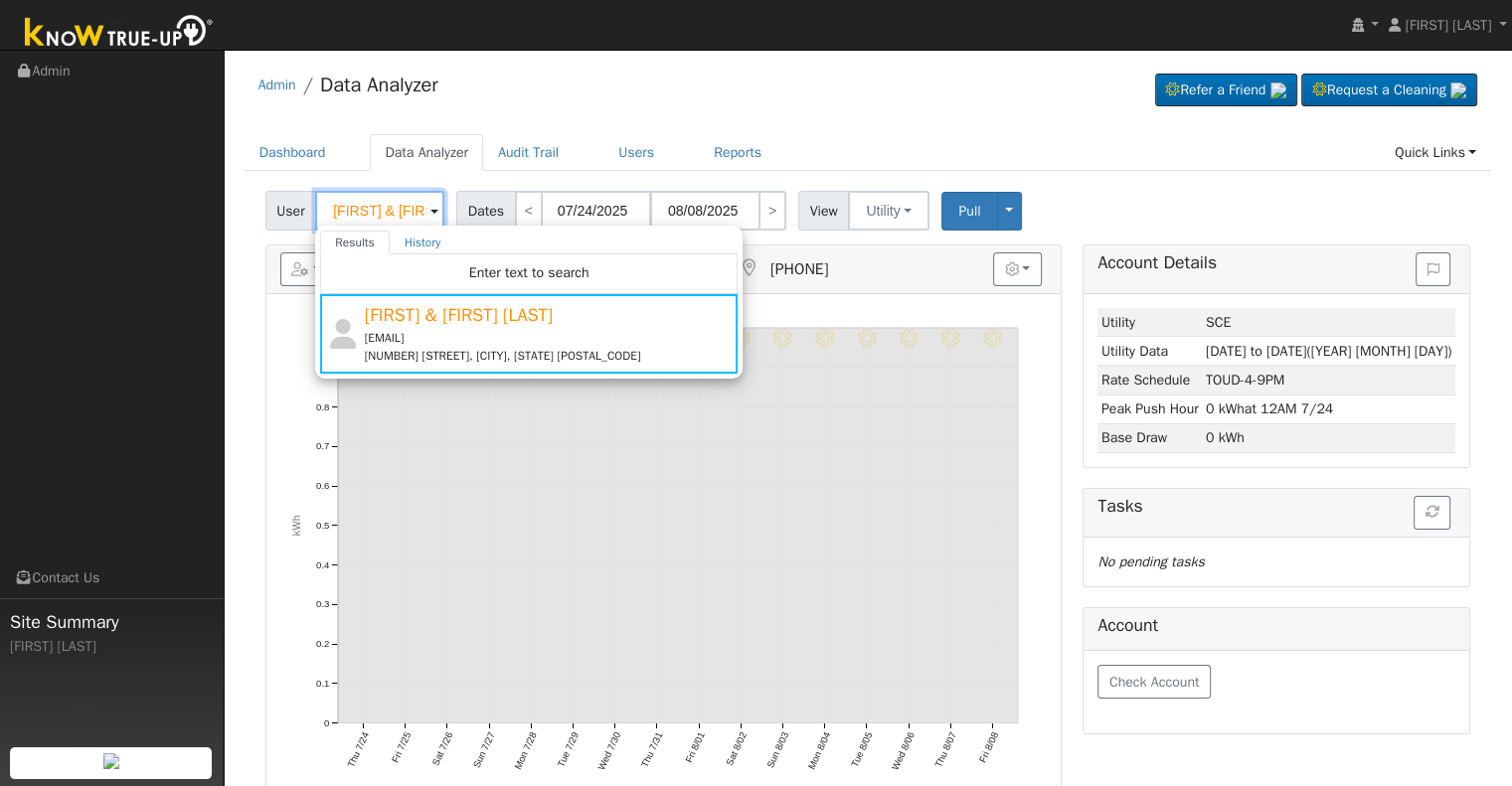 click on "[FIRST] & [FIRST] [LAST]" at bounding box center [380, 211] 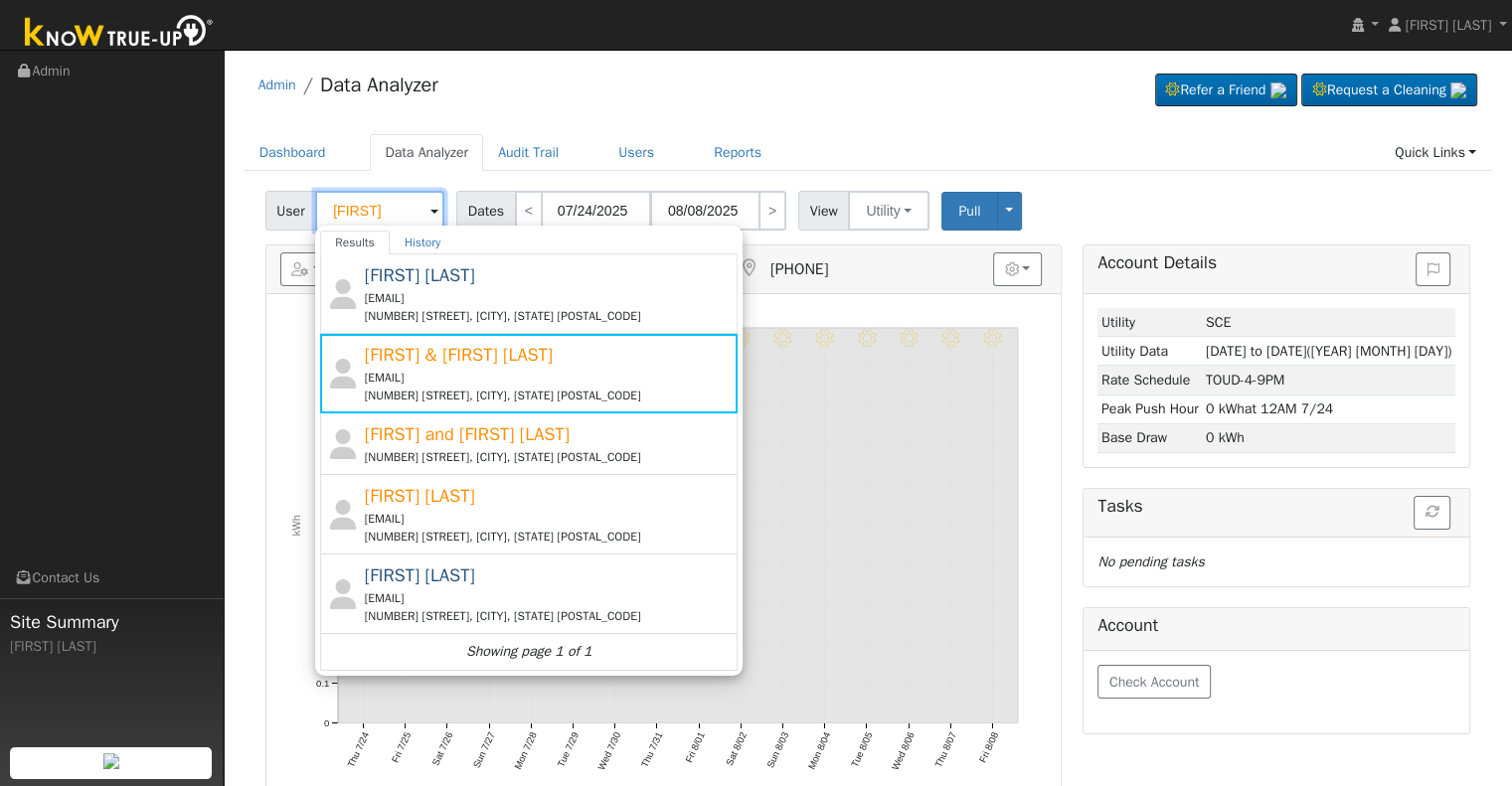 type on "[FIRST]" 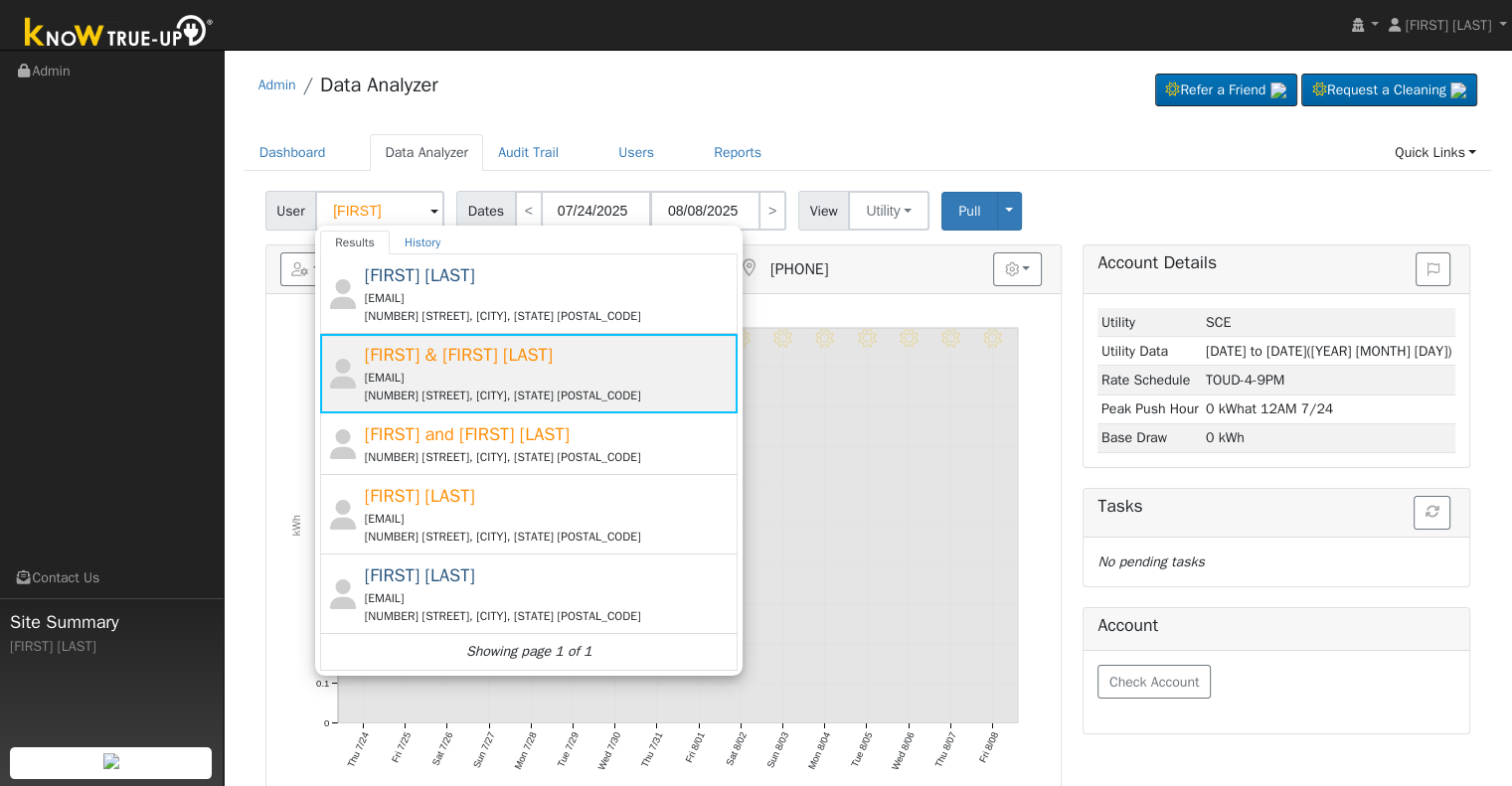 click on "[FIRST] & [FIRST] [LAST] [EMAIL] [NUMBER] [STREET], [CITY], [STATE] [POSTAL_CODE]" at bounding box center [549, 373] 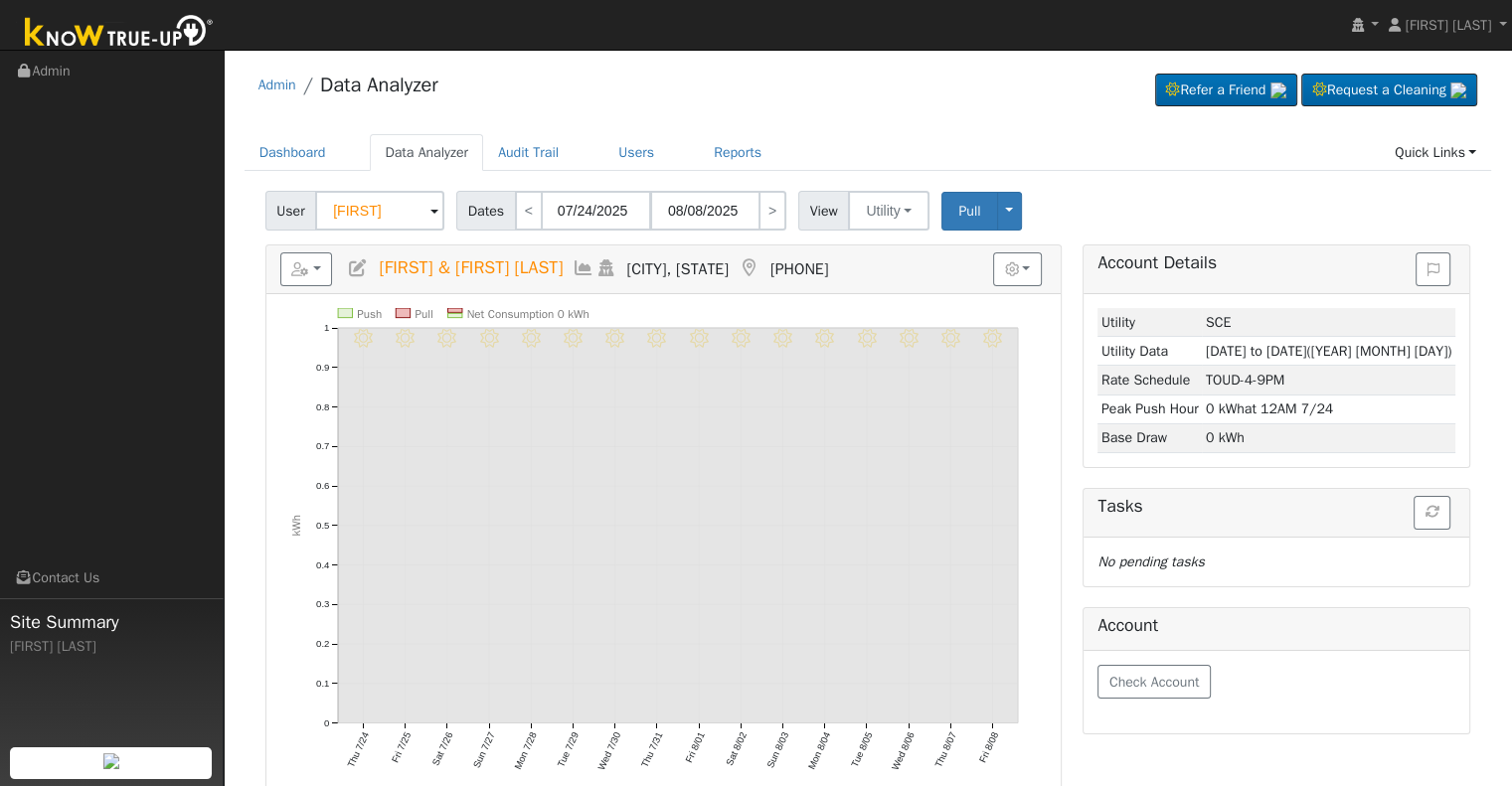 click at bounding box center (358, 268) 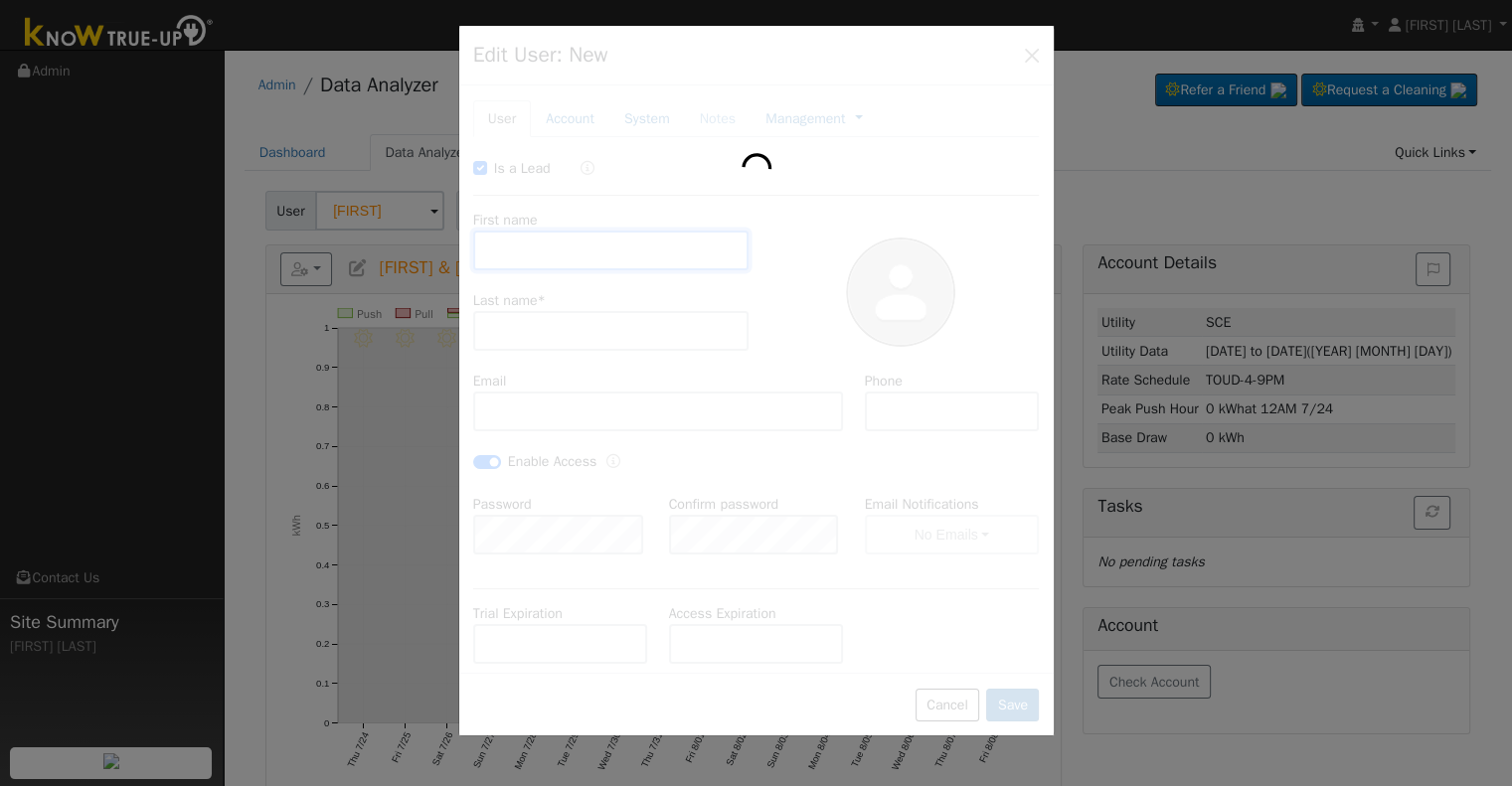 checkbox on "true" 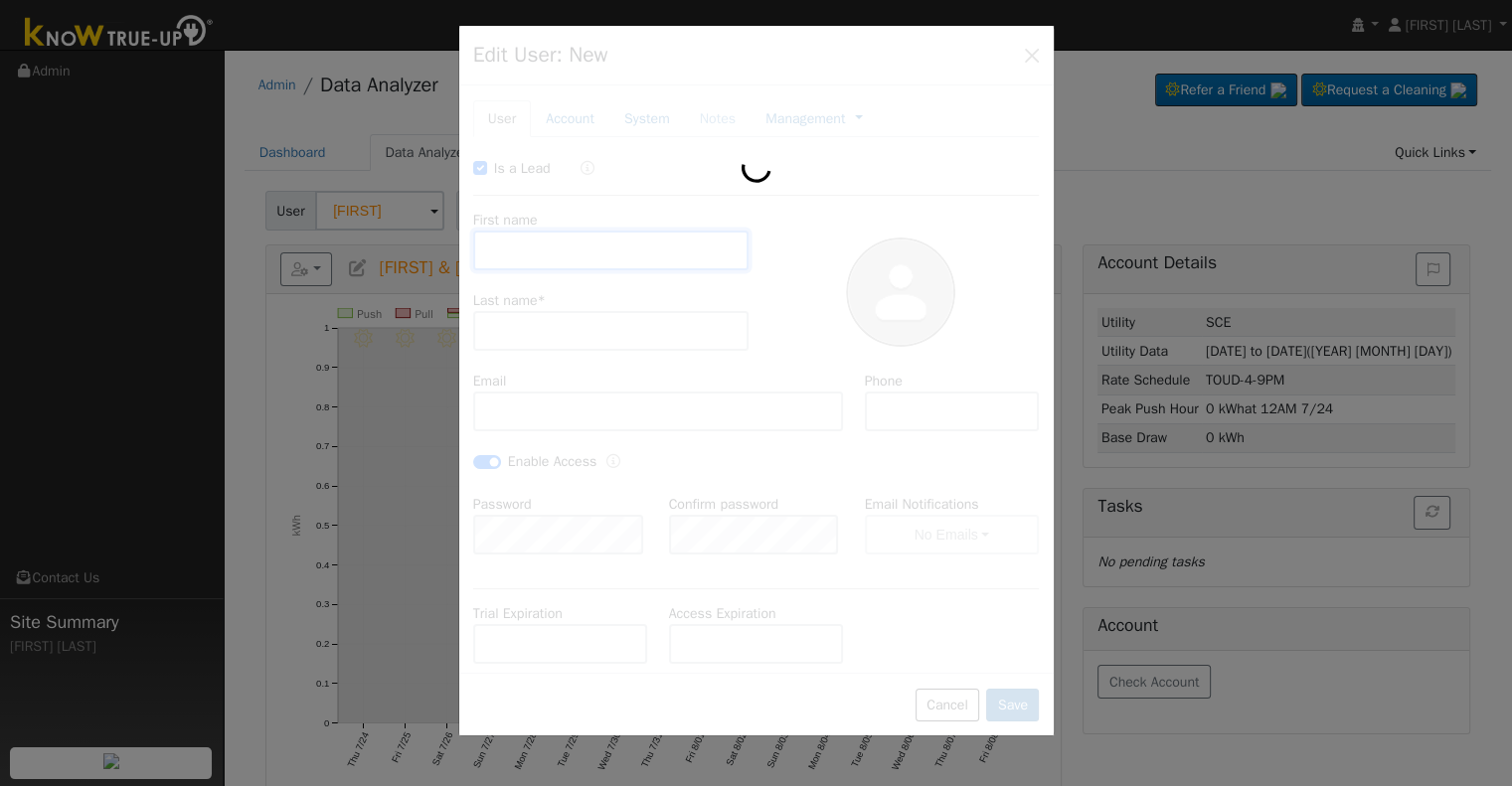 type on "[FIRST] & [FIRST]" 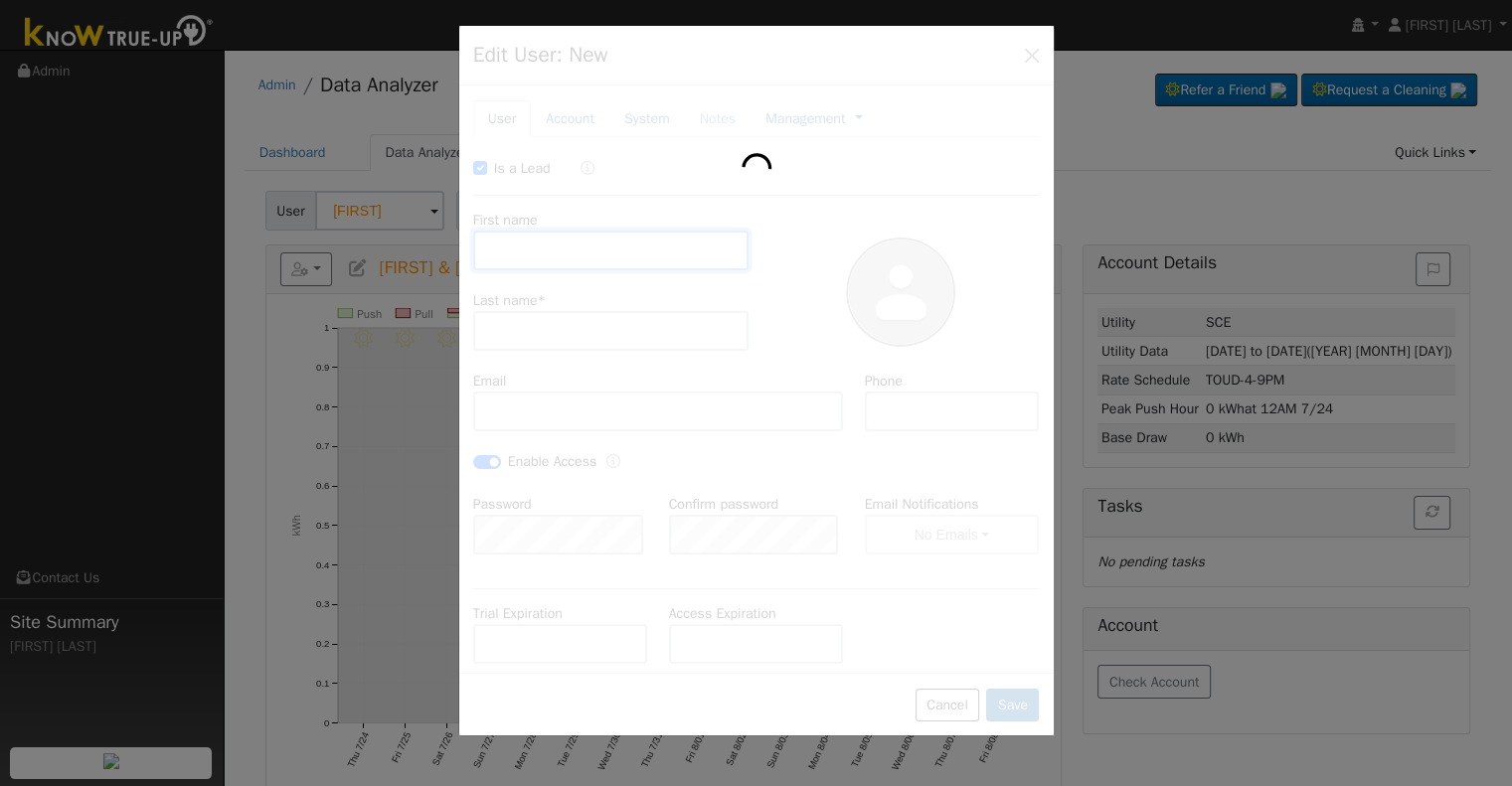 type on "[LAST]" 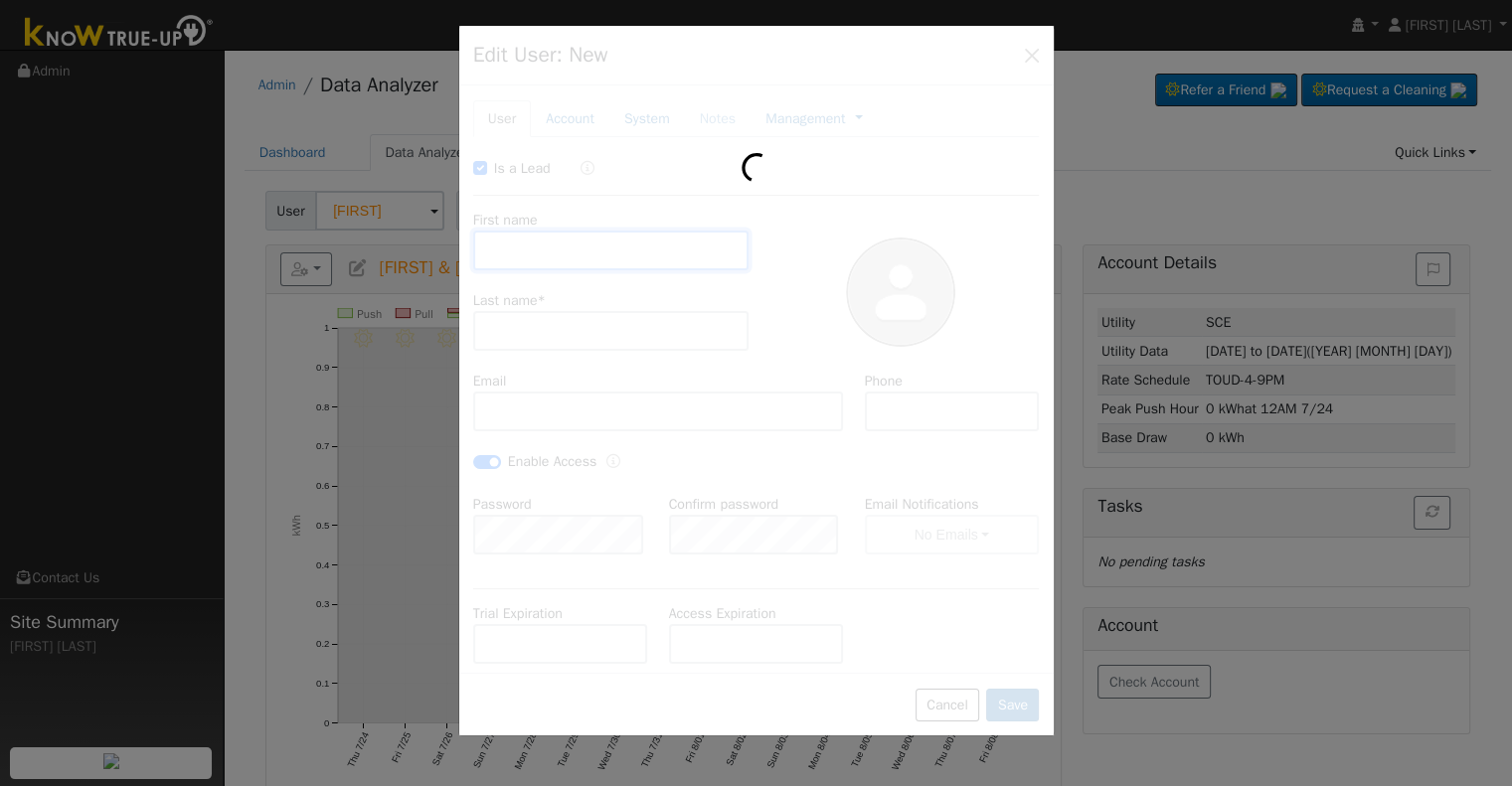 type on "[EMAIL]" 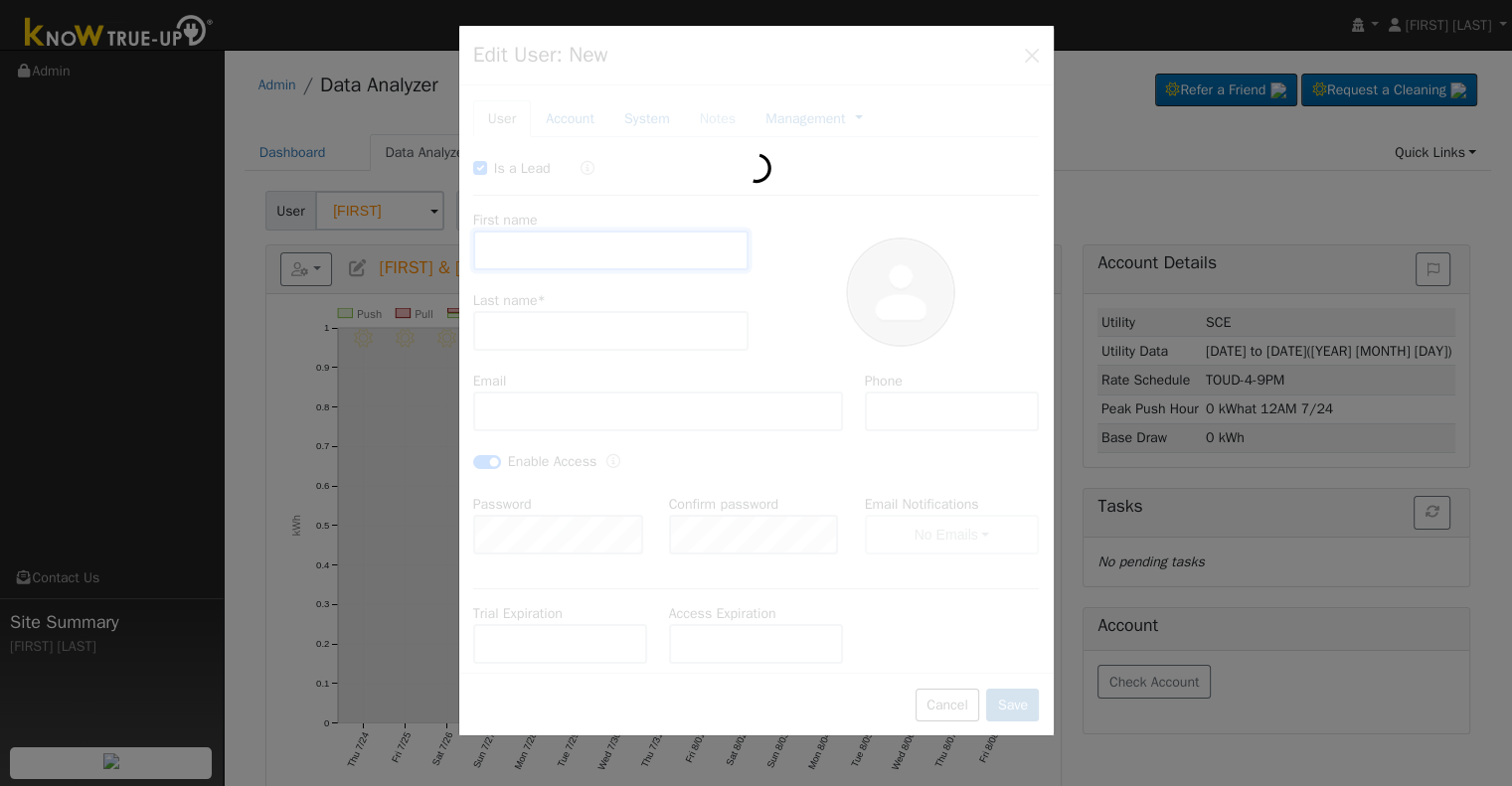 type on "[PHONE]" 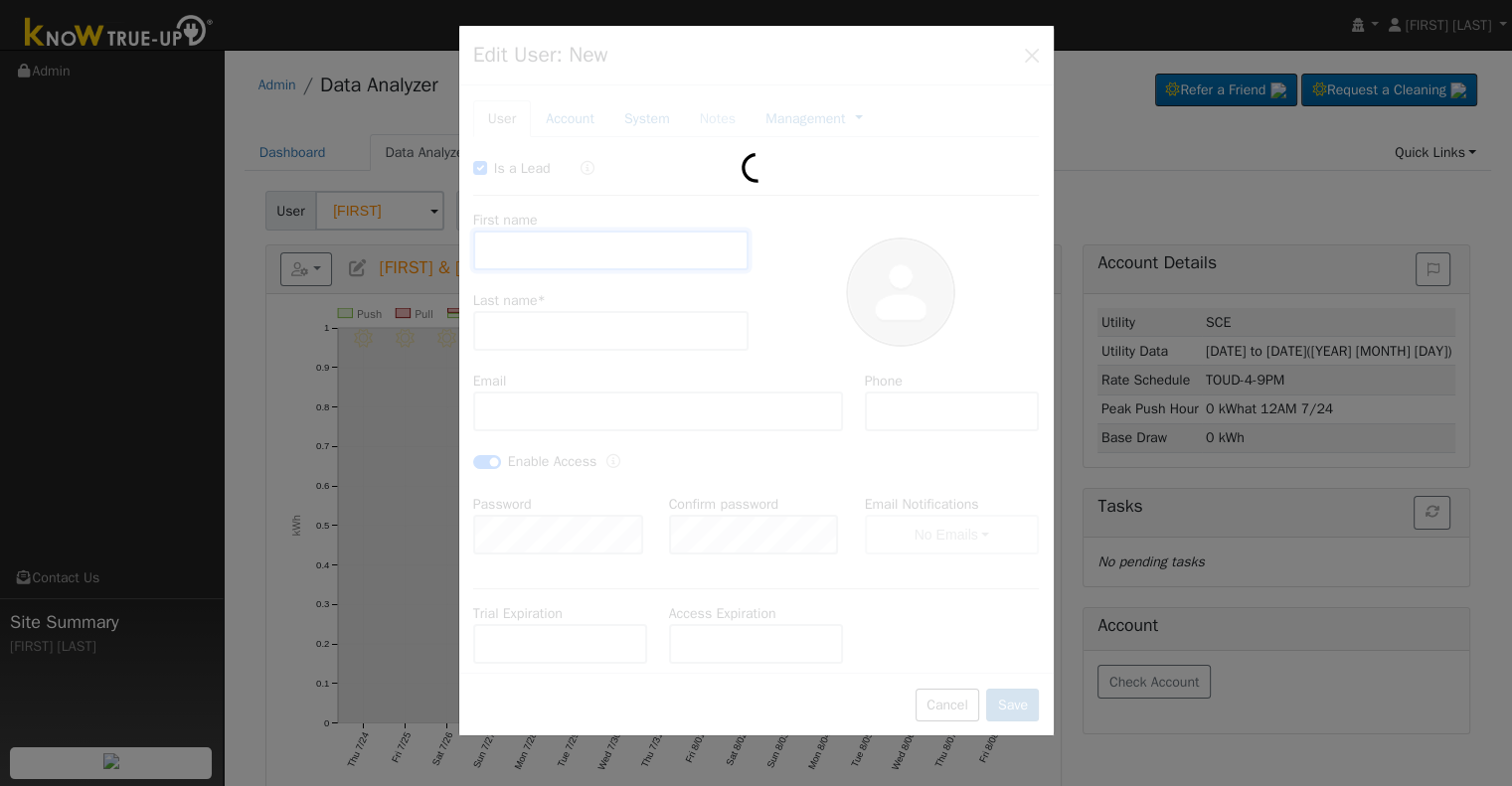 checkbox on "true" 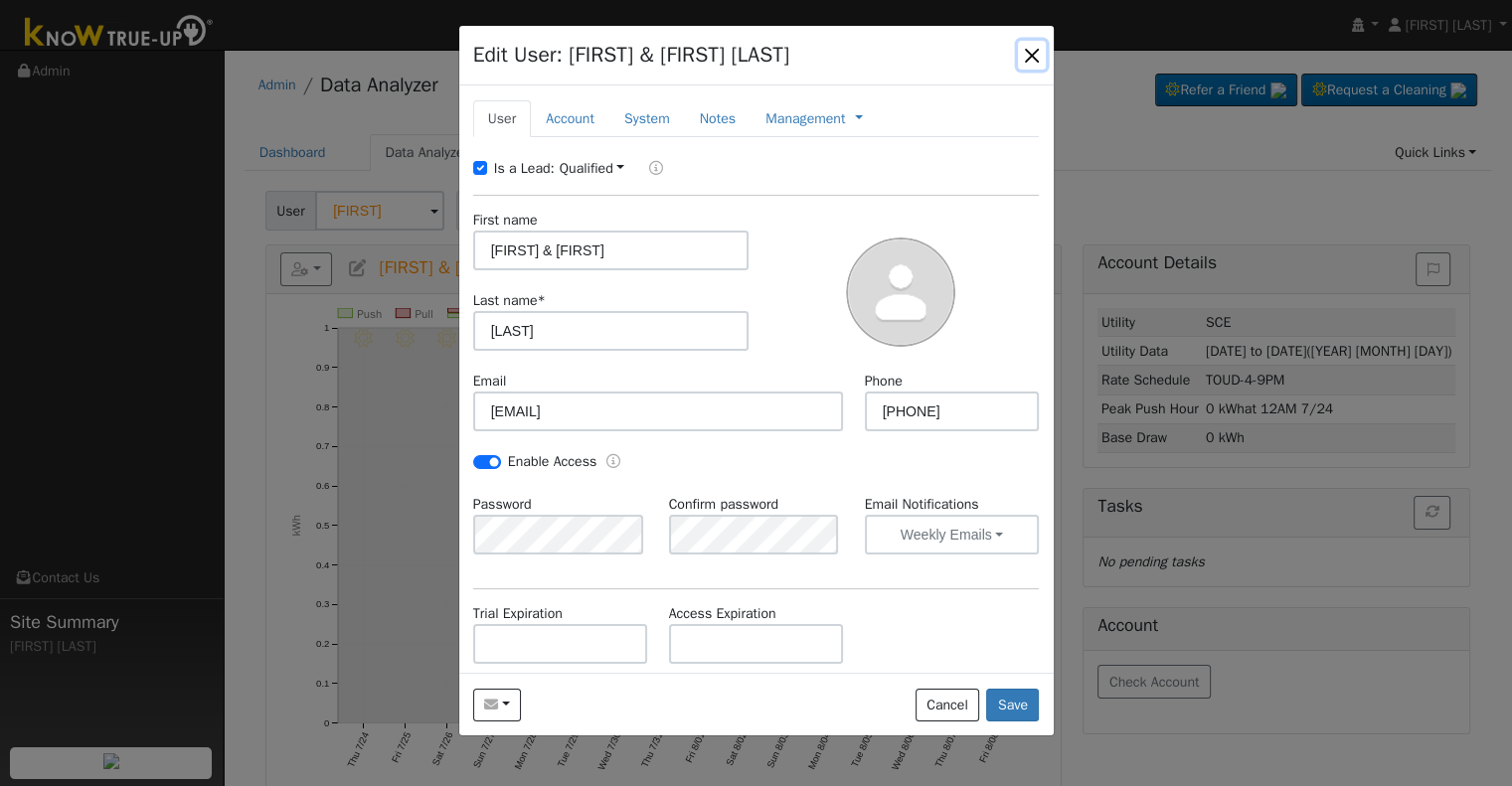 click at bounding box center [1032, 55] 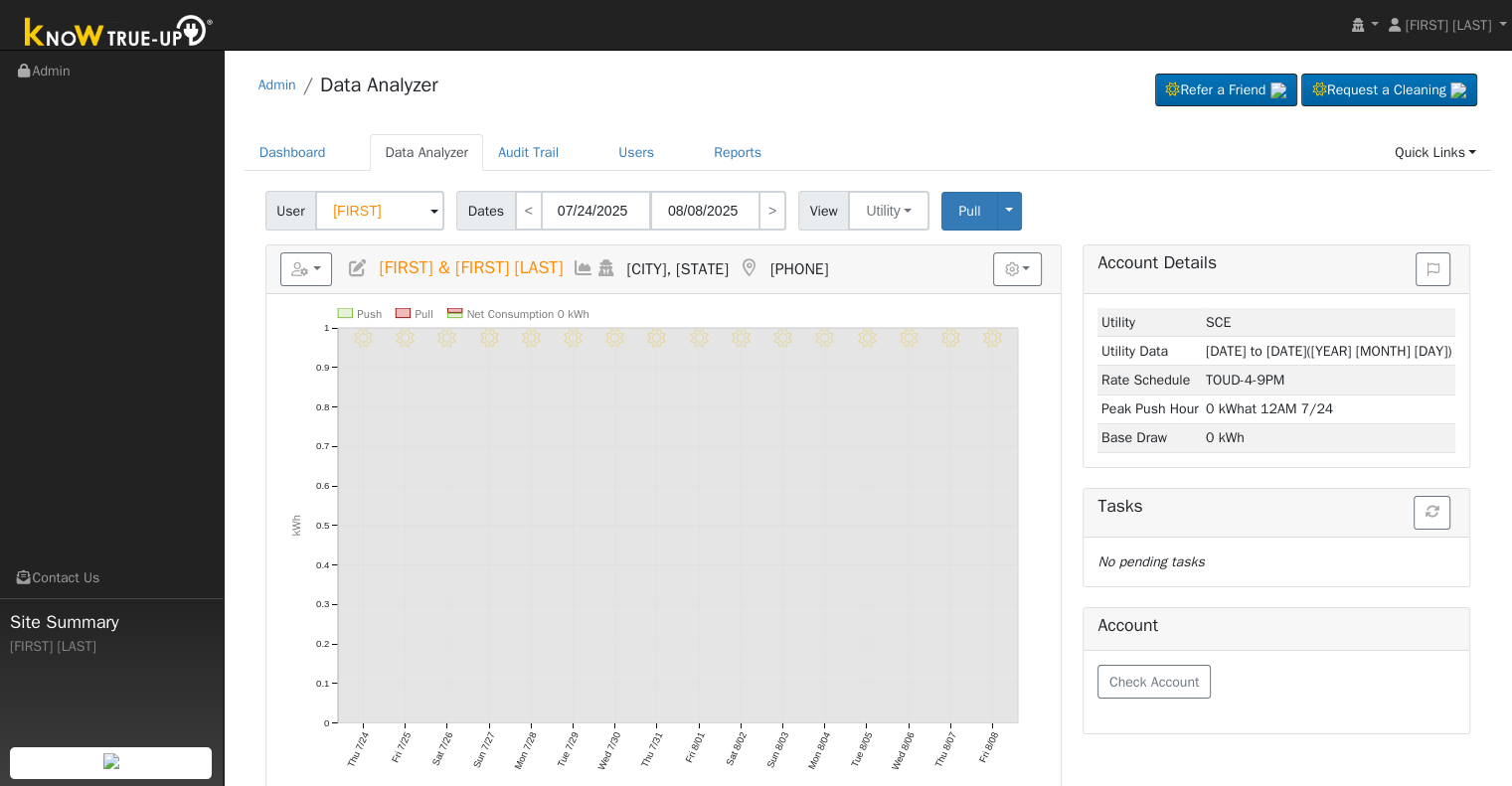 click at bounding box center (358, 268) 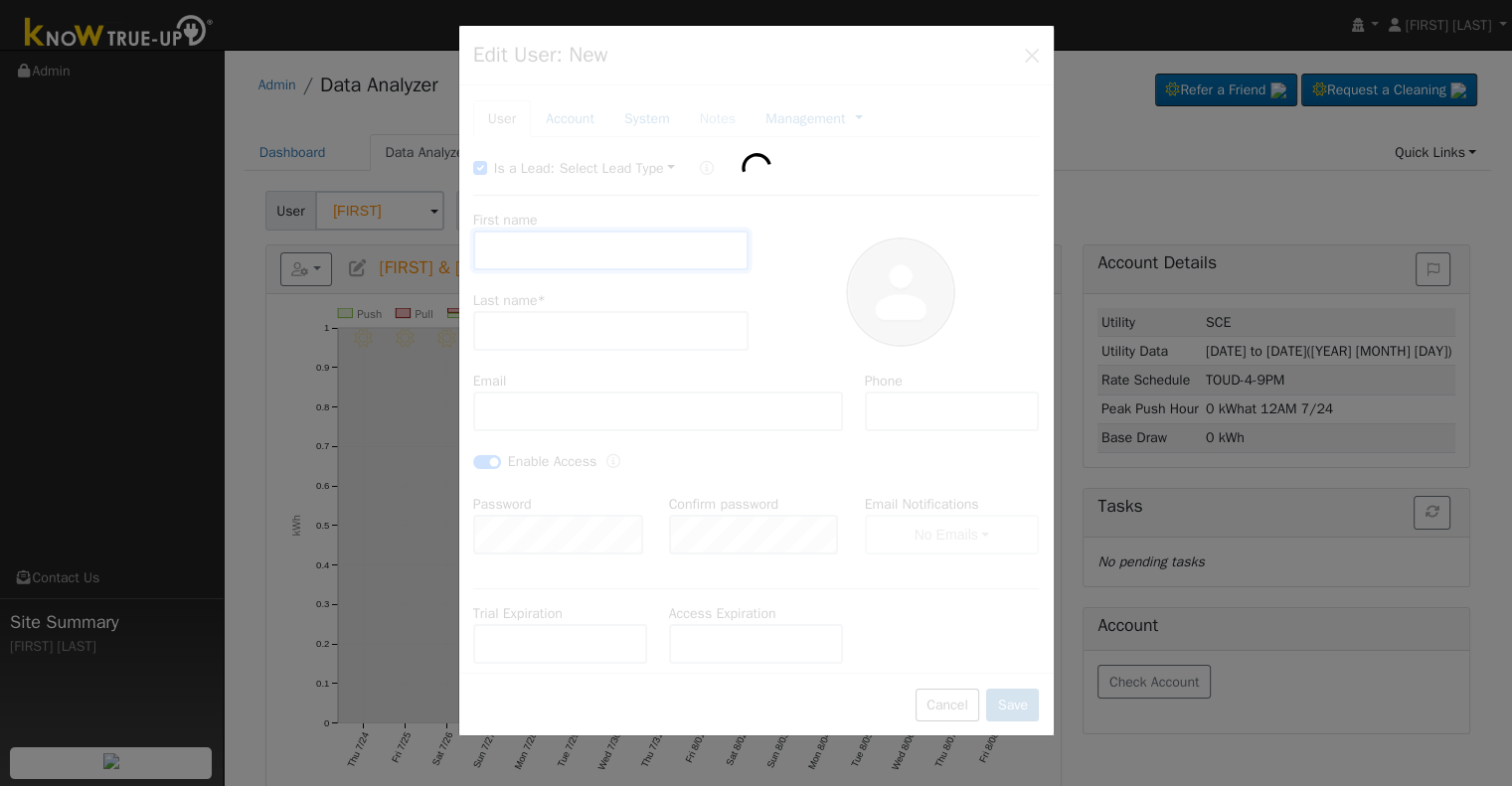 type on "[FIRST] & [FIRST]" 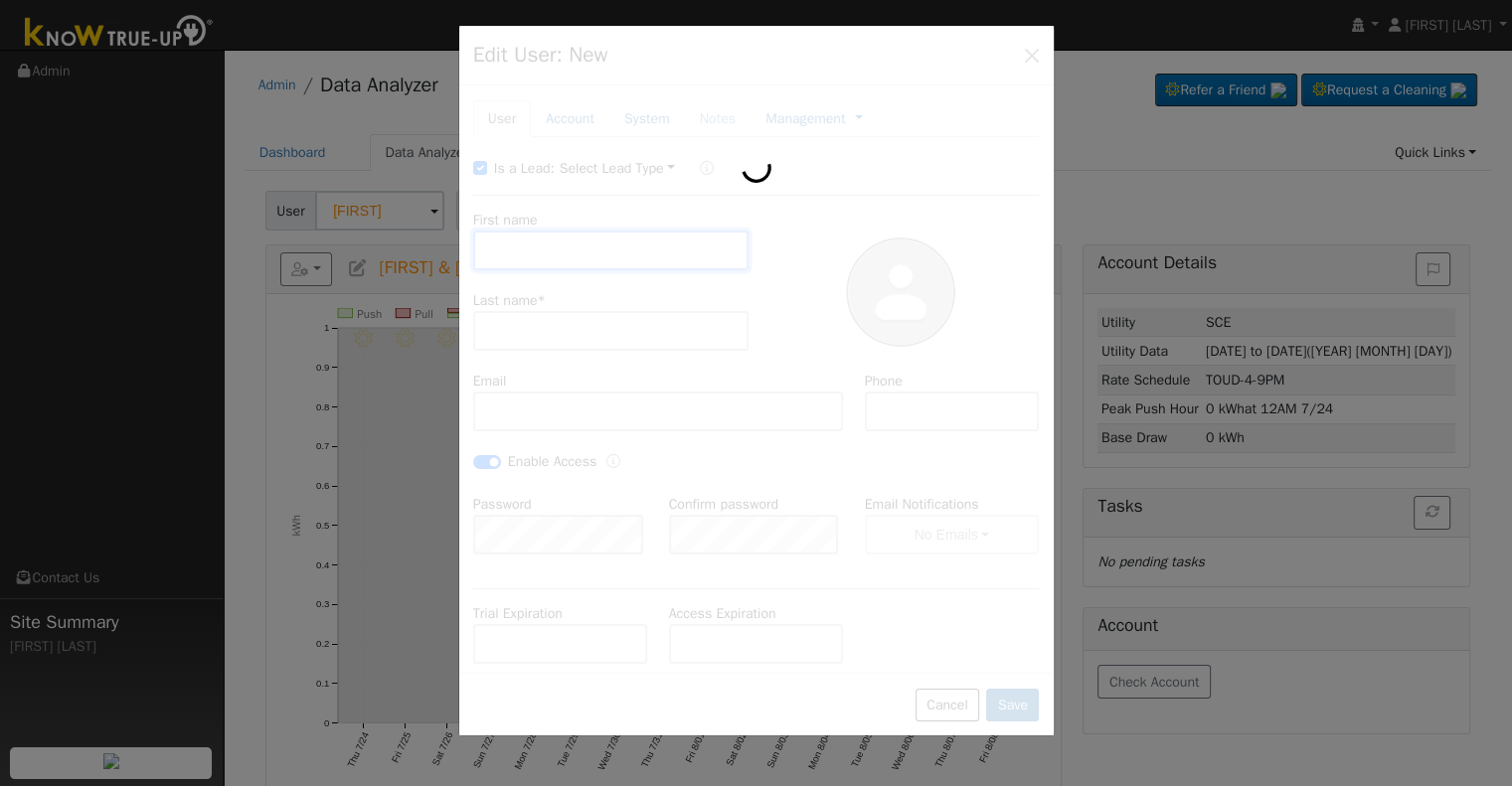 type on "[LAST]" 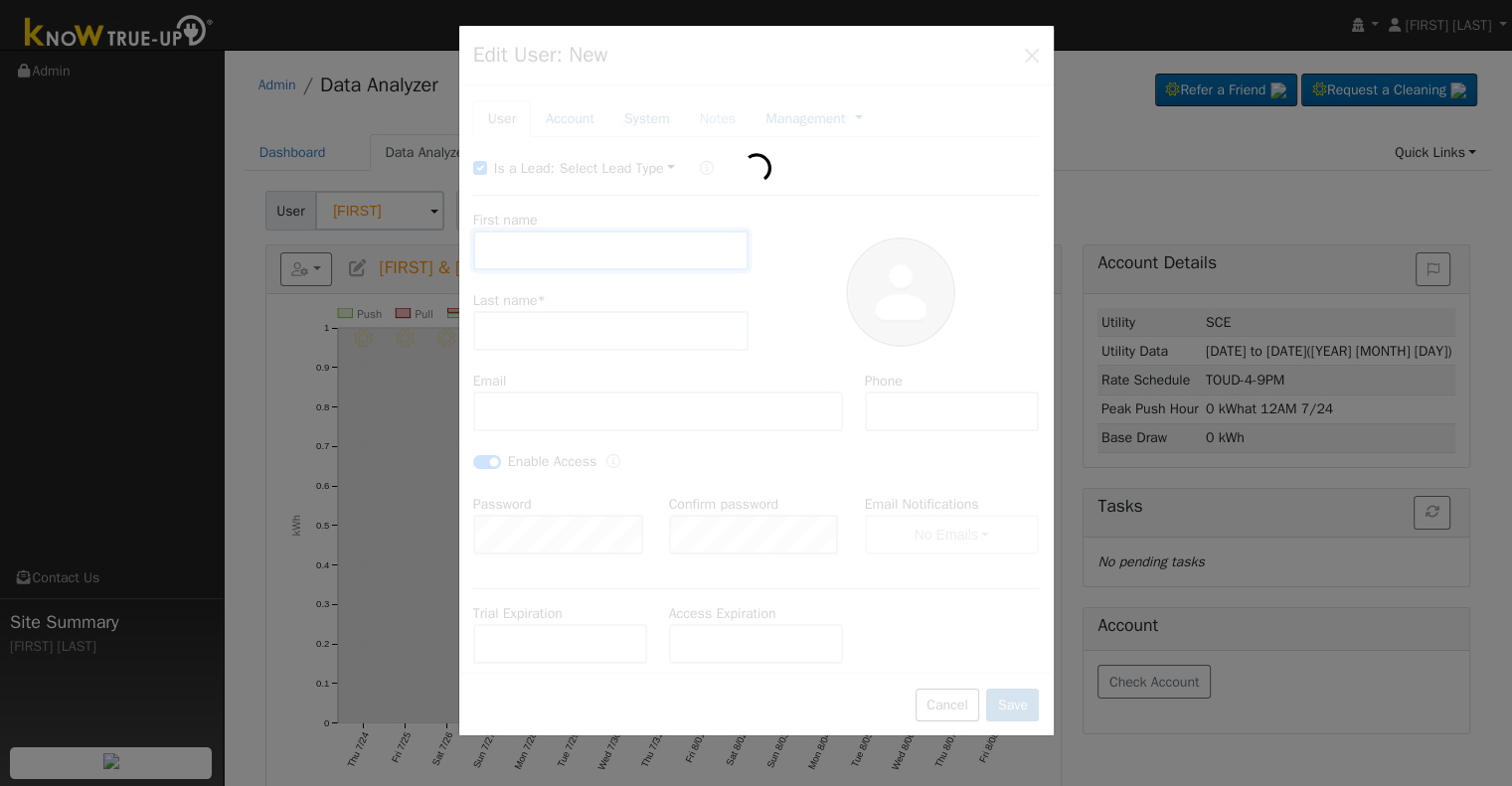 type on "[EMAIL]" 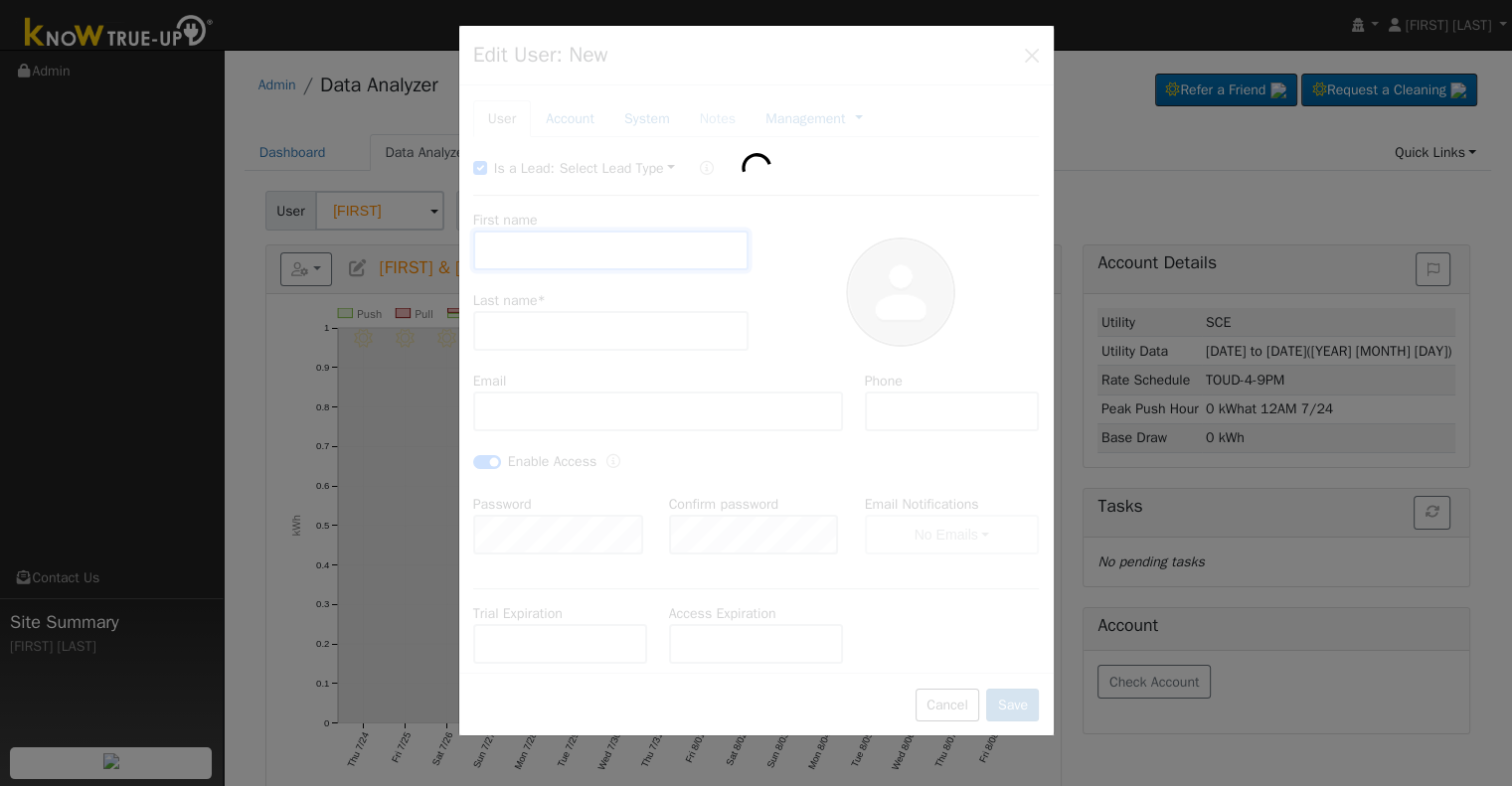 type on "[PHONE]" 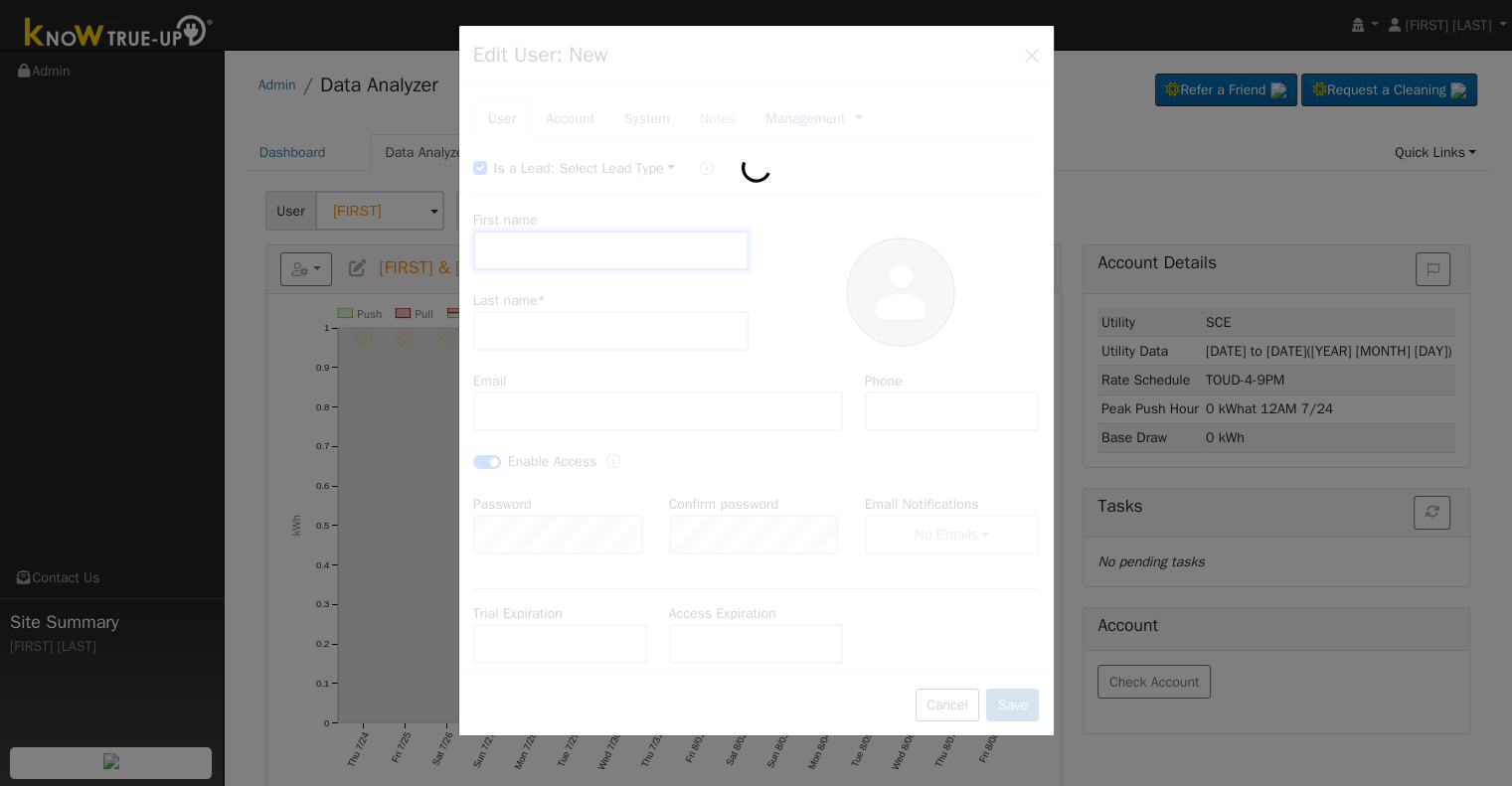 checkbox on "true" 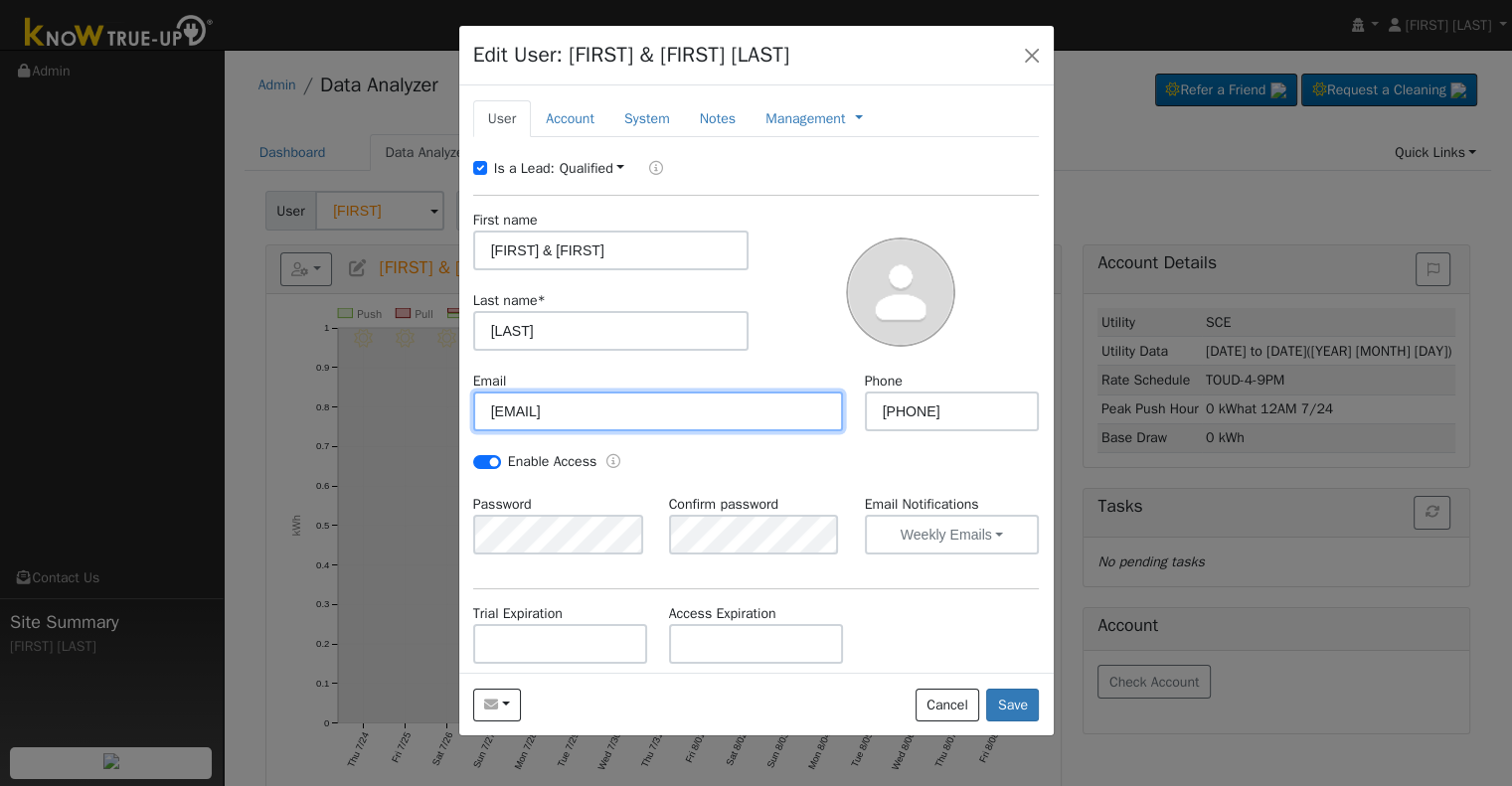 drag, startPoint x: 672, startPoint y: 412, endPoint x: 462, endPoint y: 418, distance: 210.0857 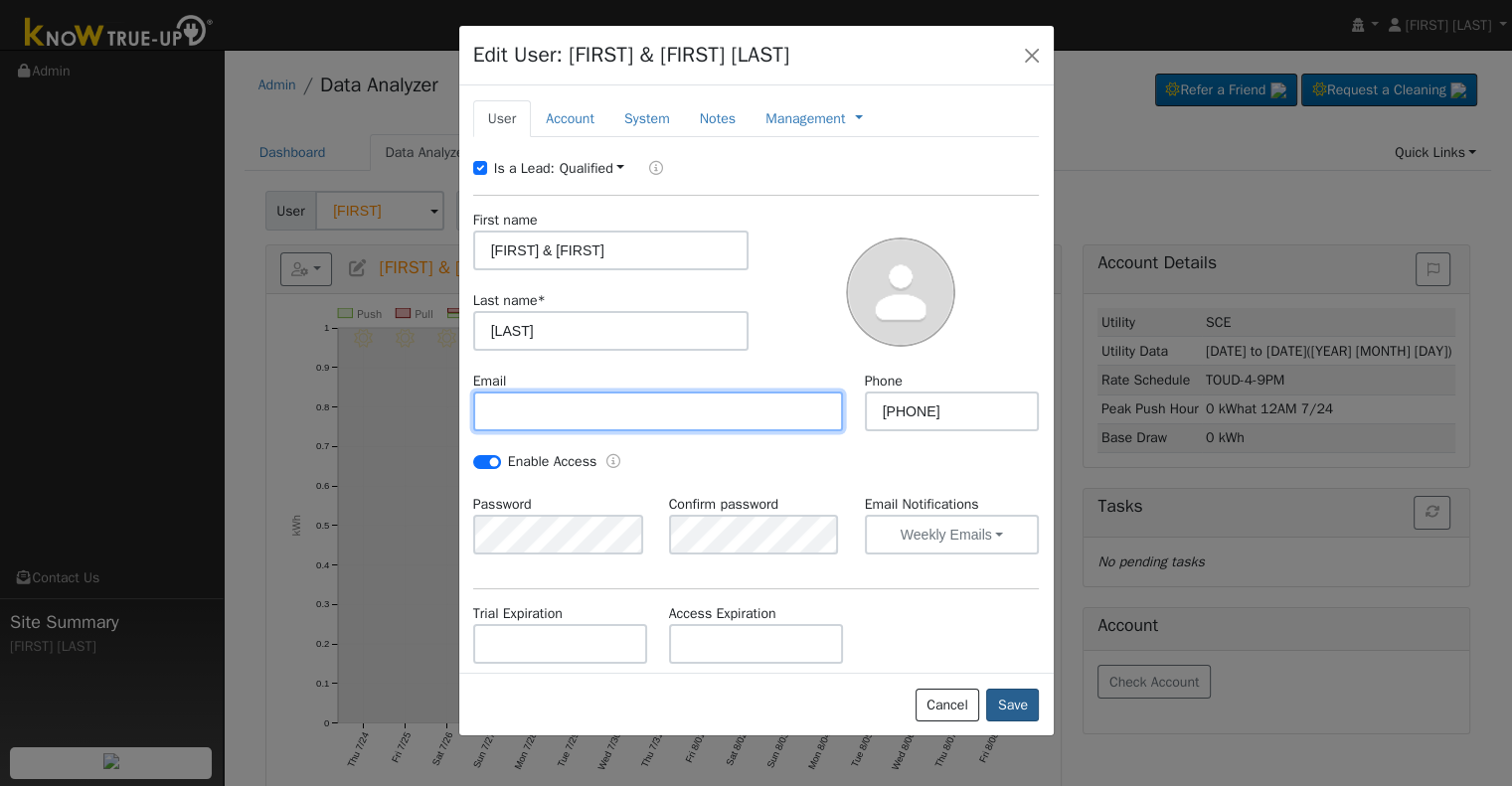 type 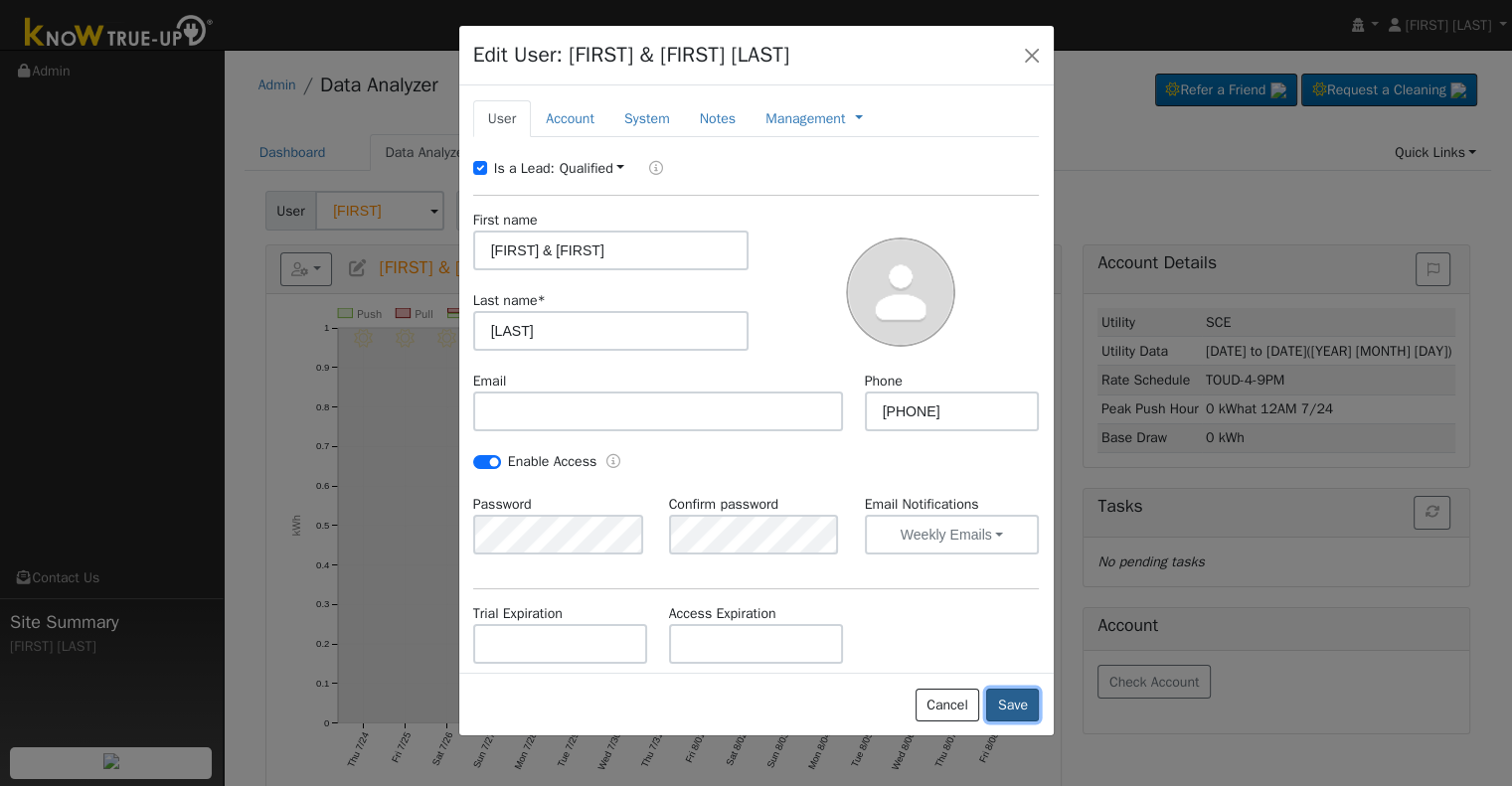 click on "Save" at bounding box center [1012, 706] 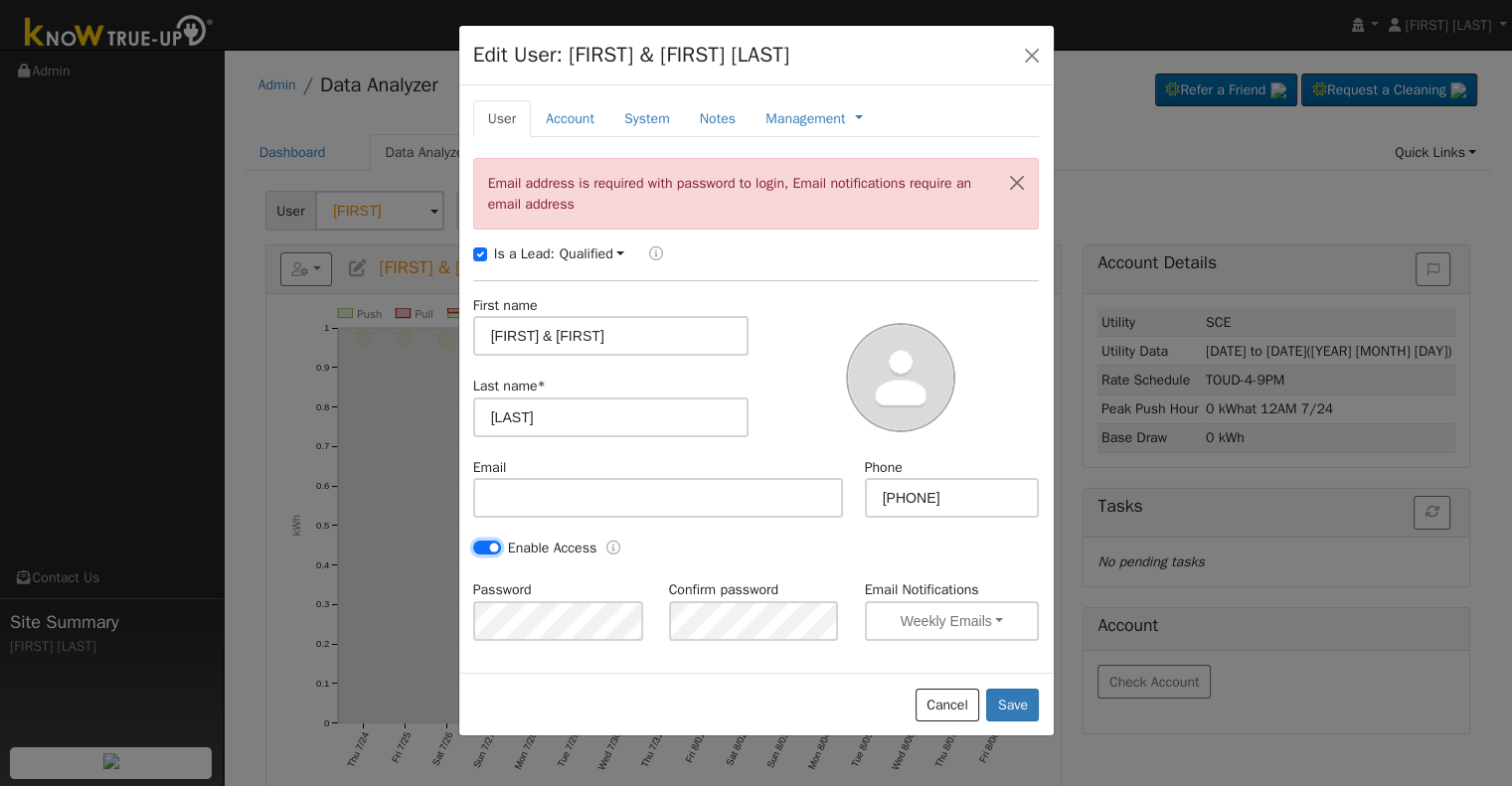 click on "Enable Access" at bounding box center [487, 548] 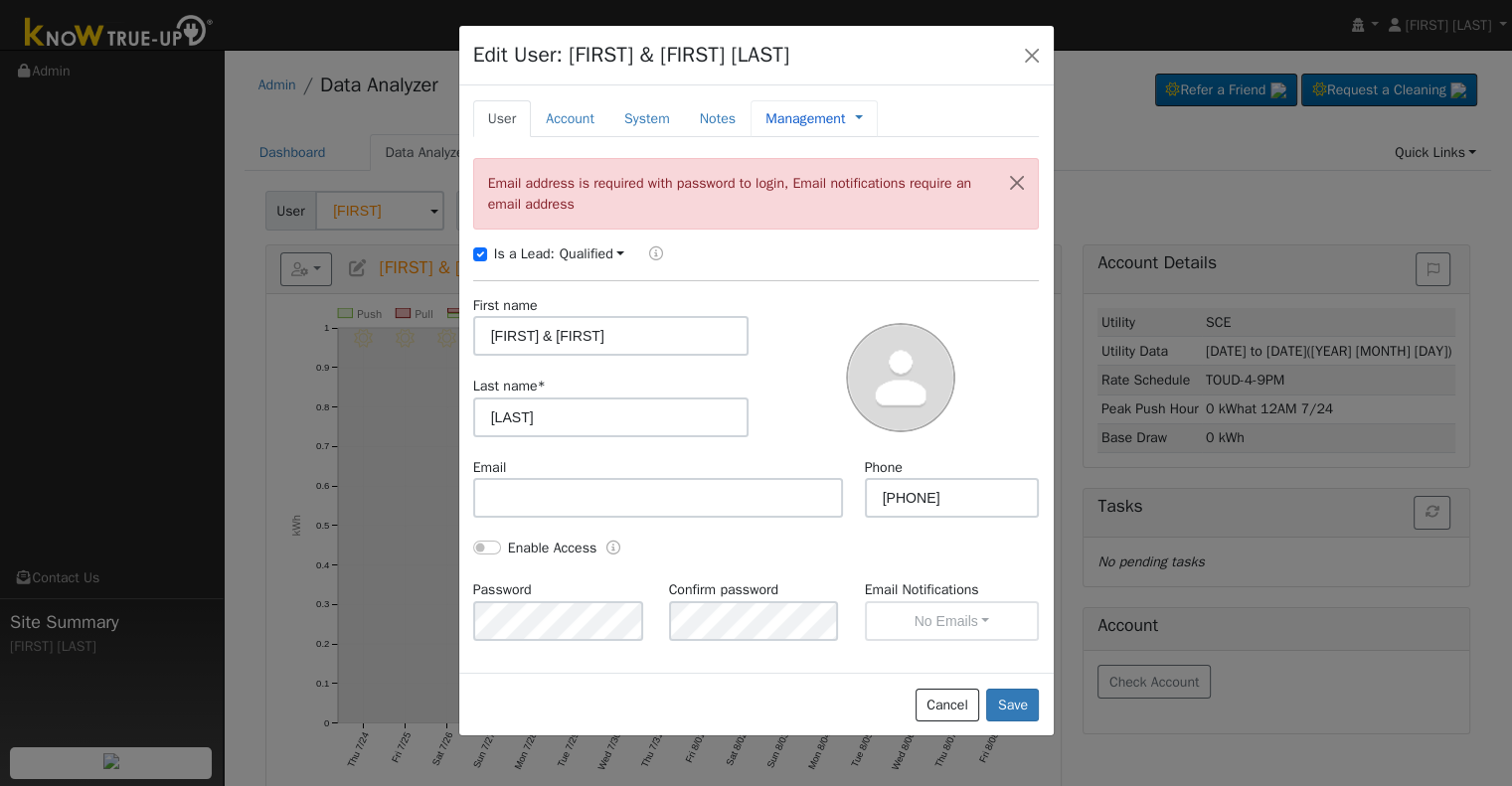 click on "Management" at bounding box center (805, 118) 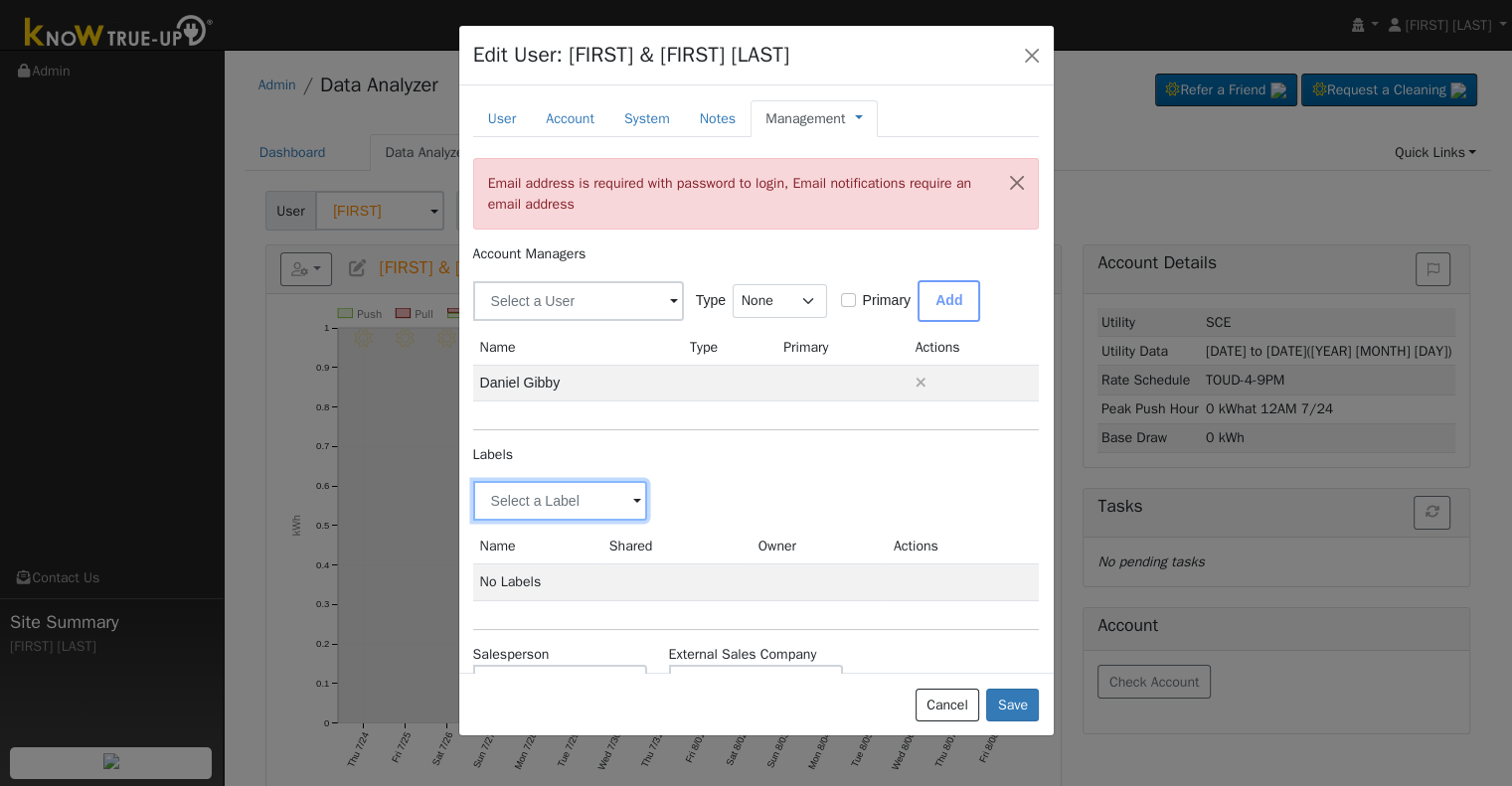 click at bounding box center (561, 501) 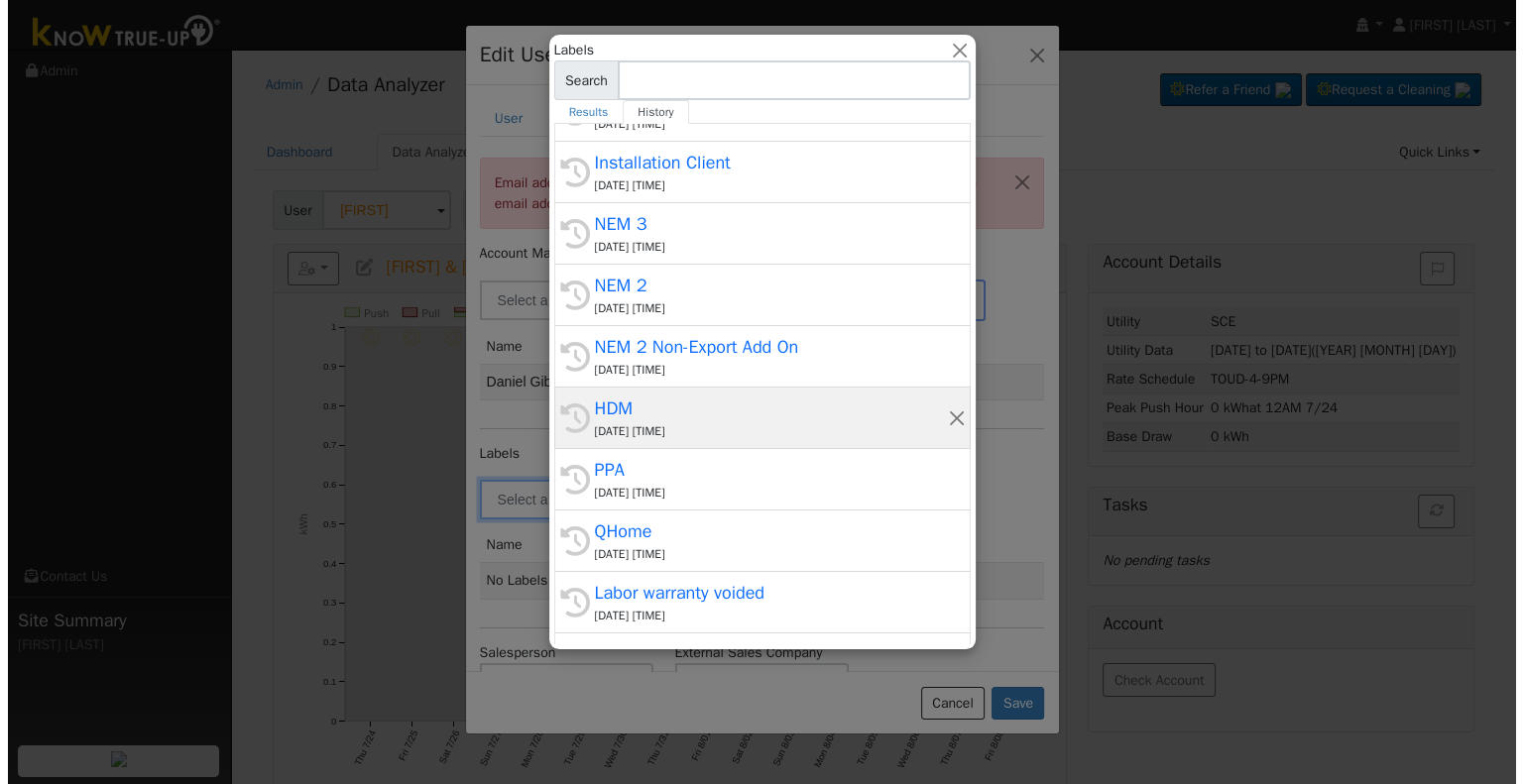 scroll, scrollTop: 396, scrollLeft: 0, axis: vertical 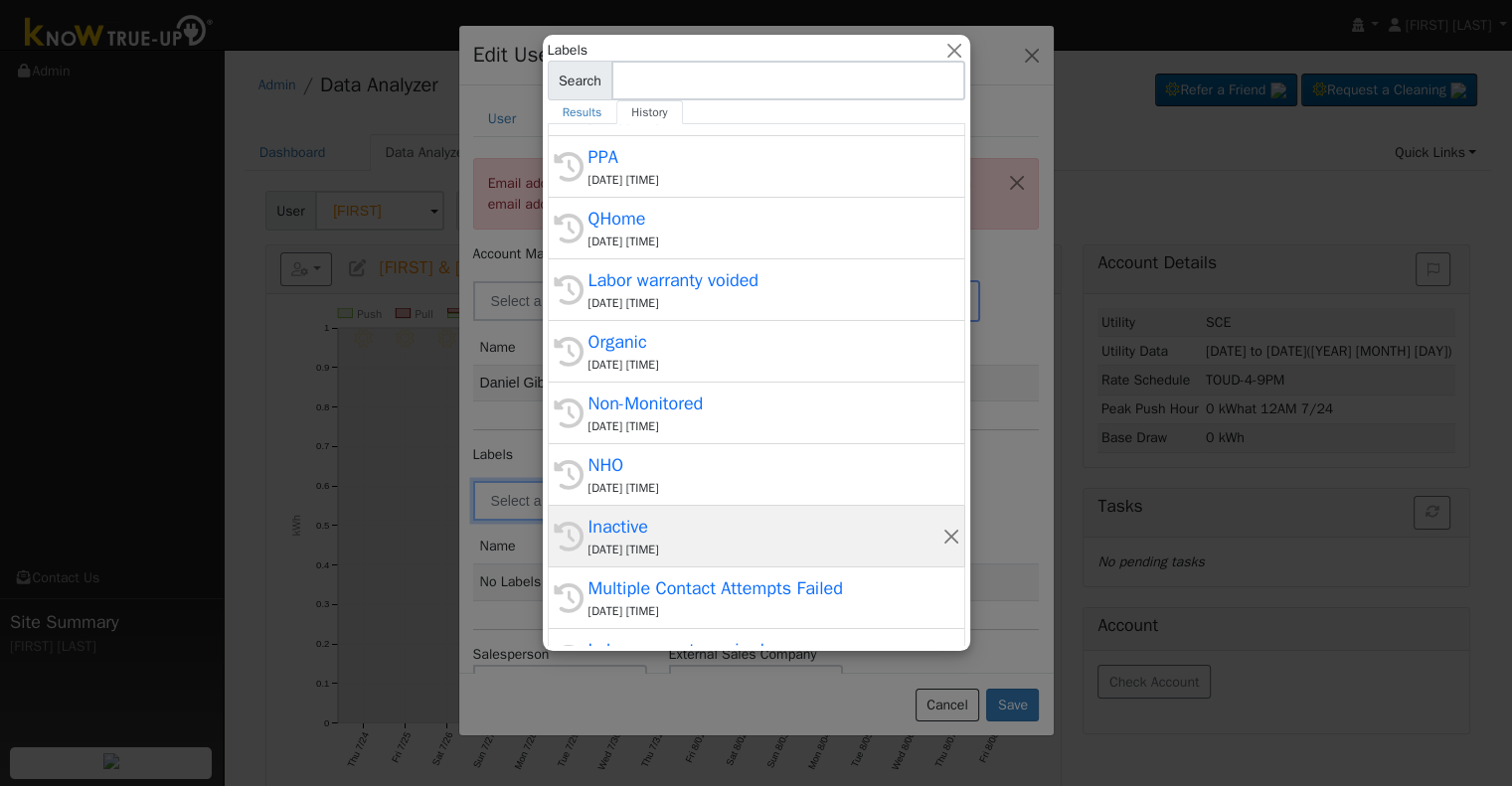 click on "Inactive" at bounding box center (765, 527) 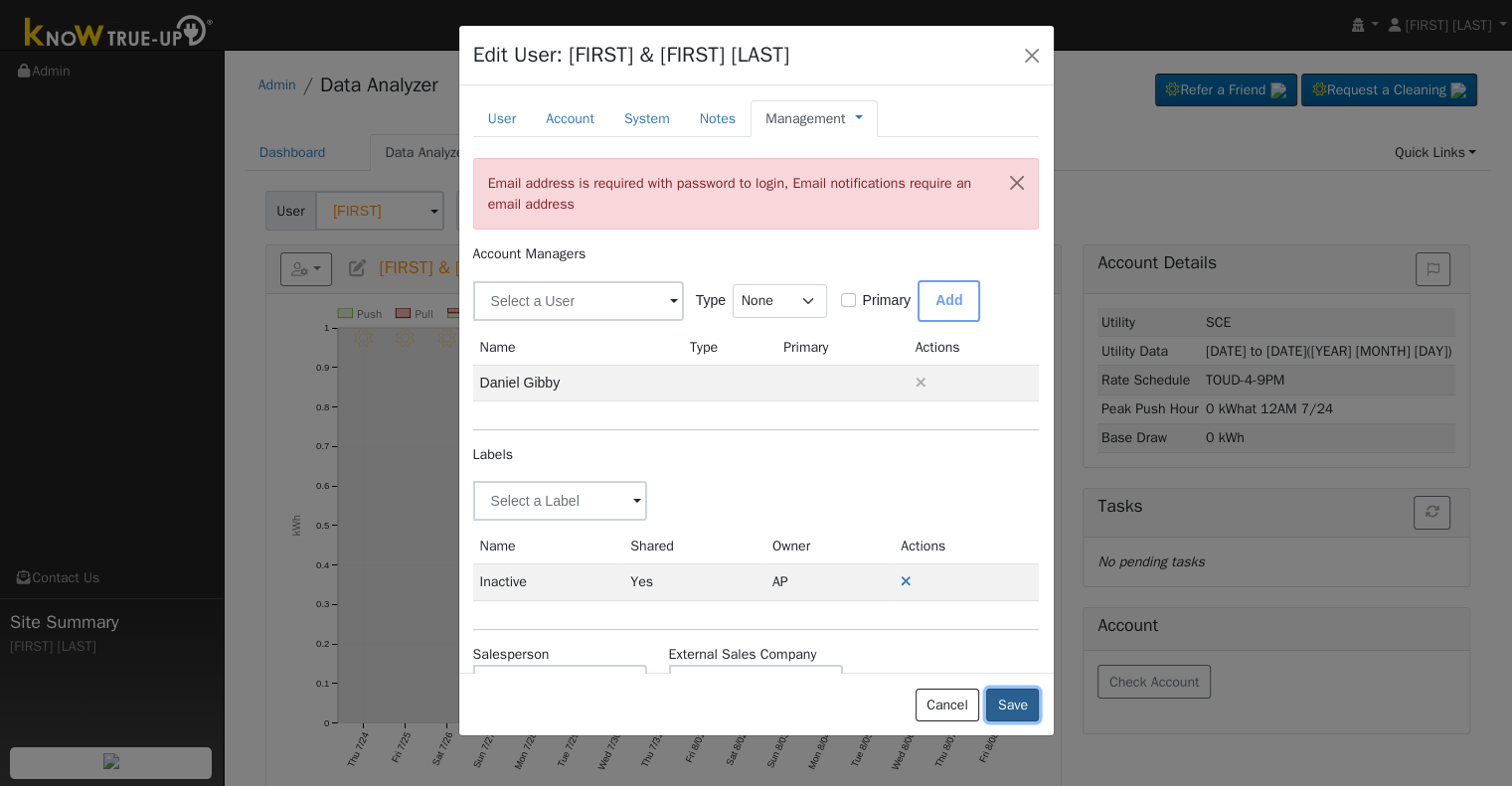 click on "Save" at bounding box center [1012, 706] 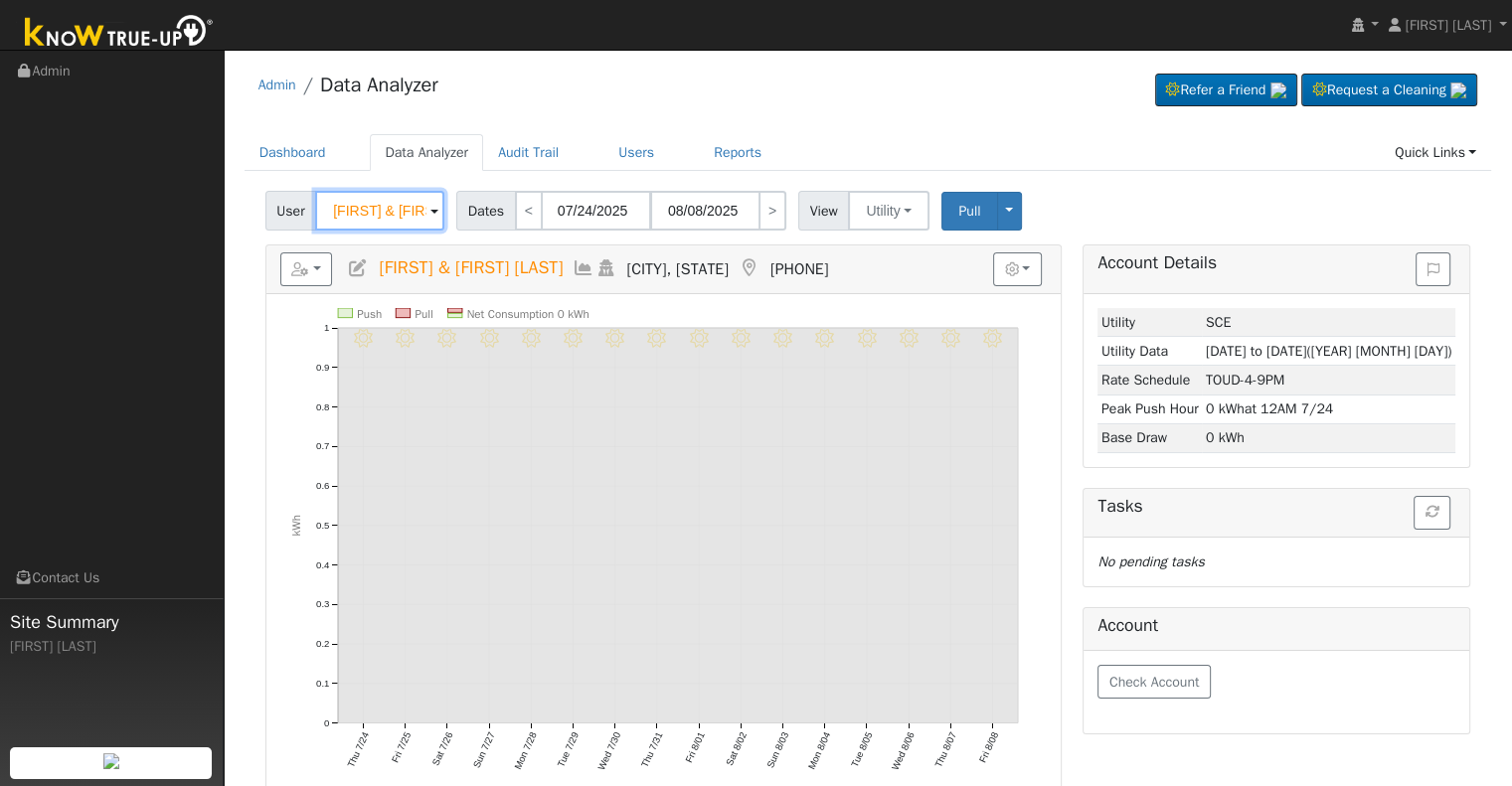 click on "[FIRST] & [FIRST] [LAST]" at bounding box center [380, 211] 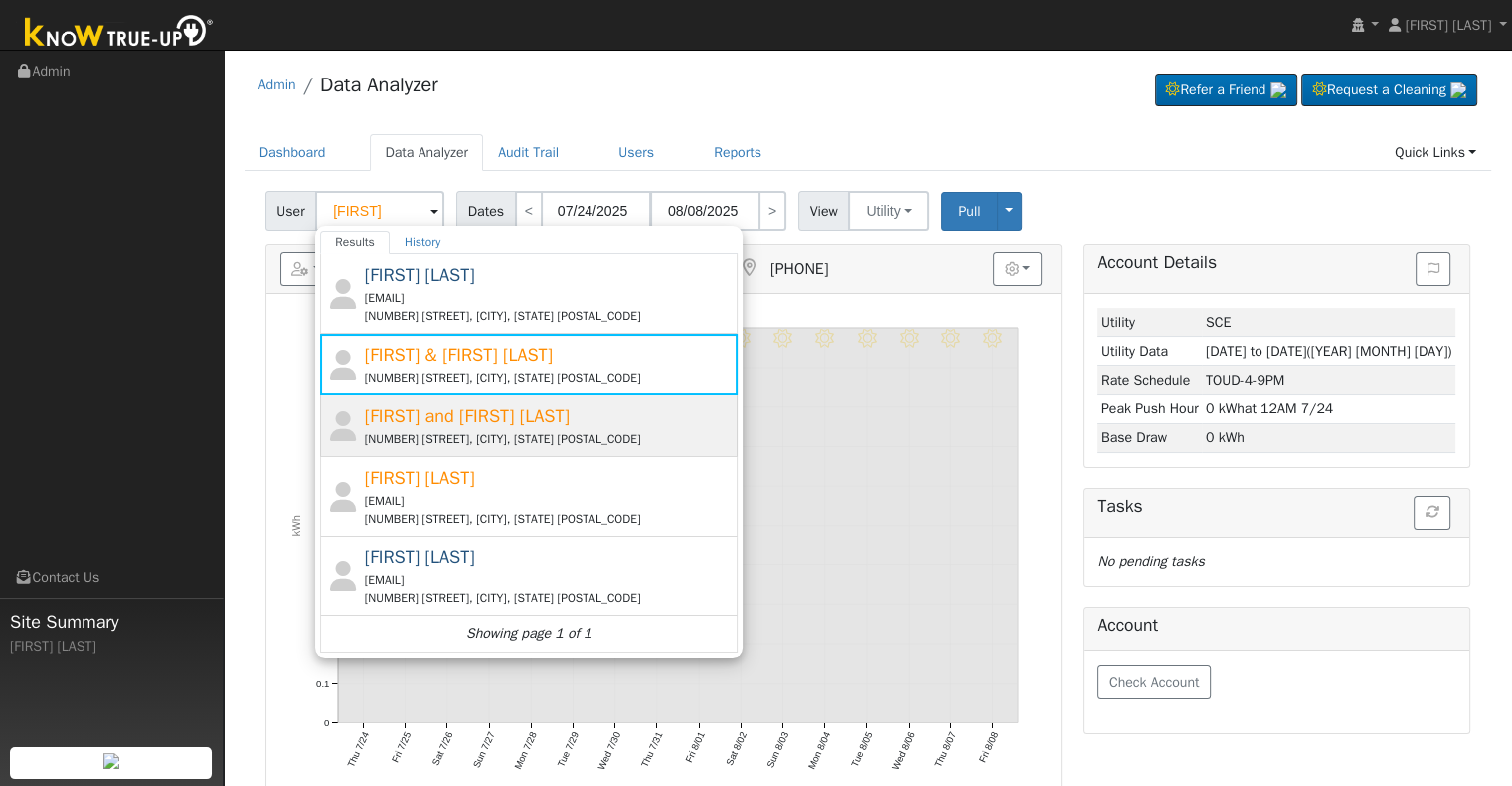 click on "[FIRST] and [FIRST] [LAST]" at bounding box center (467, 416) 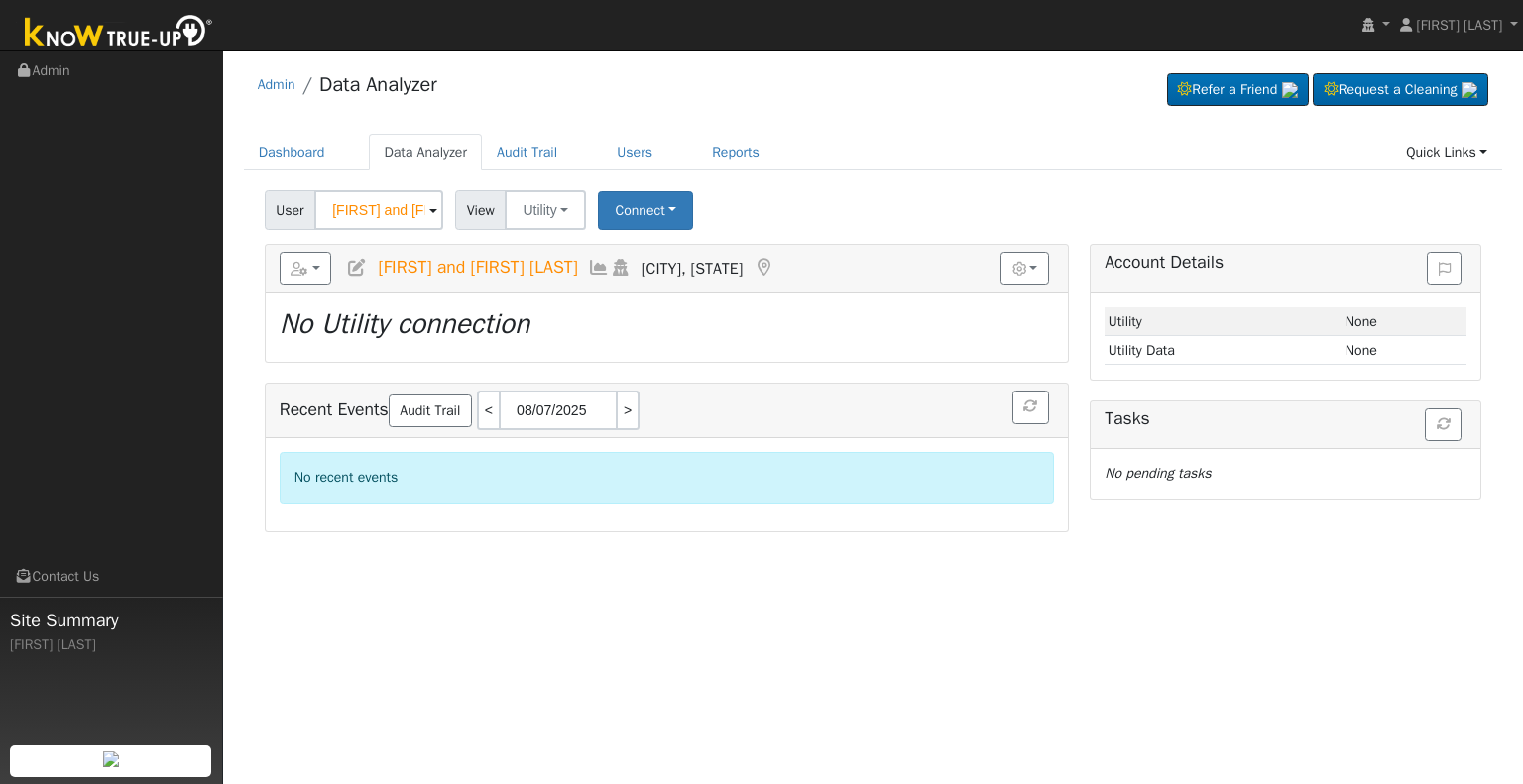 click at bounding box center [357, 268] 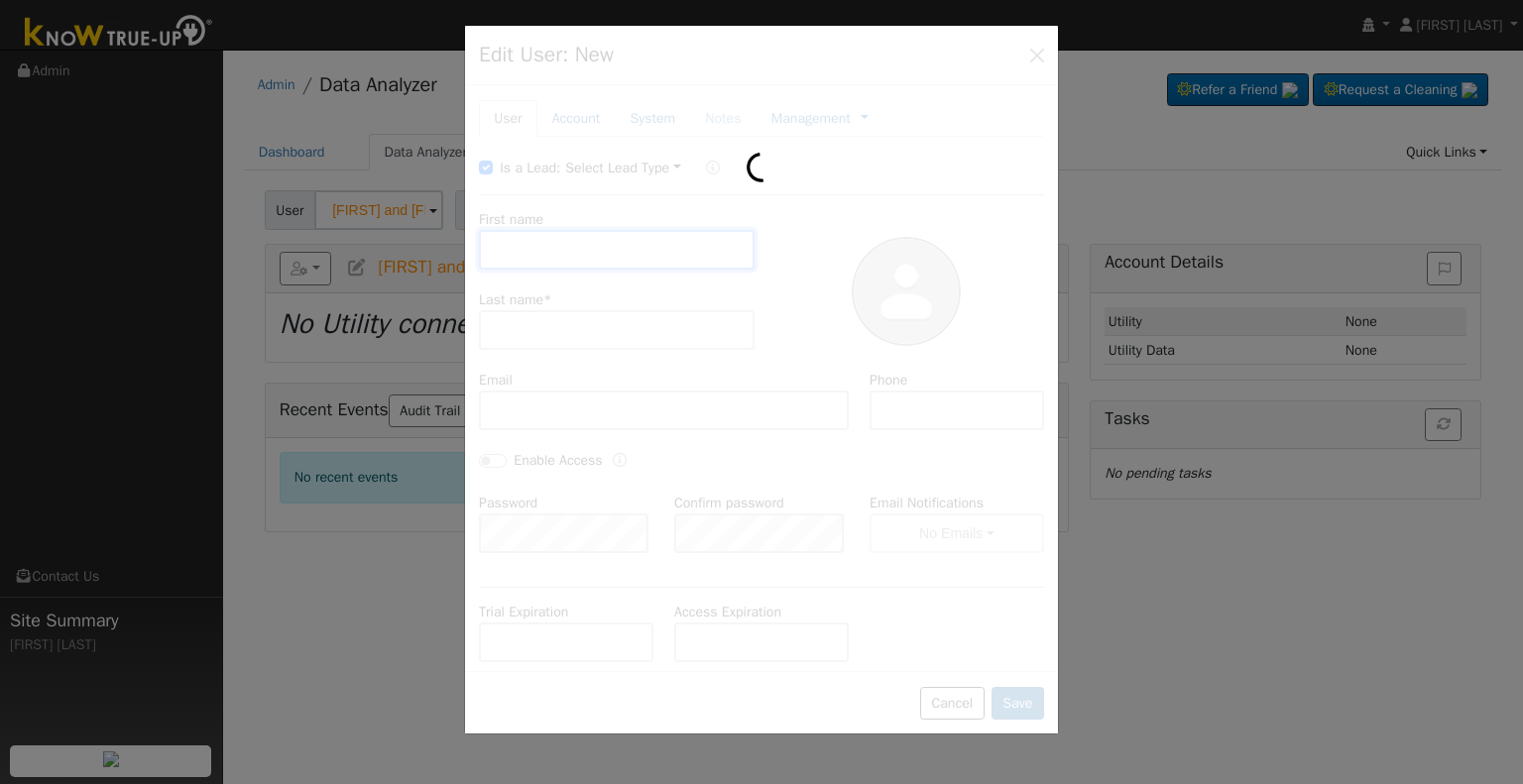 type on "[FIRST] and [FIRST]" 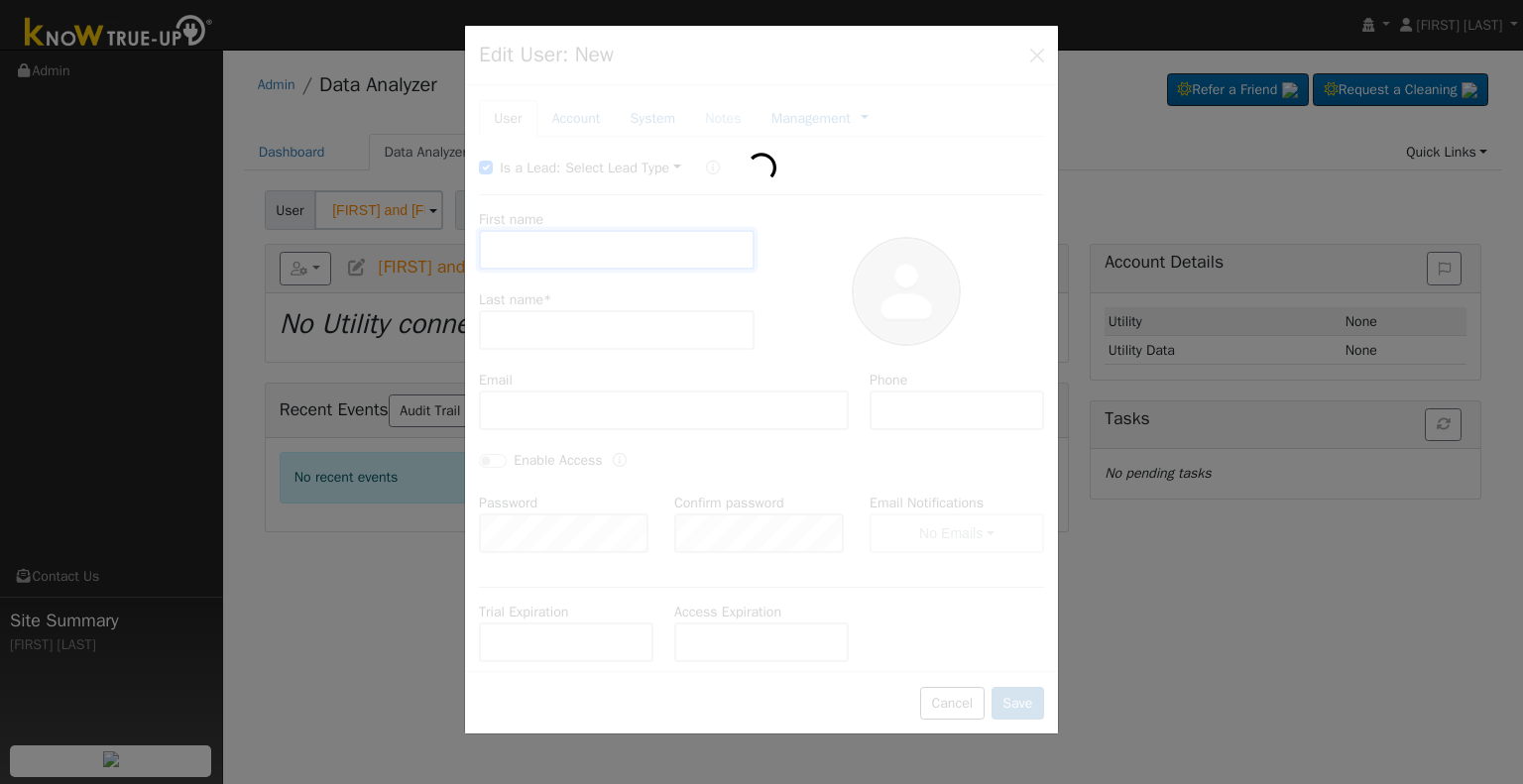 type on "[LAST]" 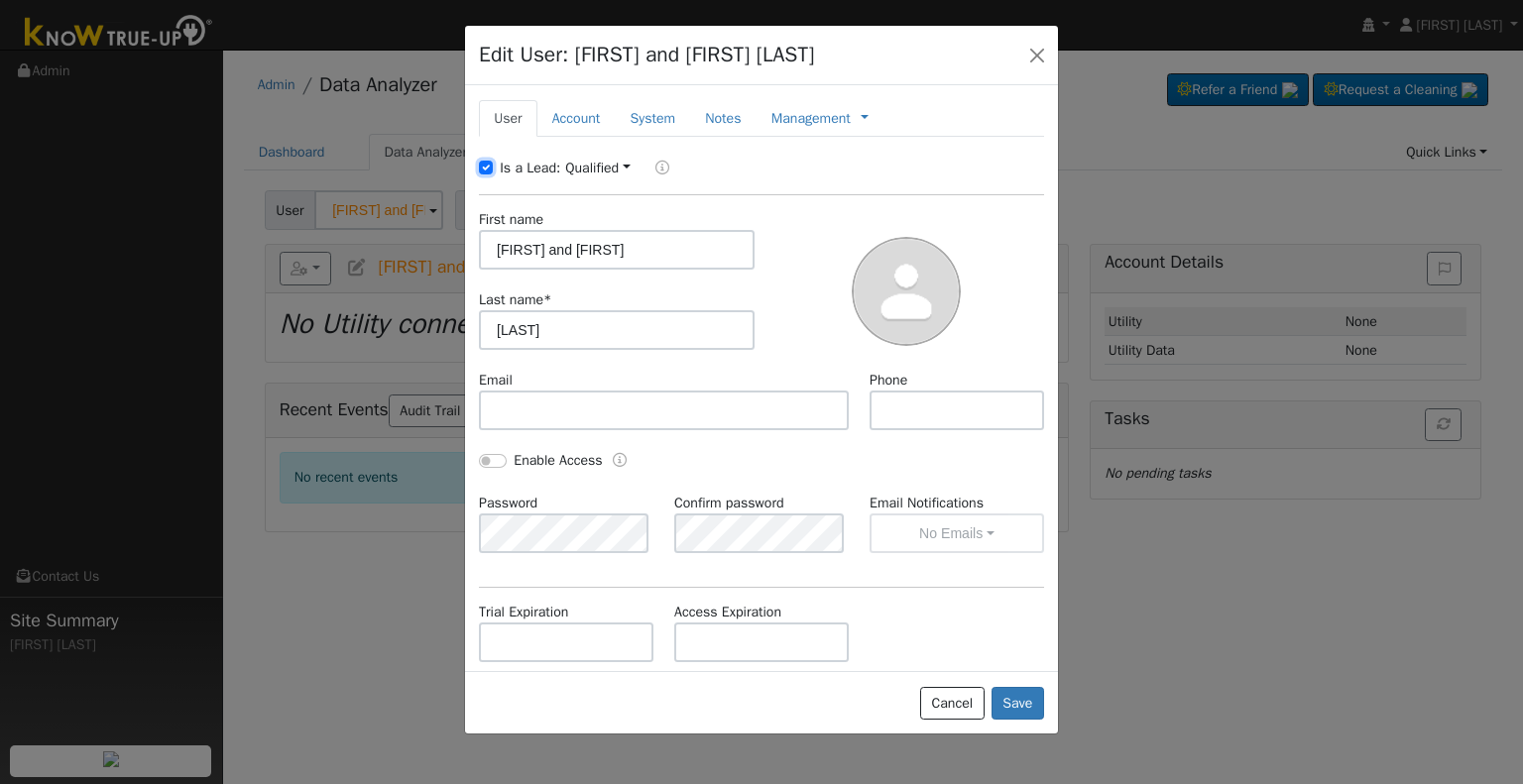 click on "Is a Lead:" at bounding box center [486, 168] 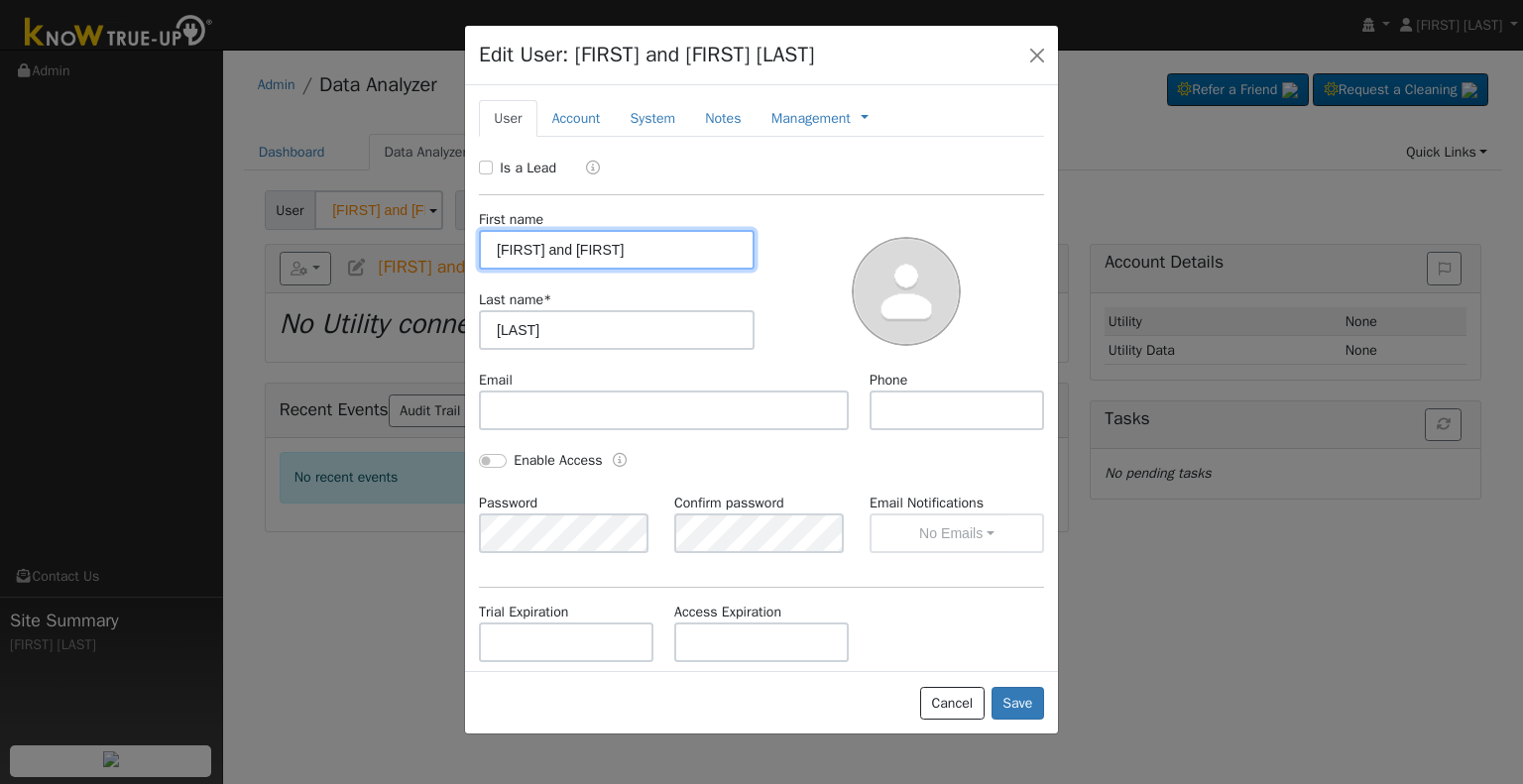 drag, startPoint x: 627, startPoint y: 246, endPoint x: 370, endPoint y: 244, distance: 257.00778 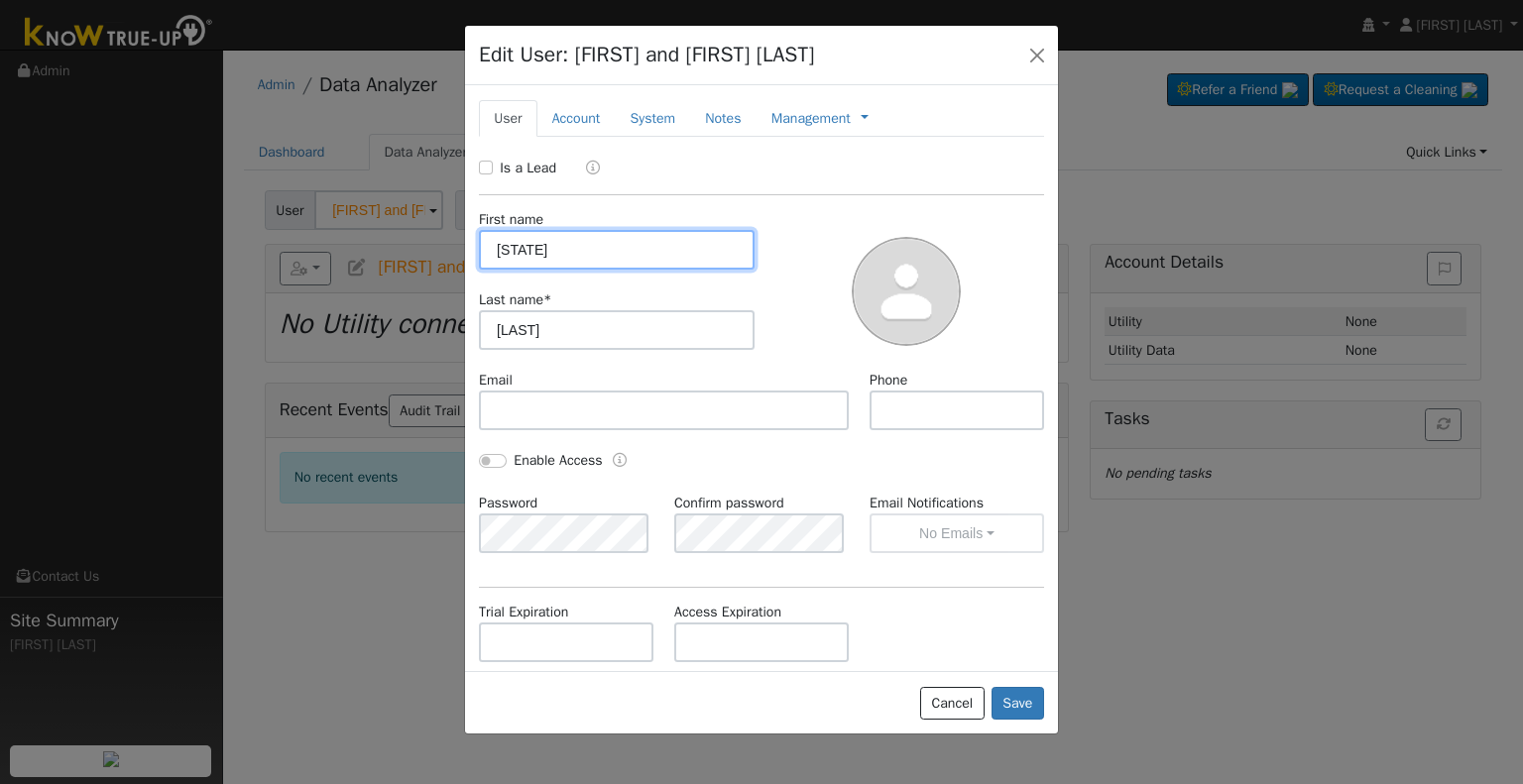 type on "[STATE]" 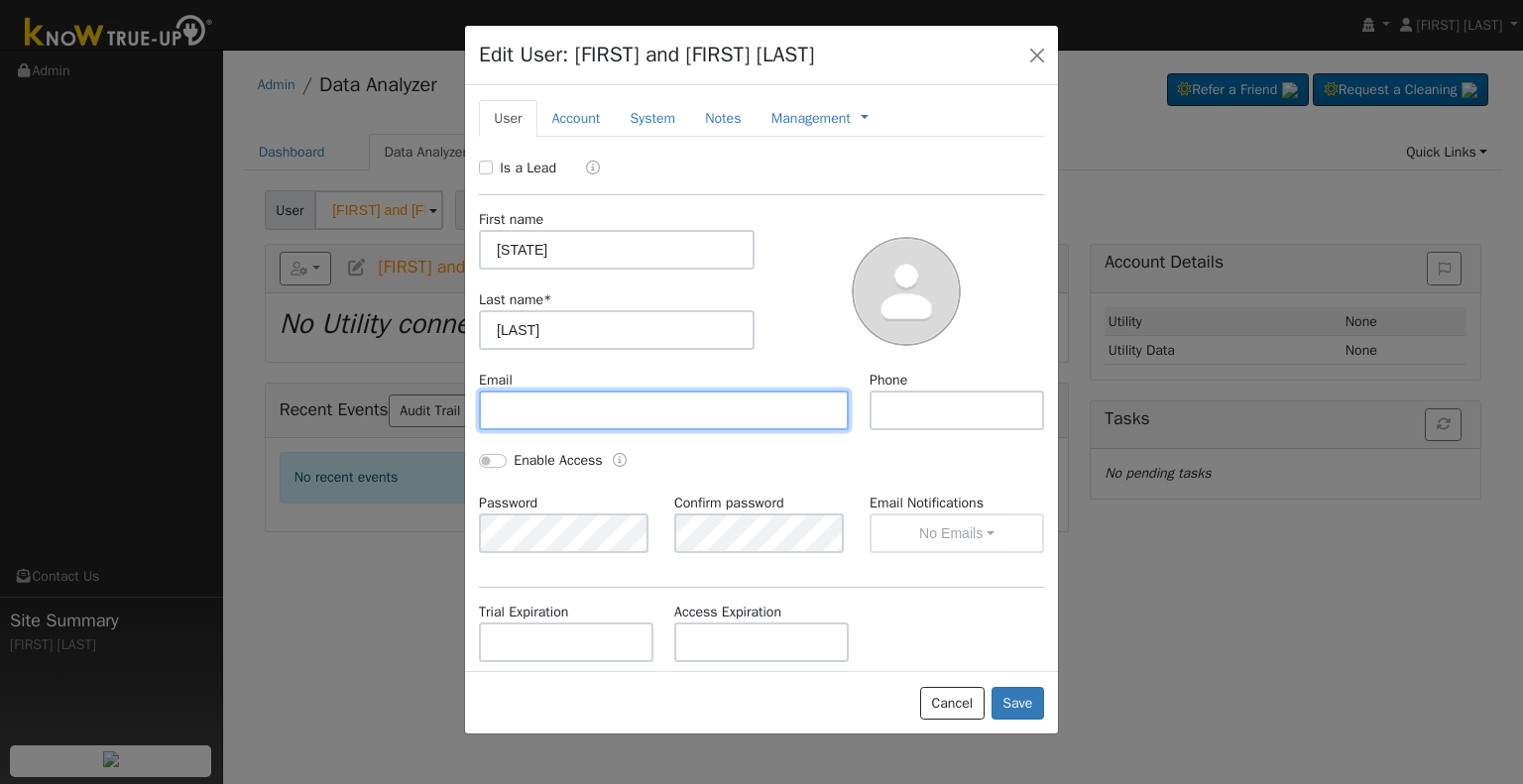 click at bounding box center (663, 410) 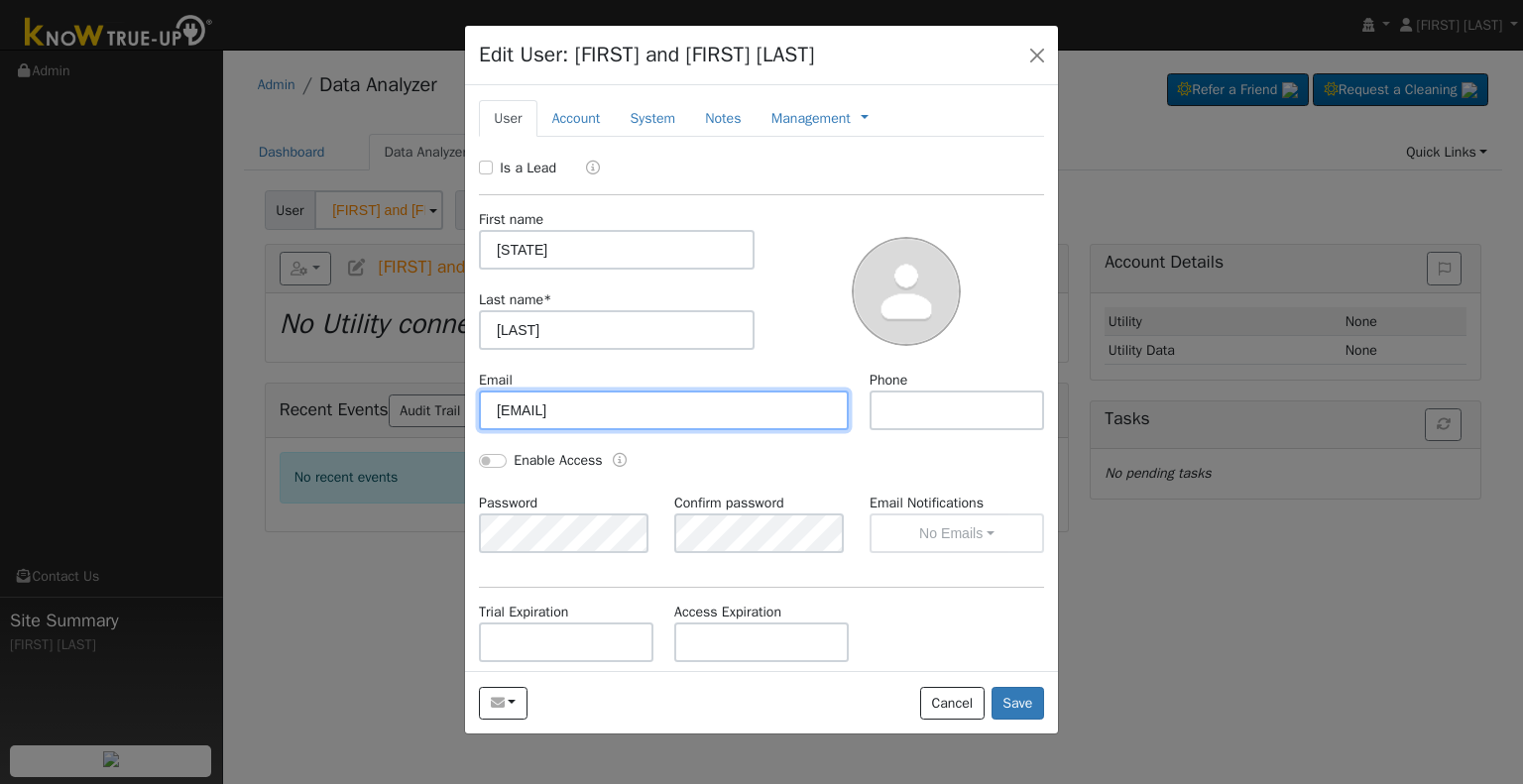 type on "[EMAIL]" 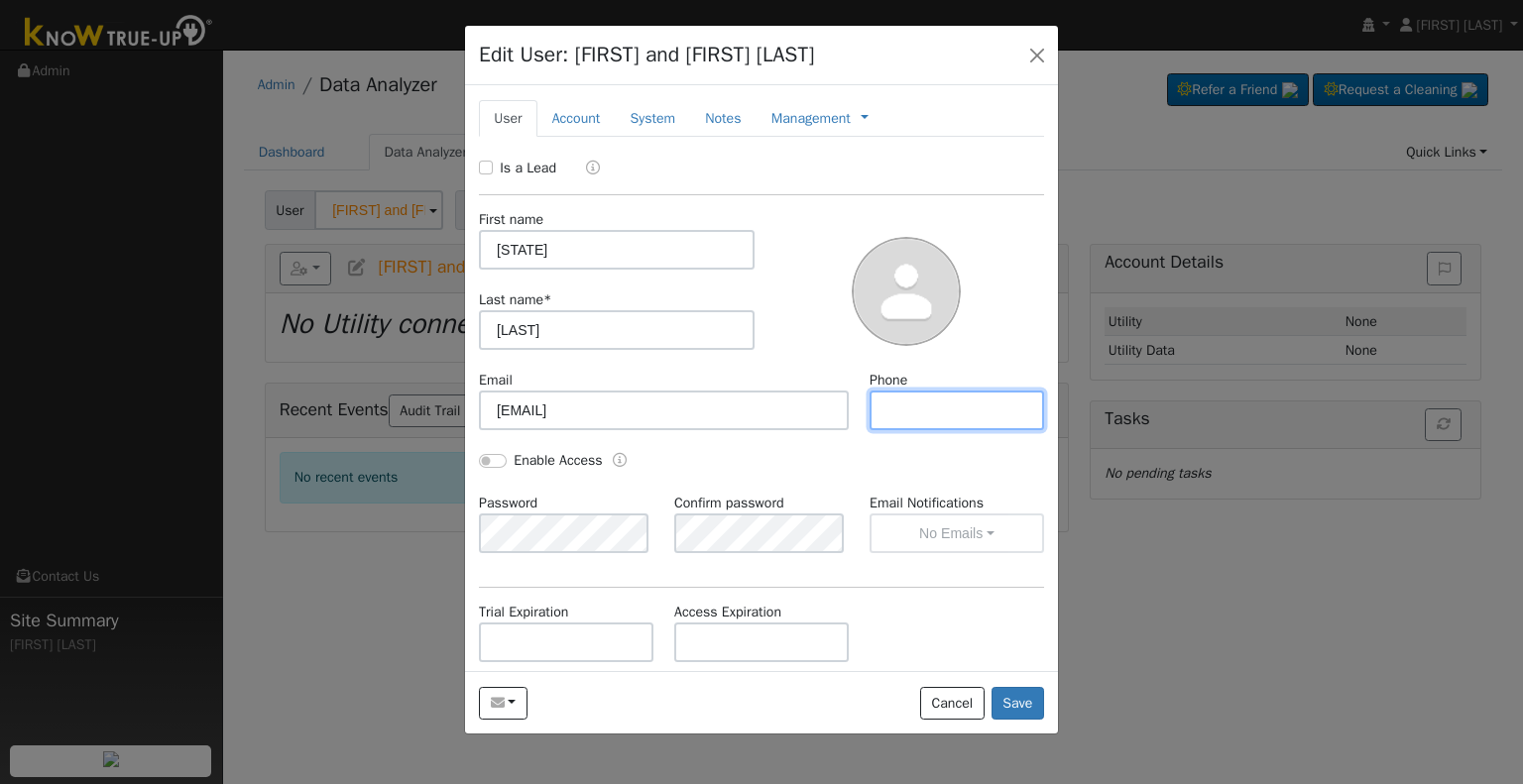click at bounding box center [957, 410] 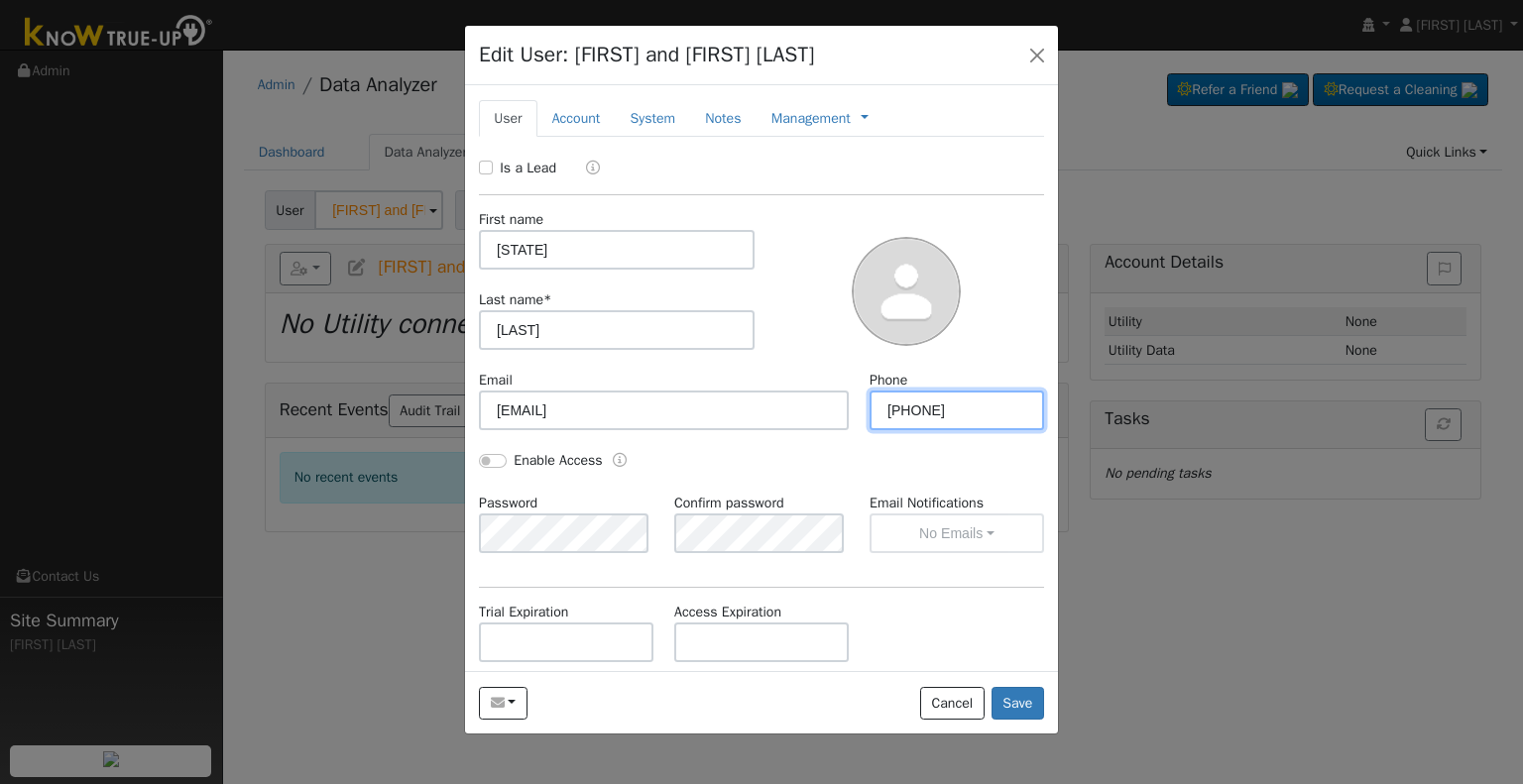 type on "[PHONE]" 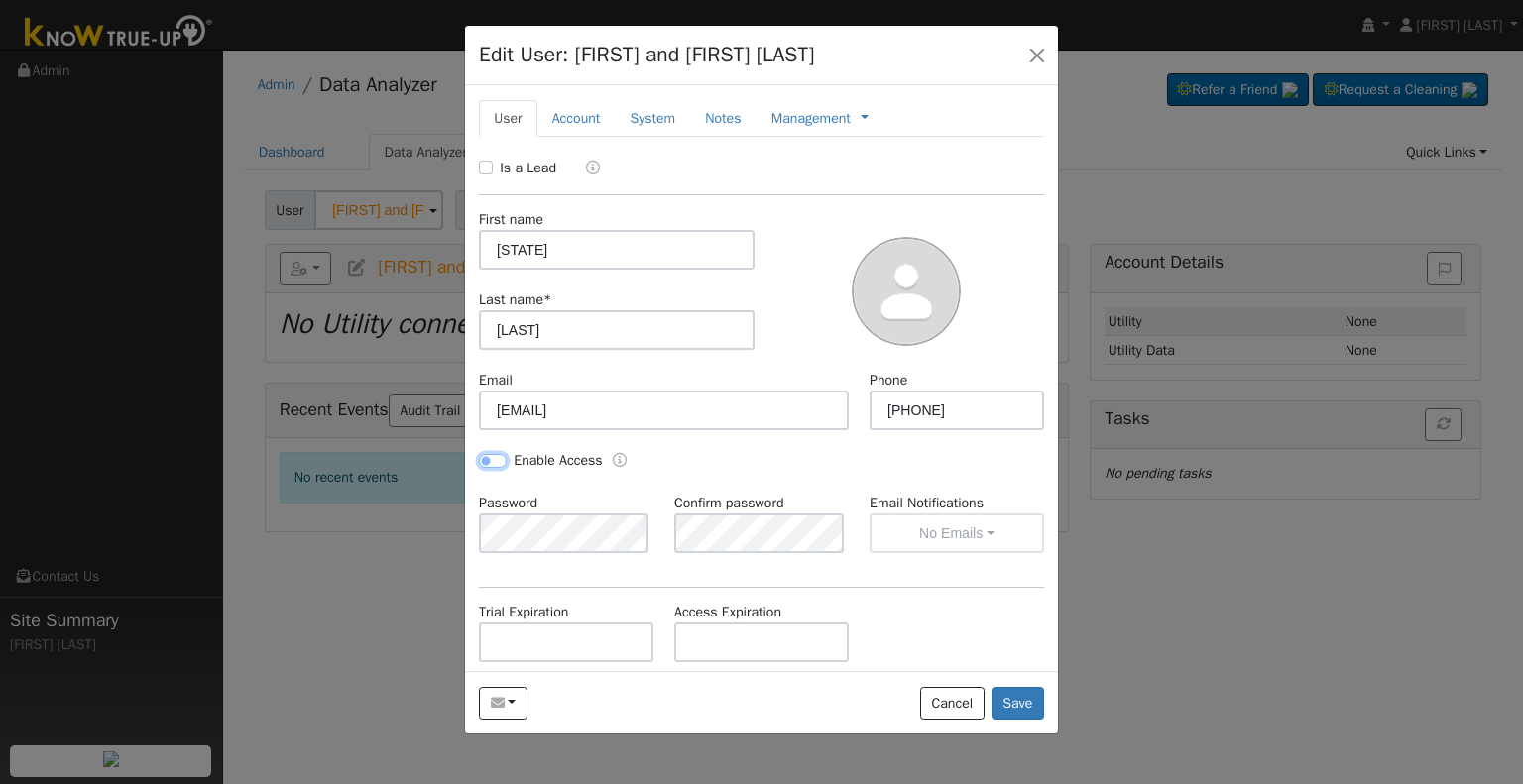 click on "Enable Access" at bounding box center (493, 461) 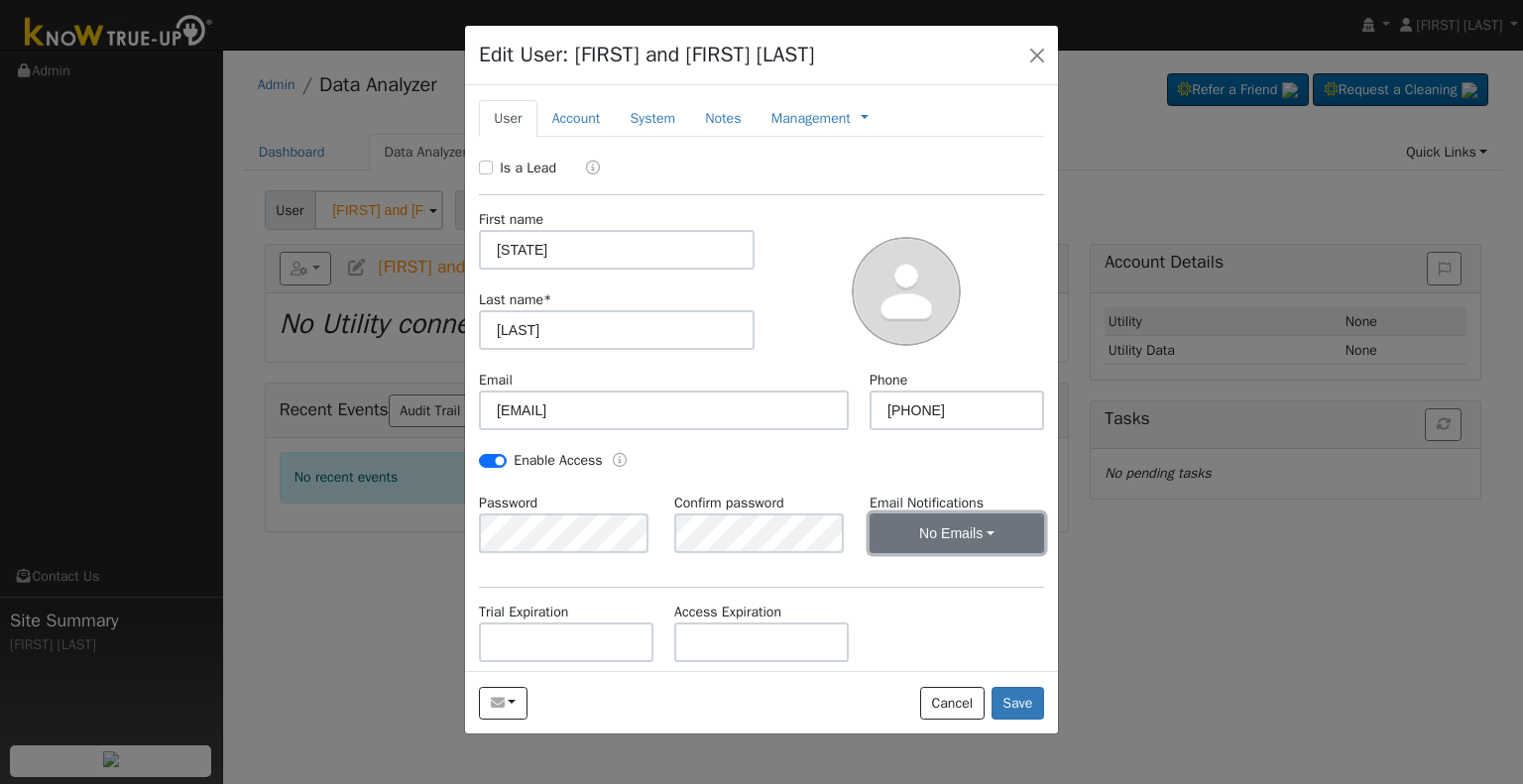 click on "No Emails" at bounding box center [957, 533] 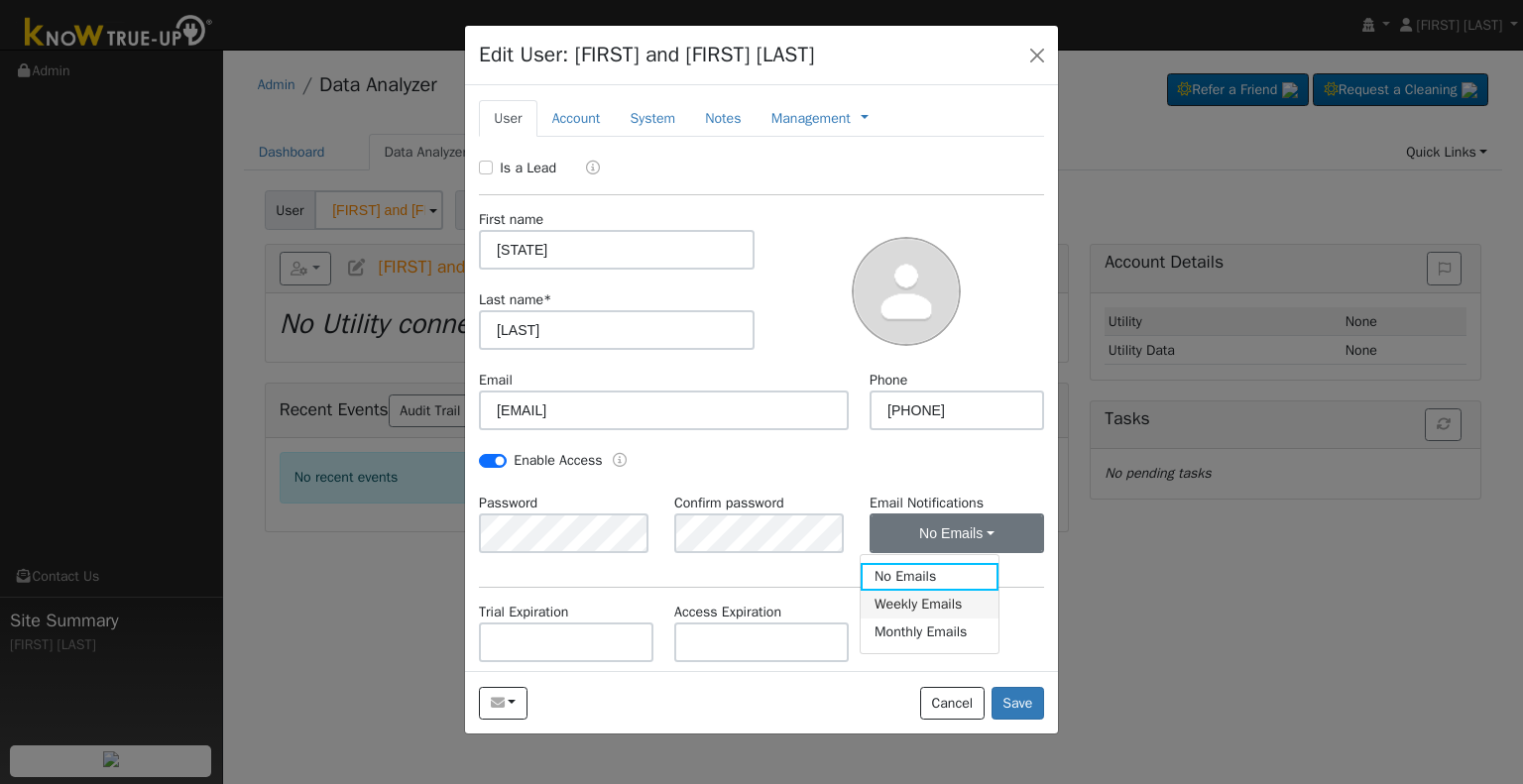 click on "Weekly Emails" at bounding box center (929, 605) 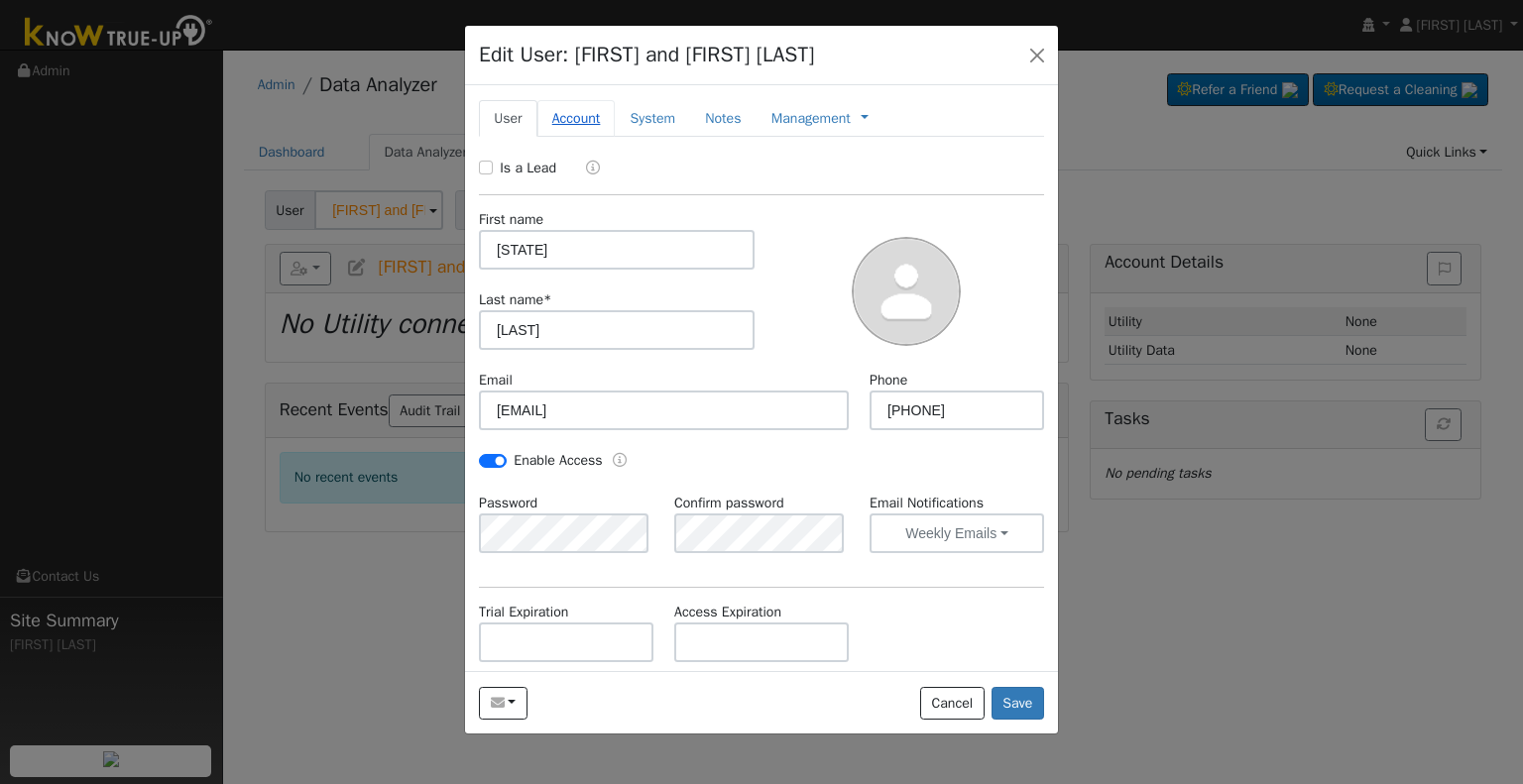 click on "Account" at bounding box center [576, 118] 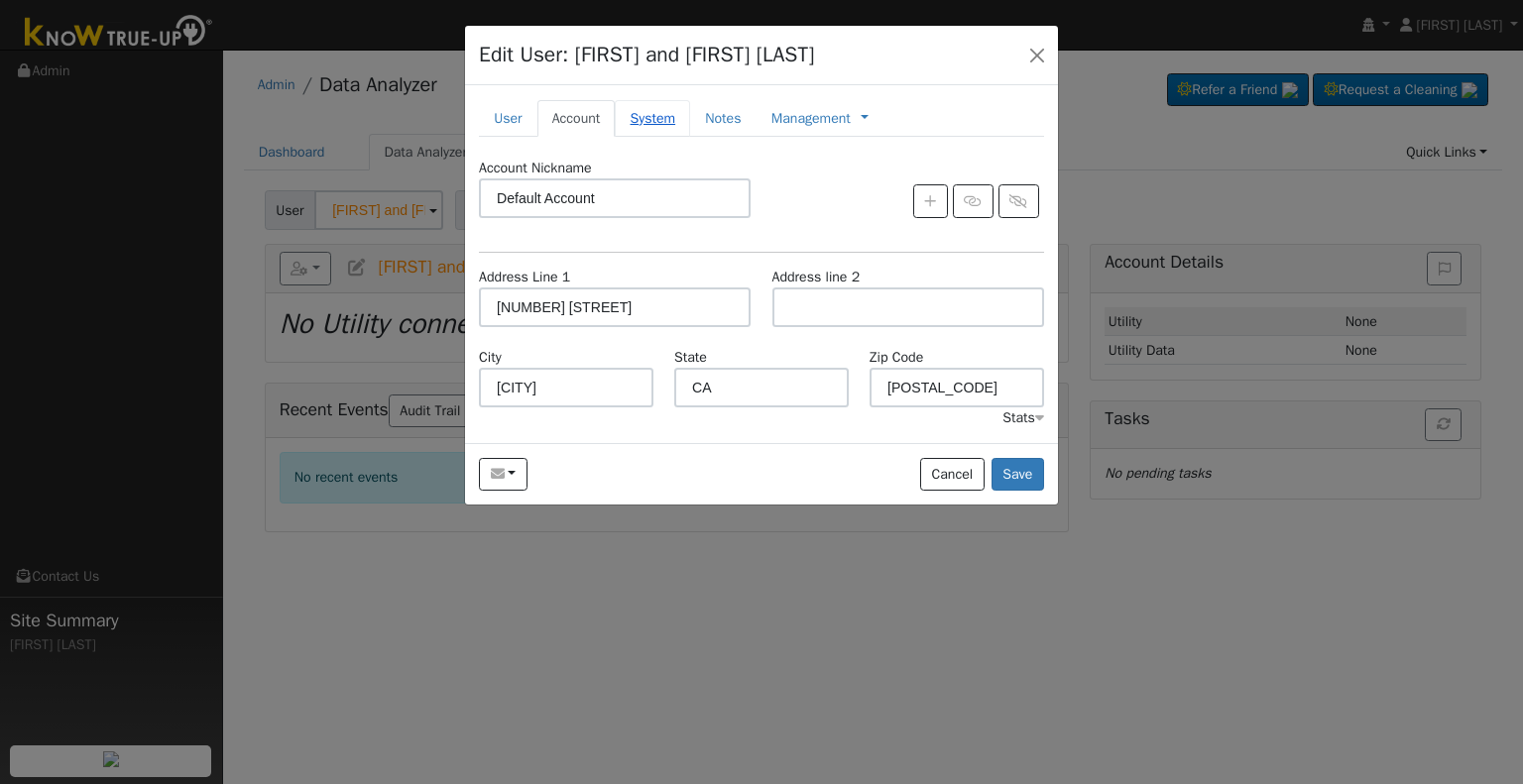 click on "System" at bounding box center (652, 118) 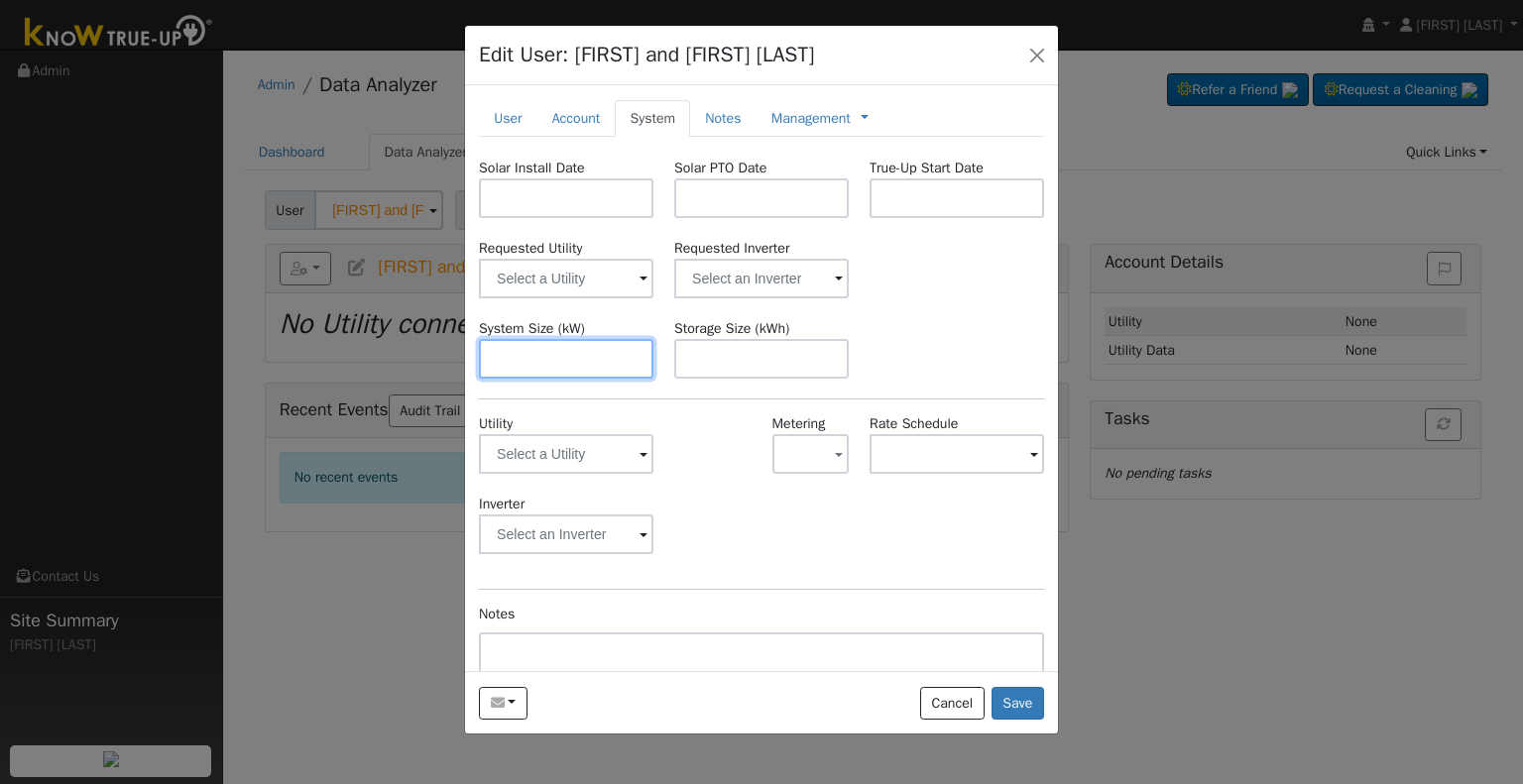 click at bounding box center (566, 359) 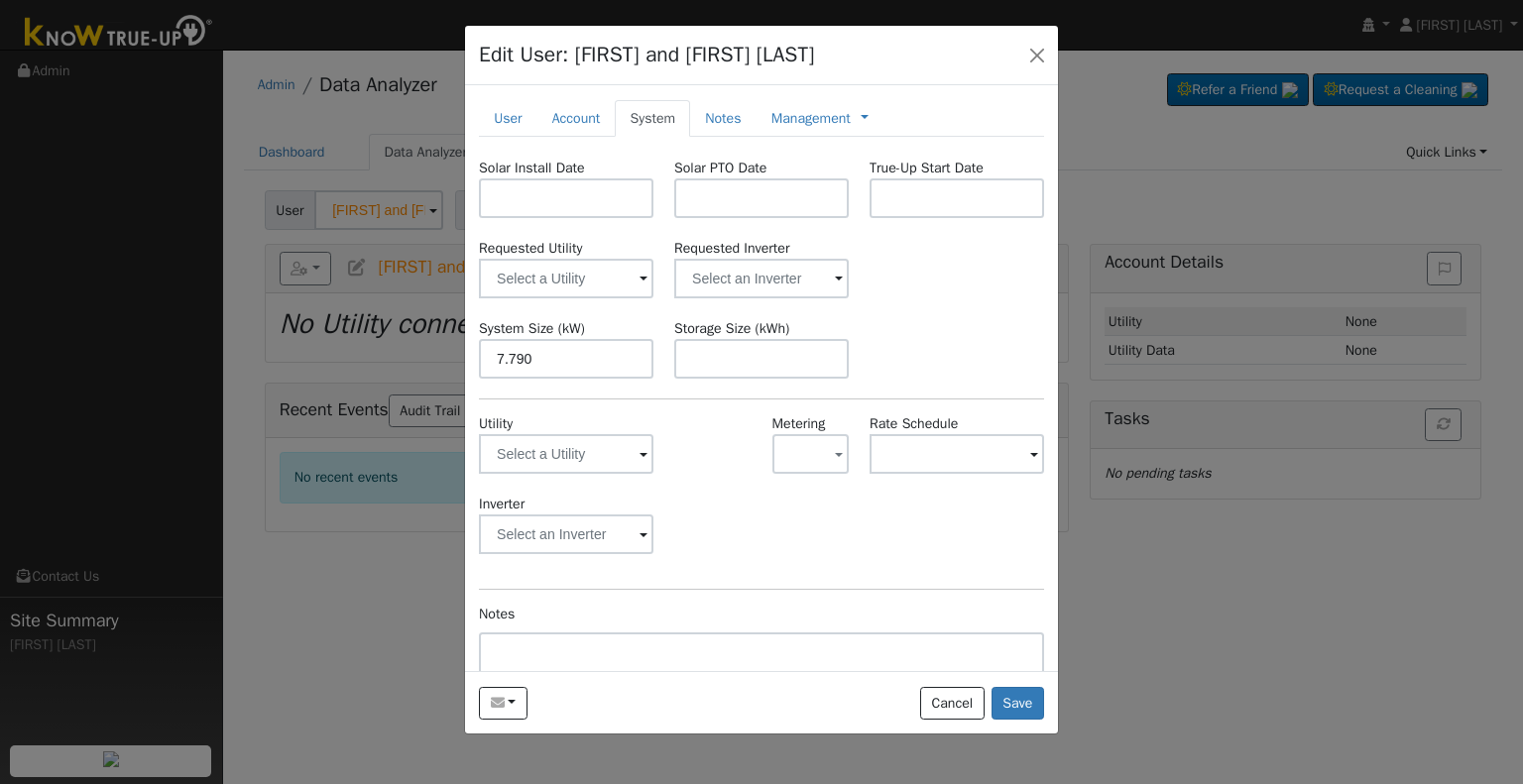type on "7.8" 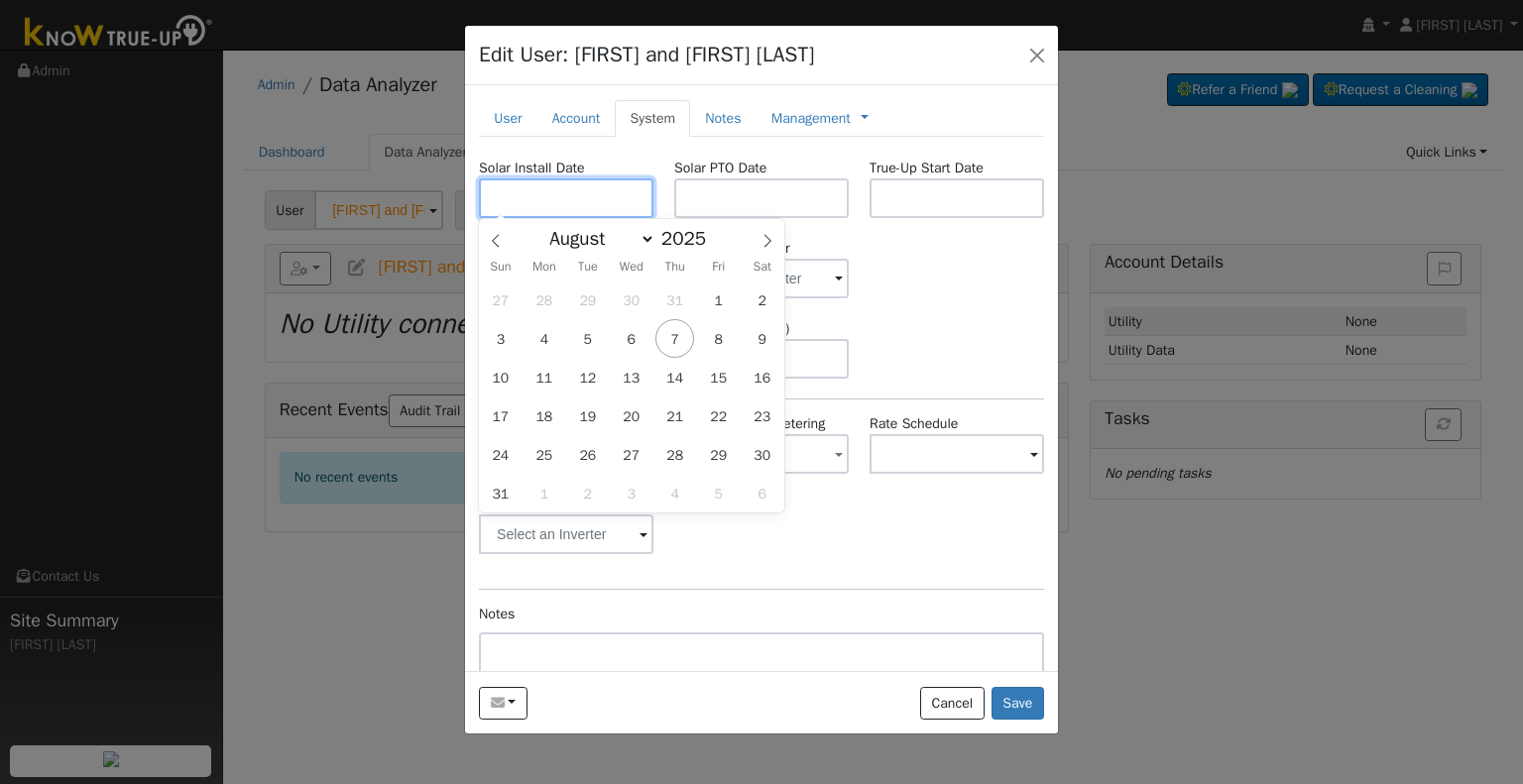 click at bounding box center [566, 198] 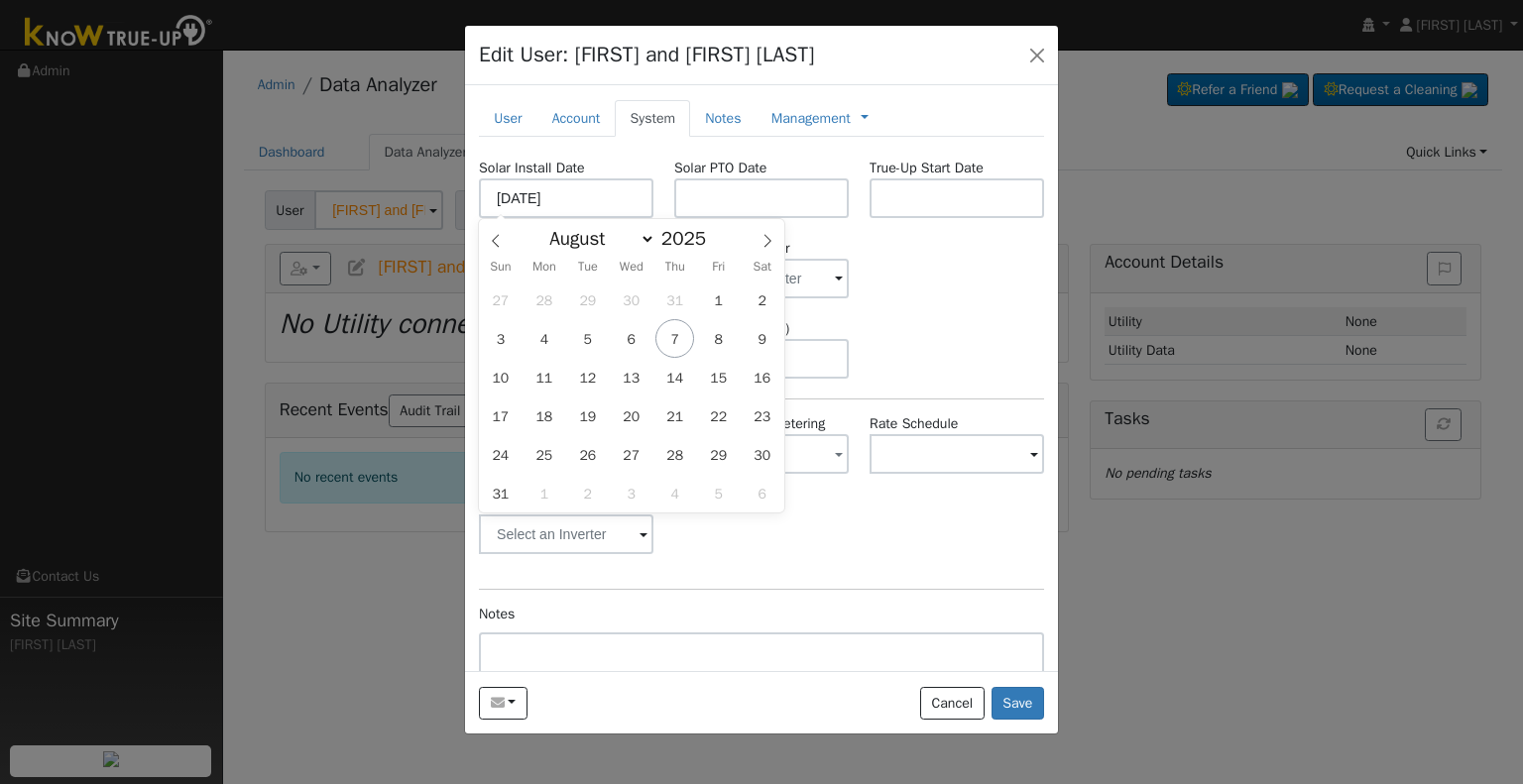 type on "07/21/2025" 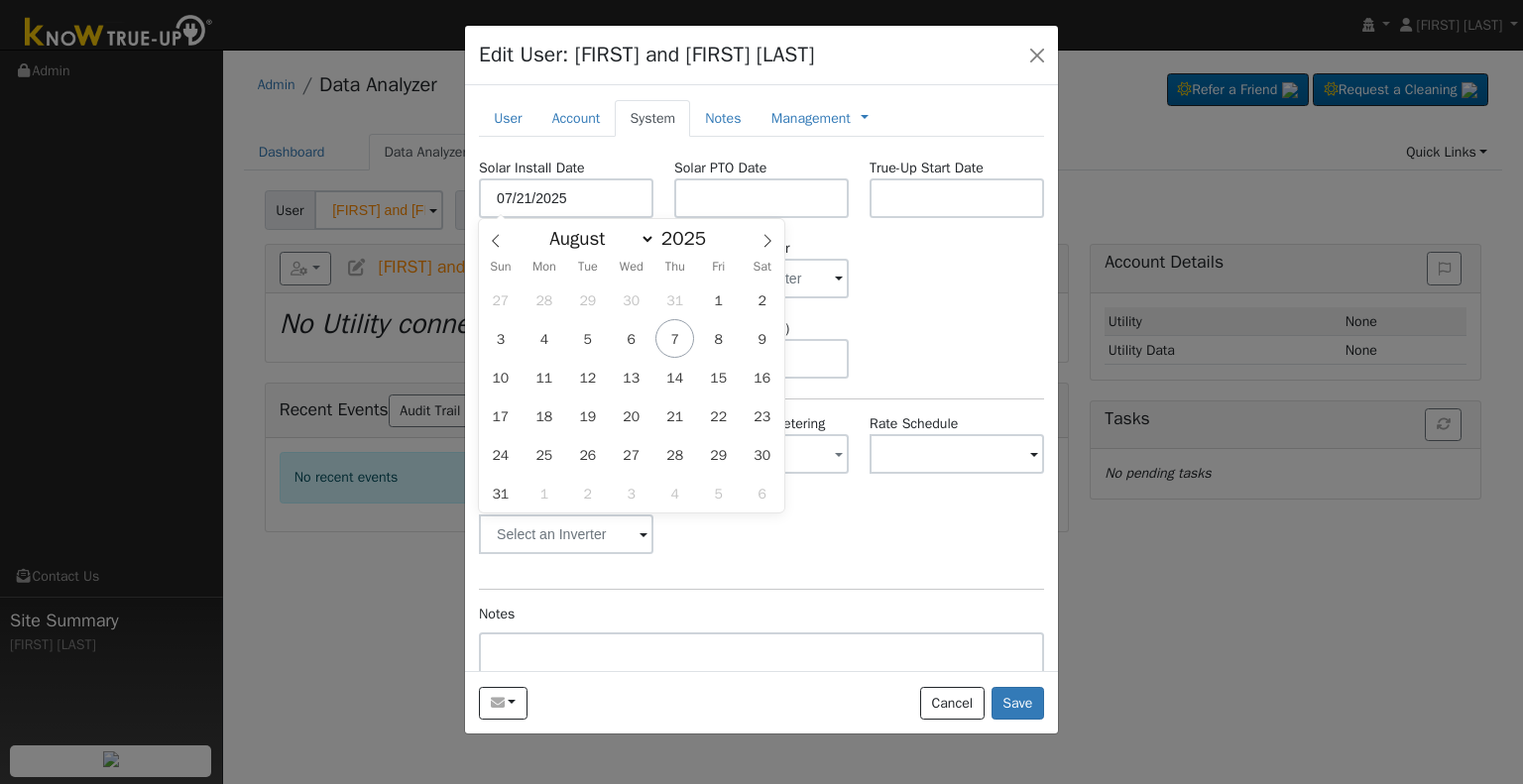 select on "6" 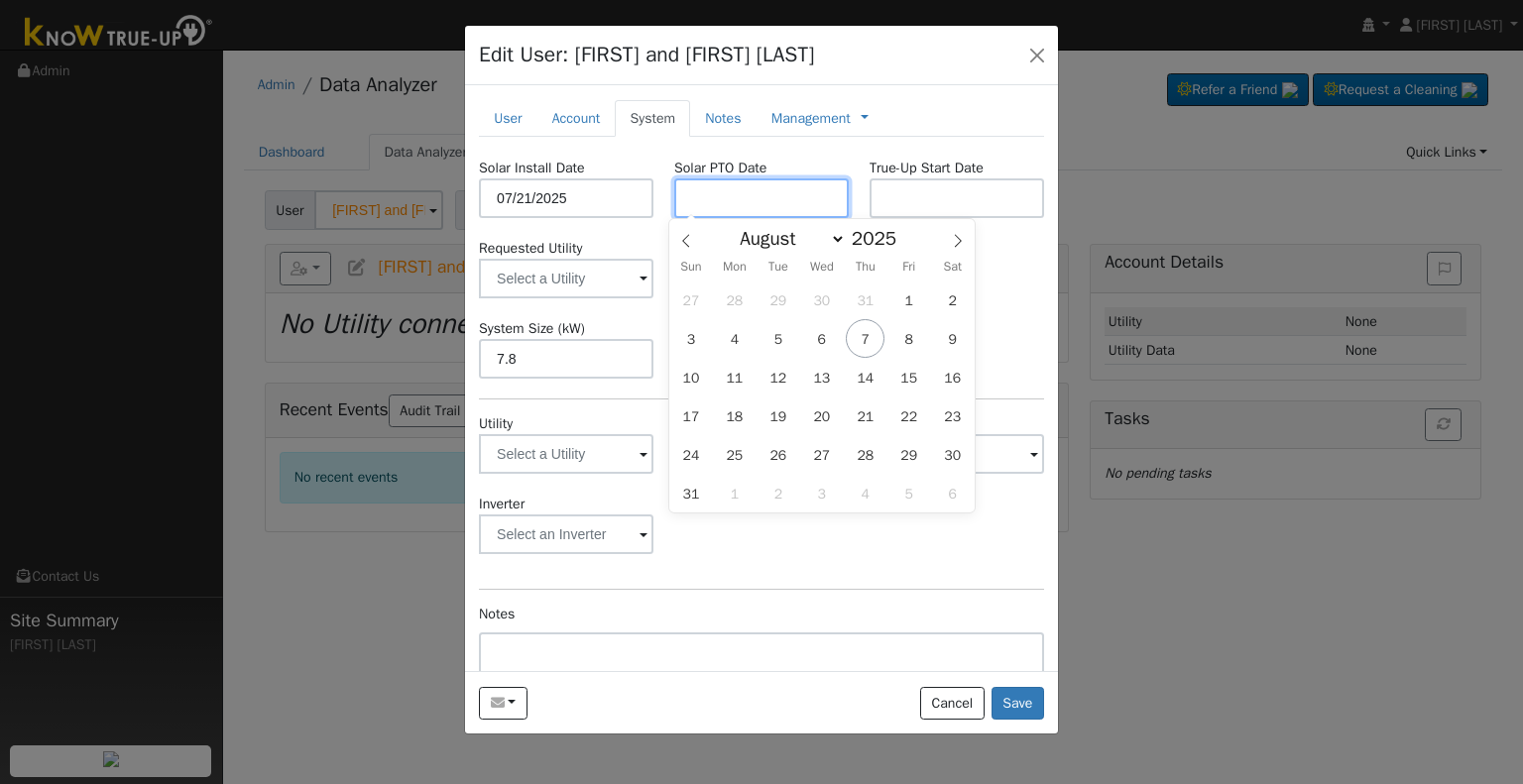 click at bounding box center [762, 198] 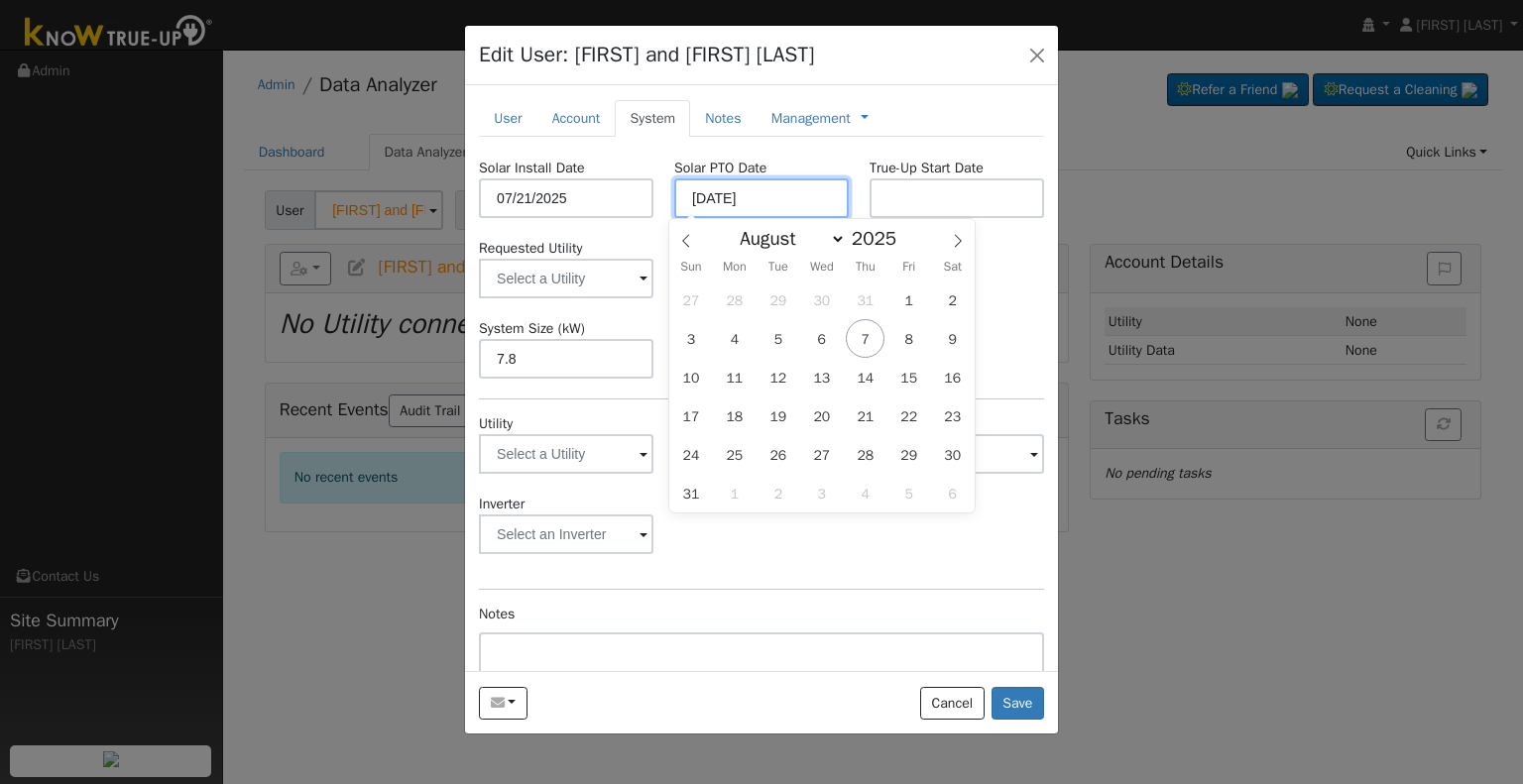 type on "08/05/2025" 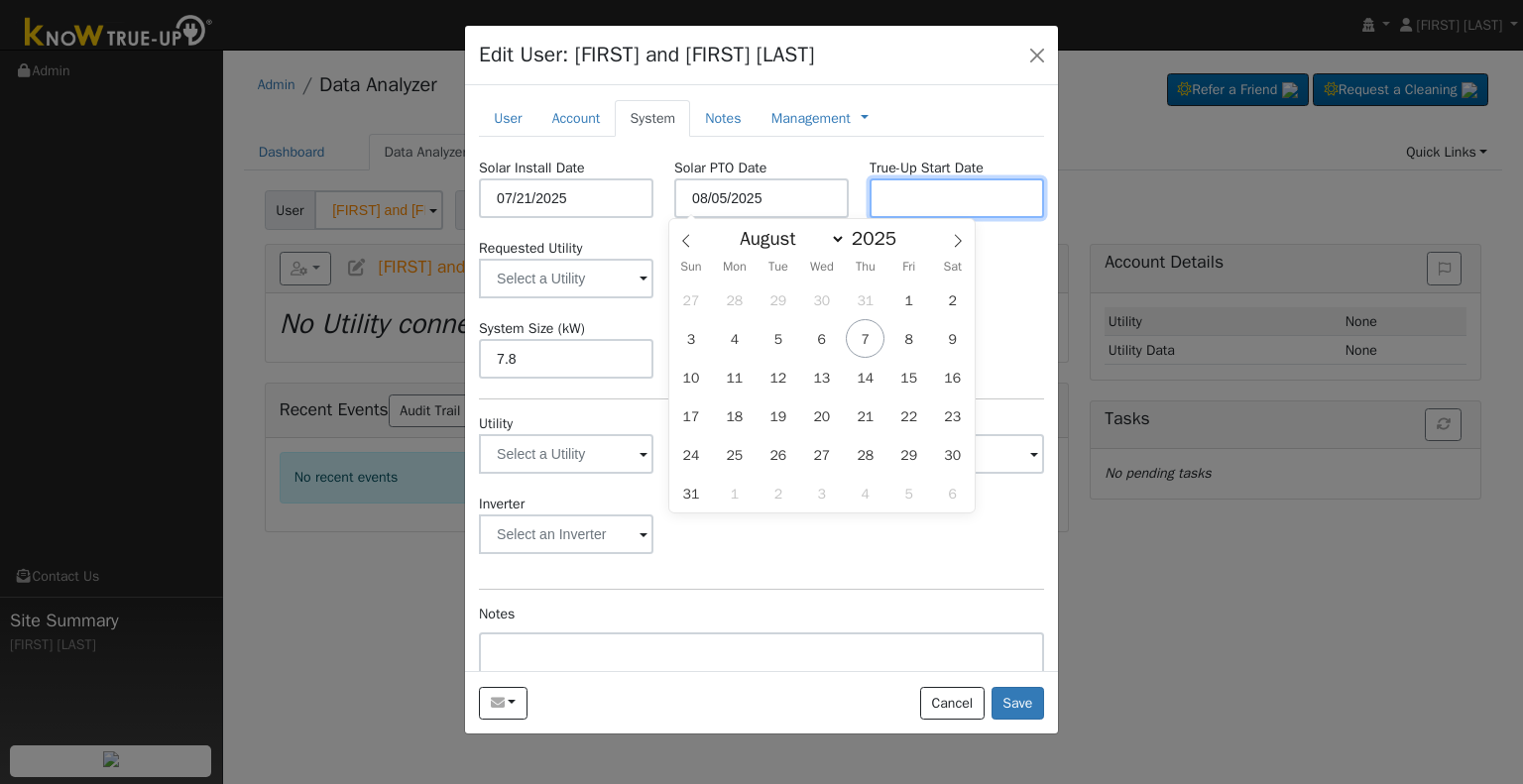 click at bounding box center (957, 198) 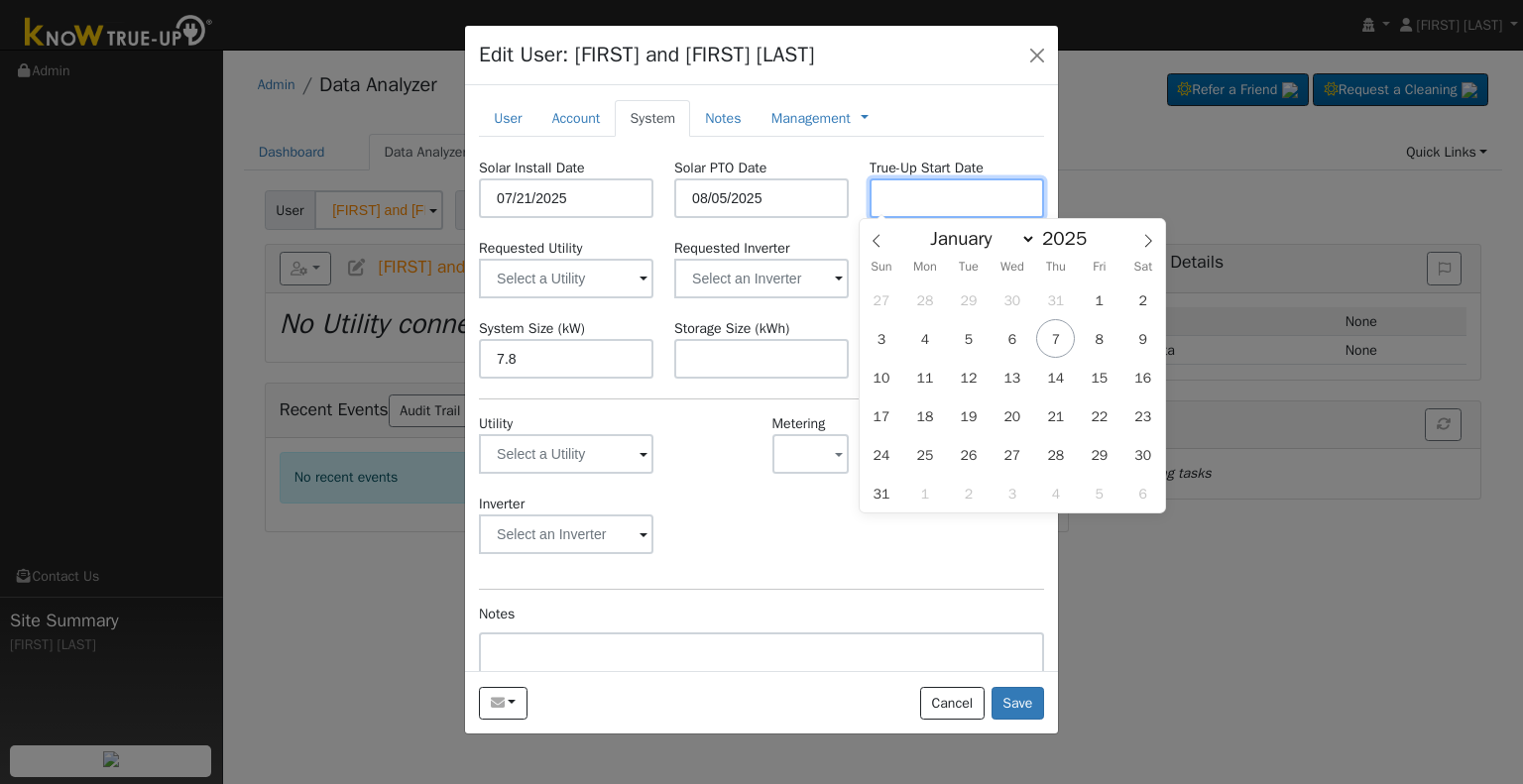 paste on "[DATE]" 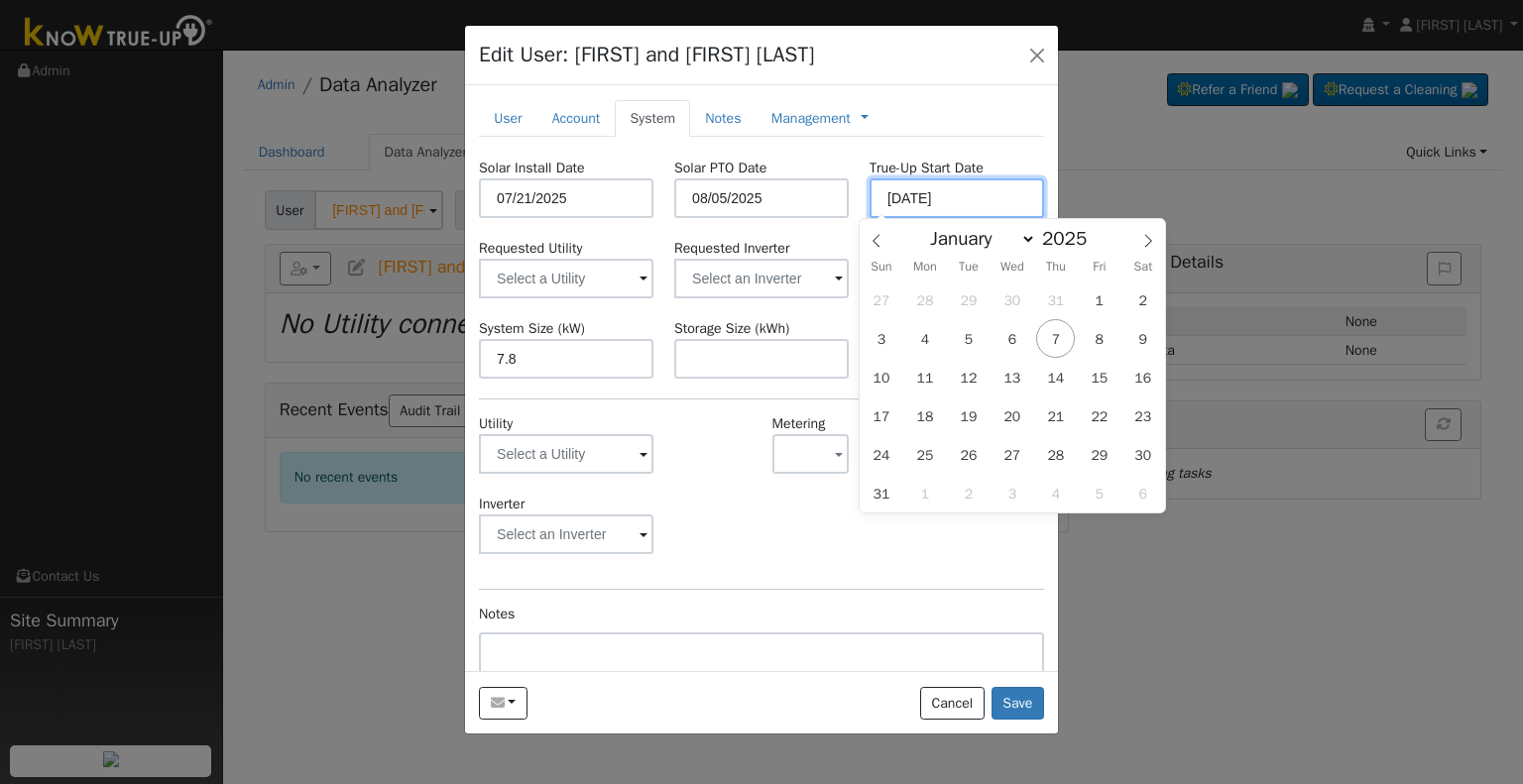 type on "08/05/2025" 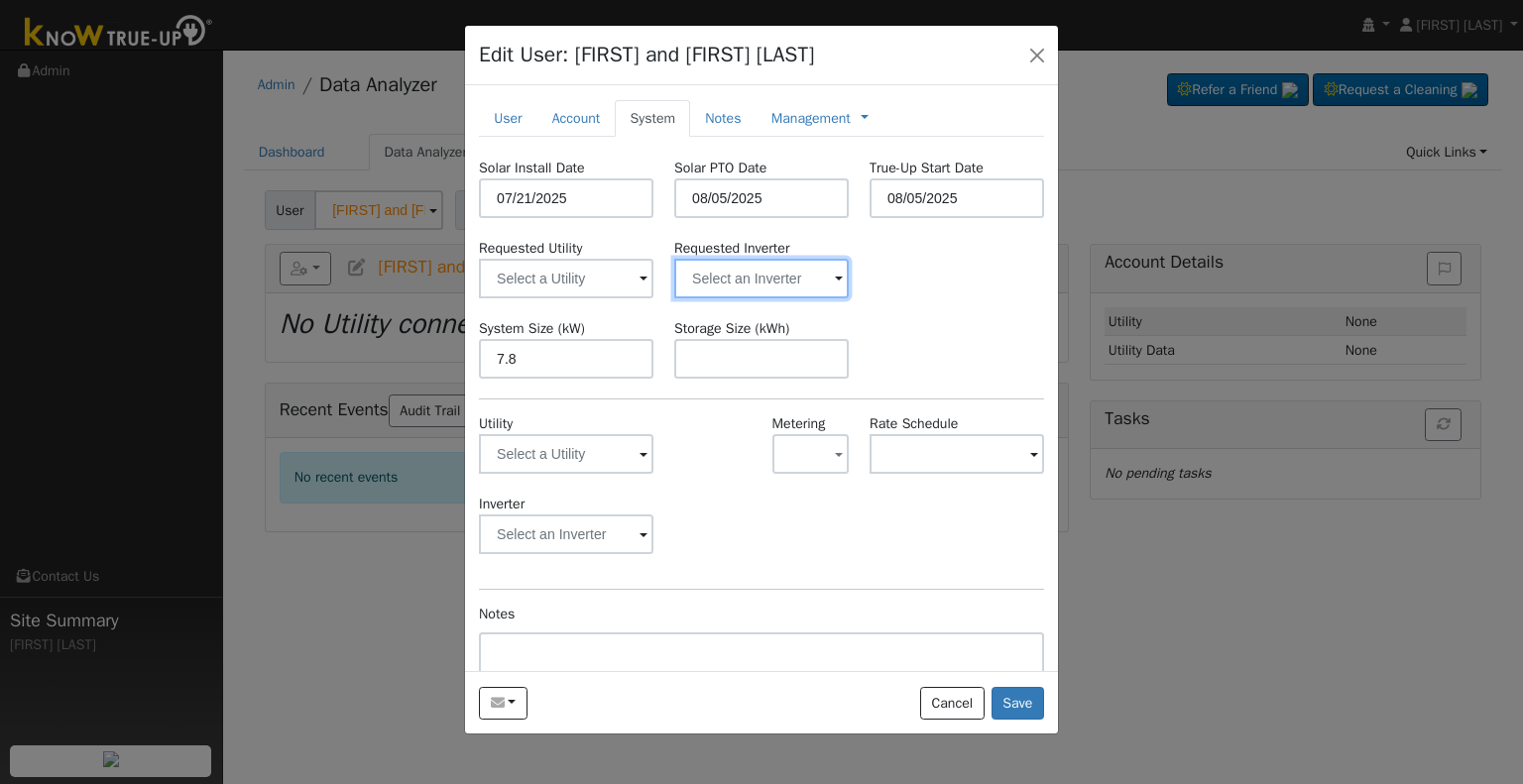 click at bounding box center (566, 279) 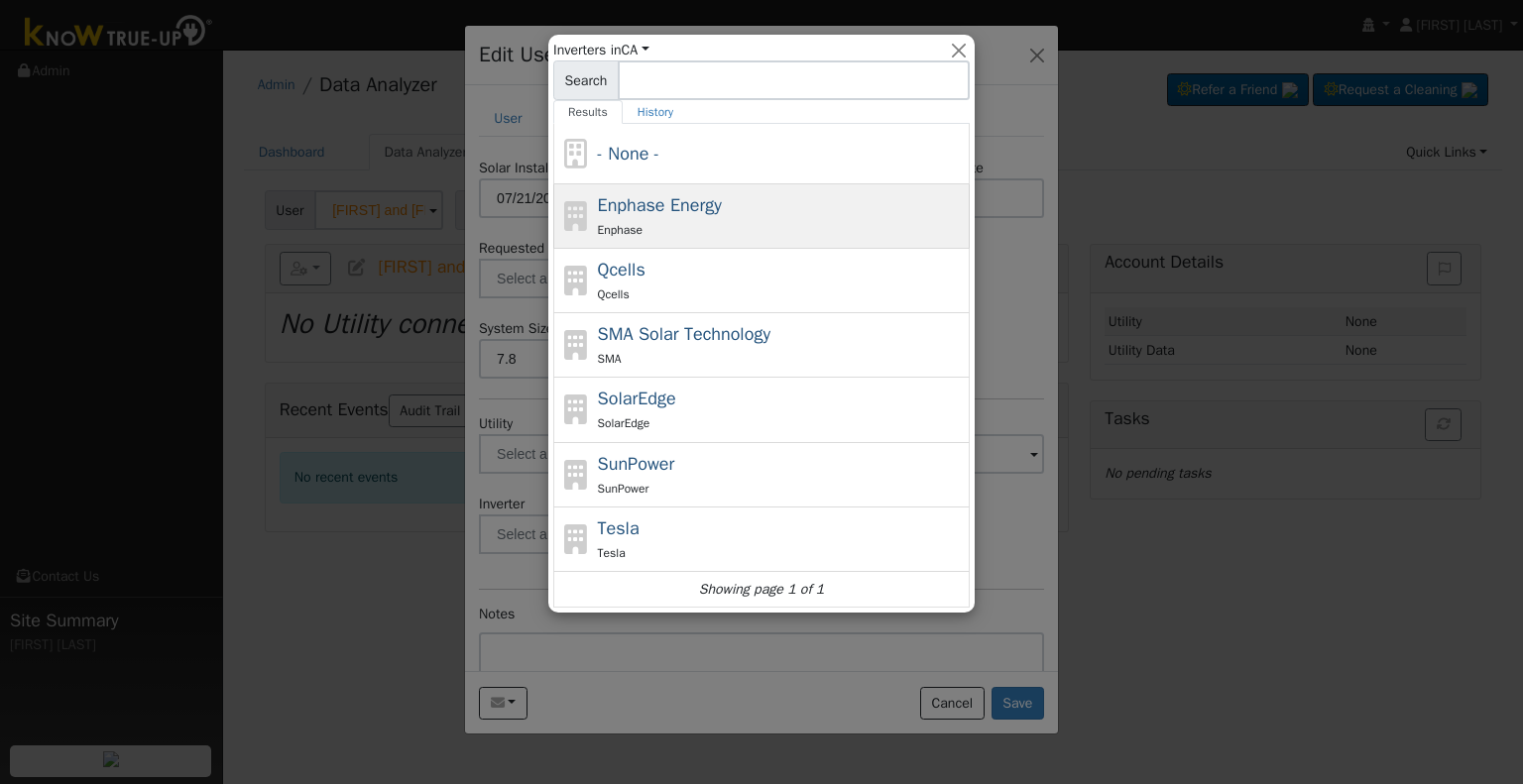 click on "Enphase" at bounding box center [781, 229] 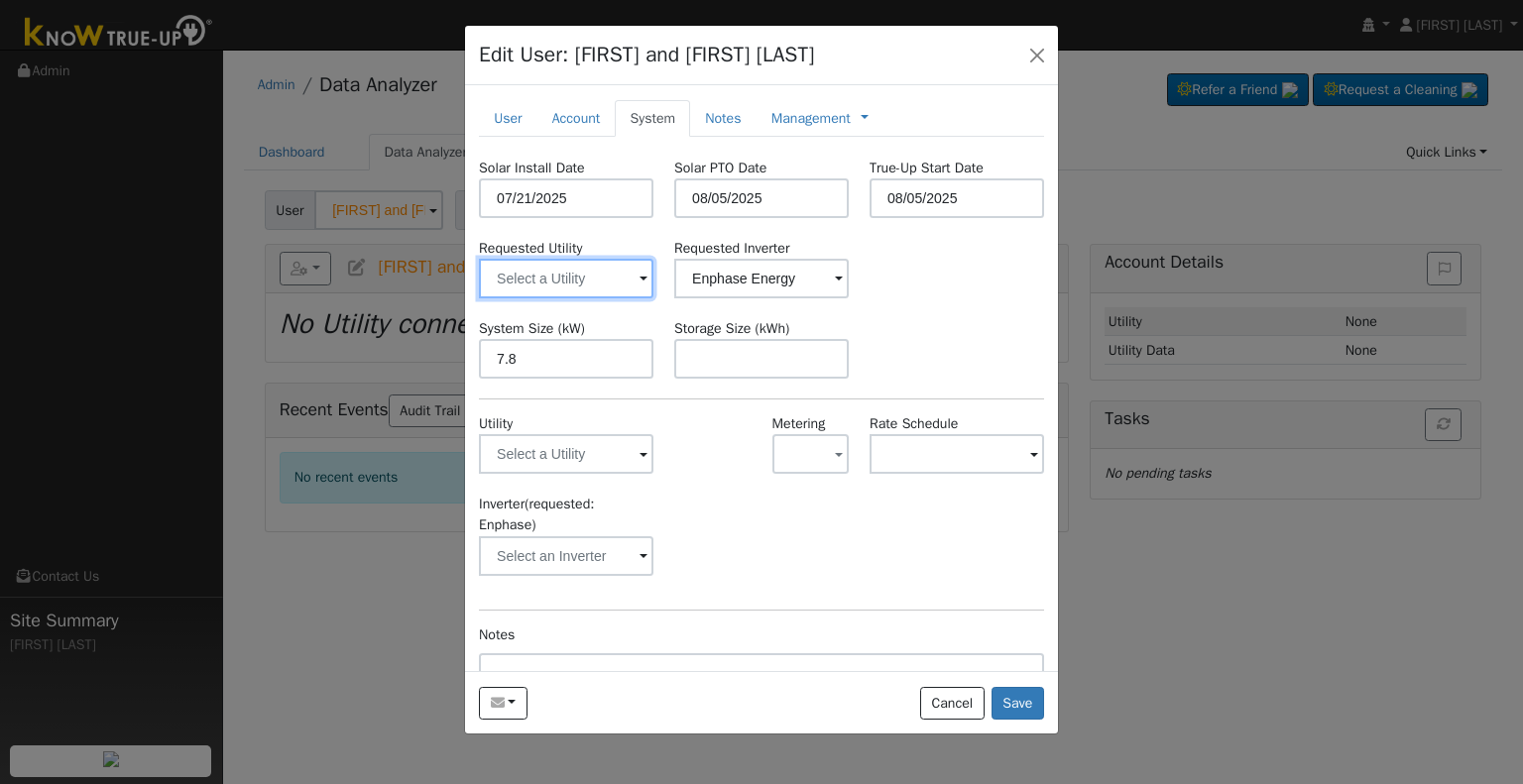 click at bounding box center (566, 279) 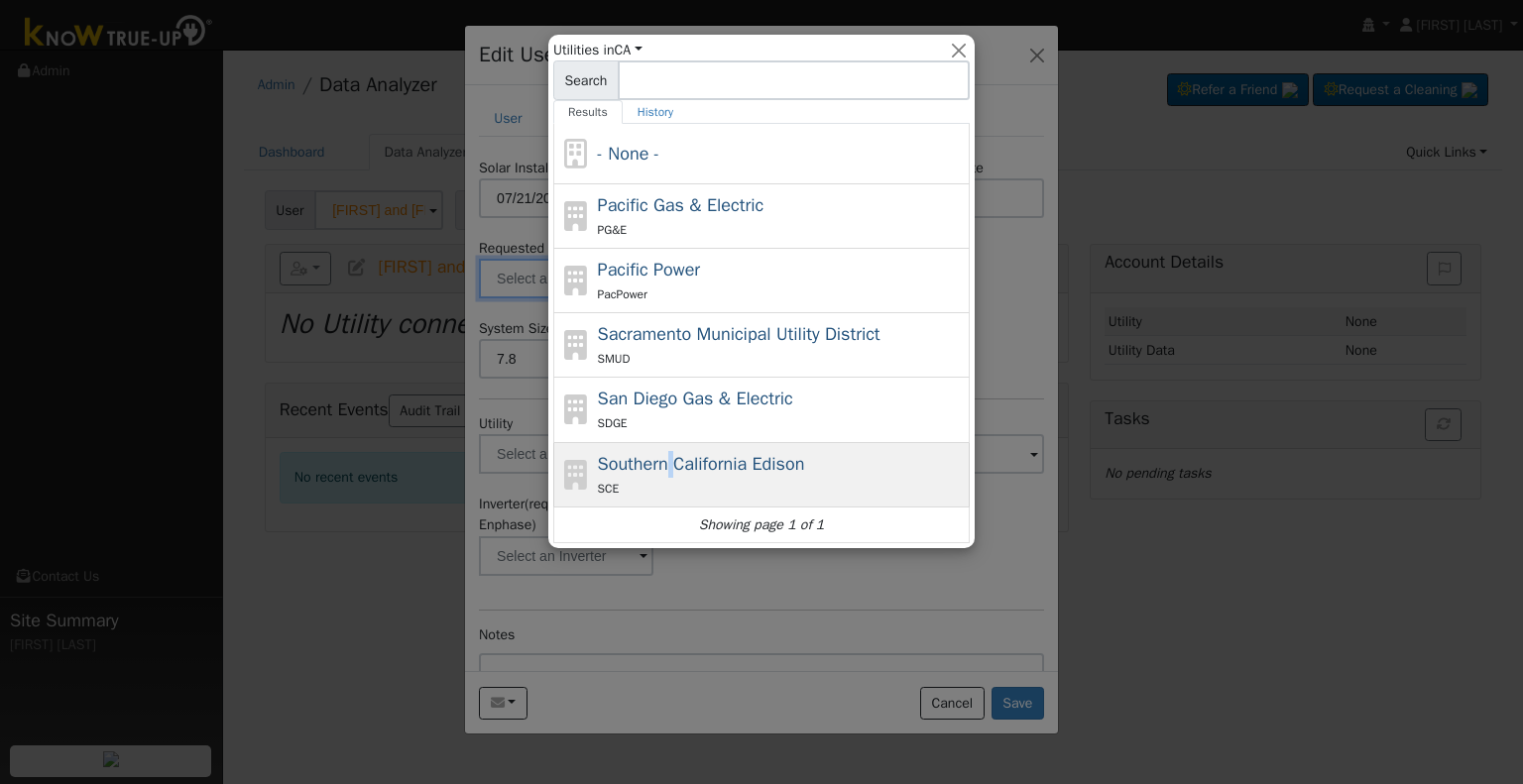 click on "Southern California Edison" at bounding box center (701, 464) 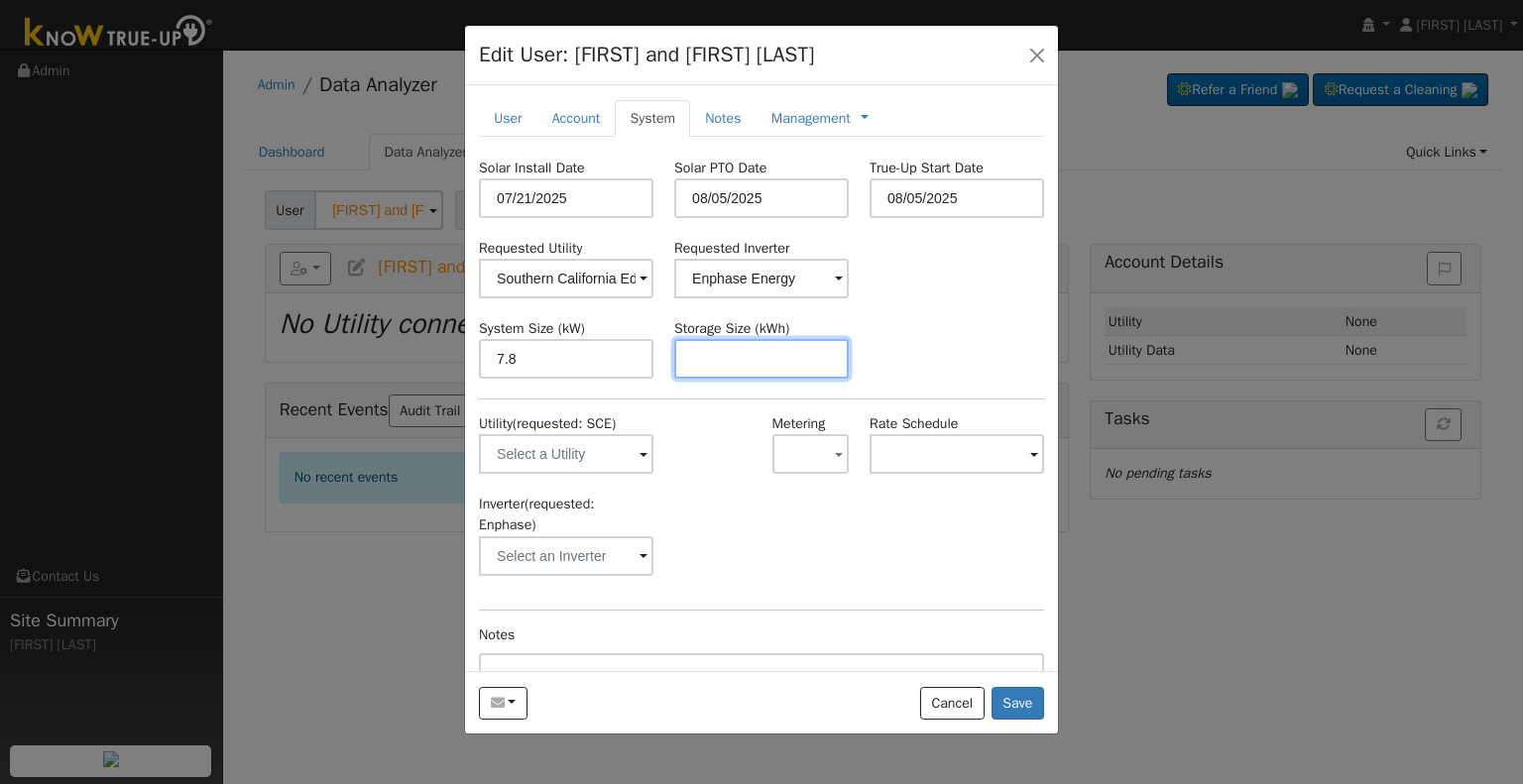 click at bounding box center [762, 359] 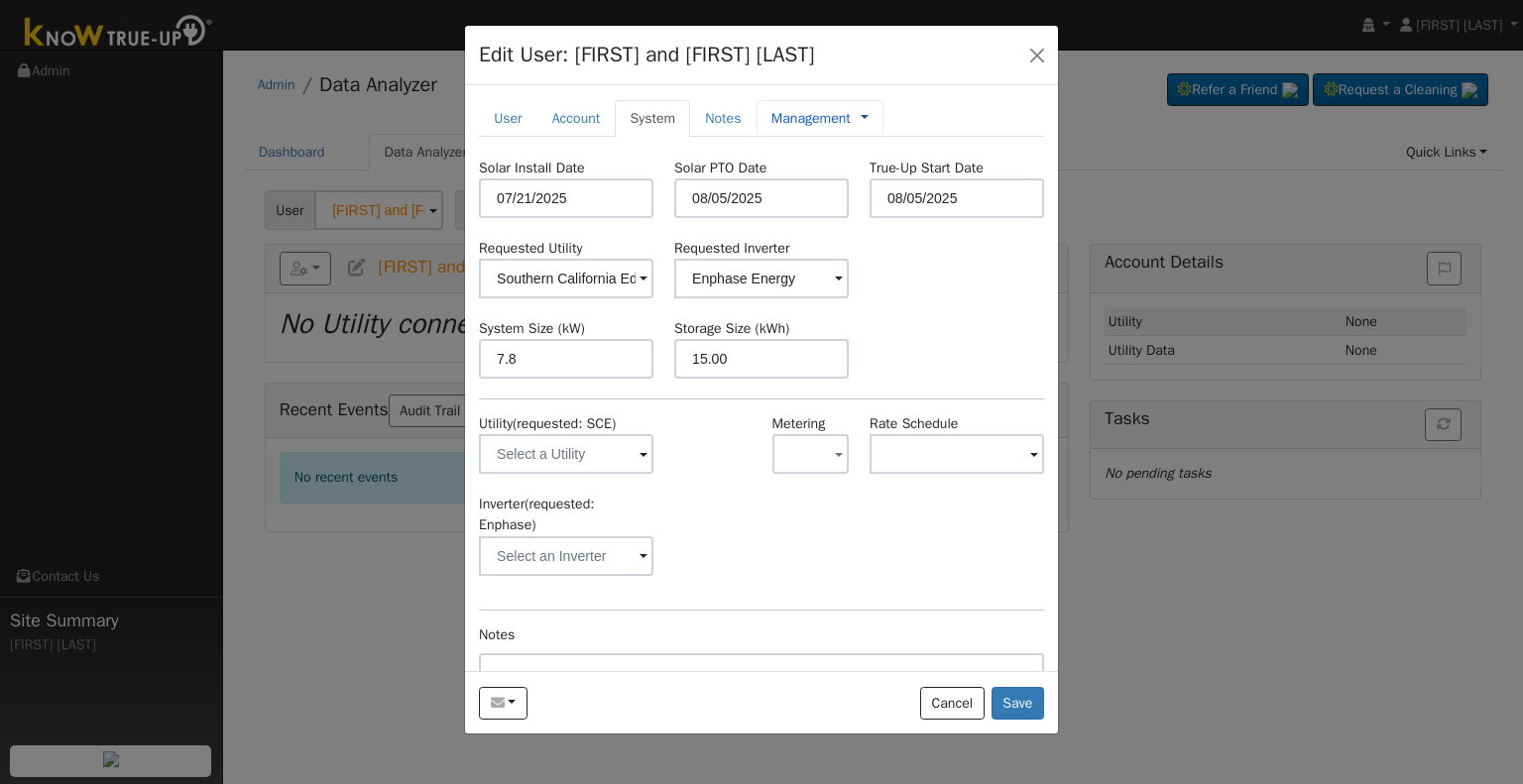 type on "15" 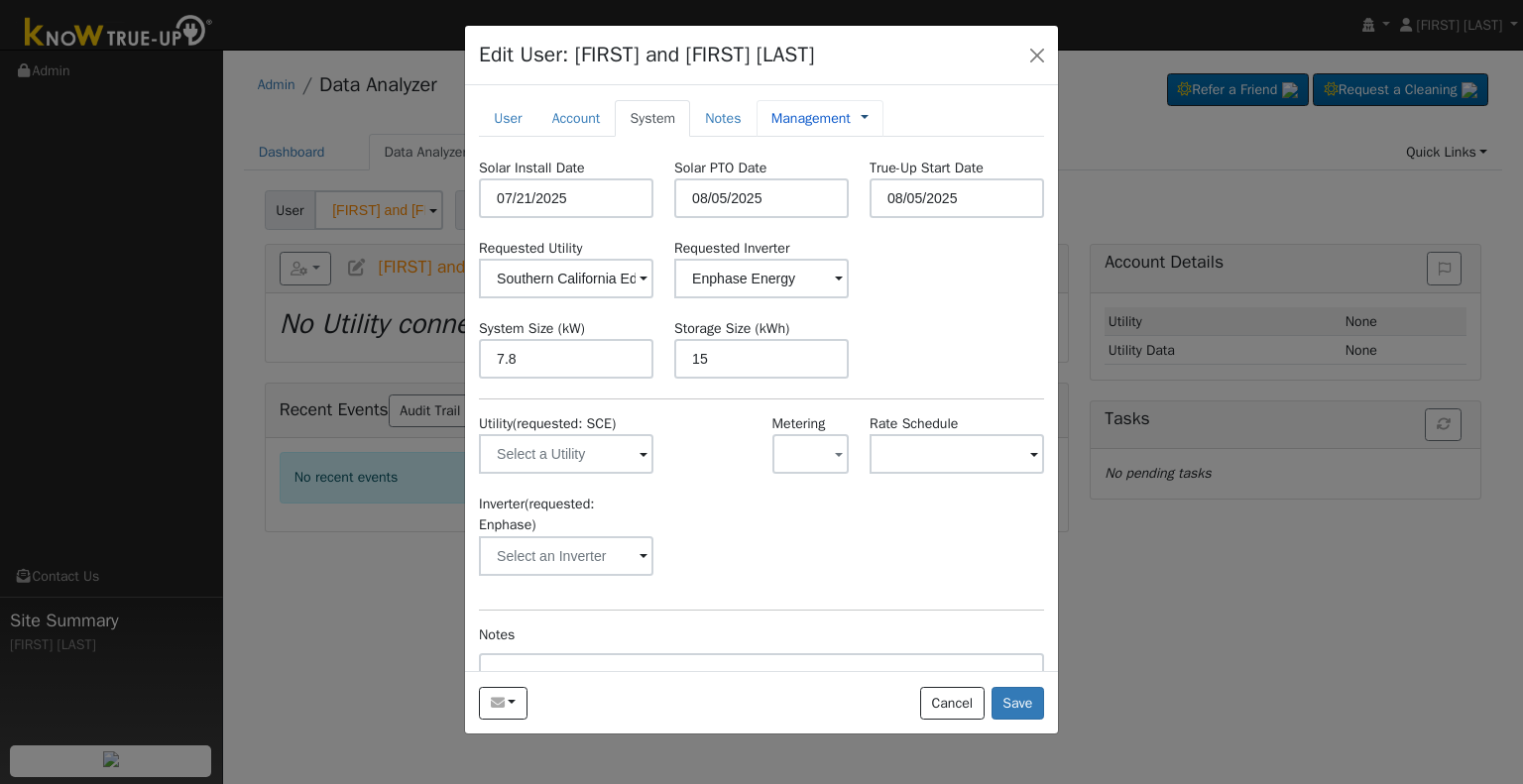click at bounding box center (865, 118) 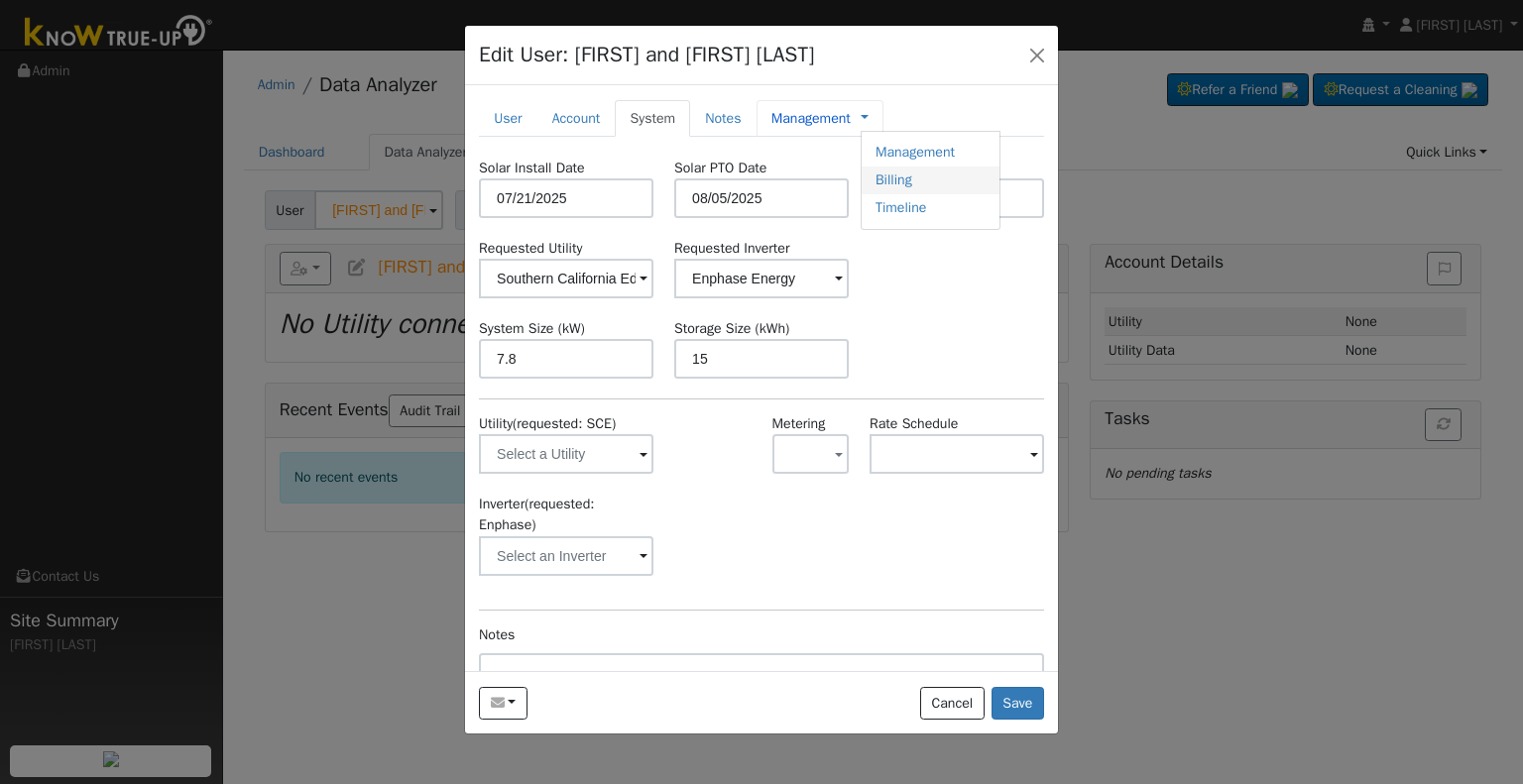 click on "Billing" at bounding box center (930, 180) 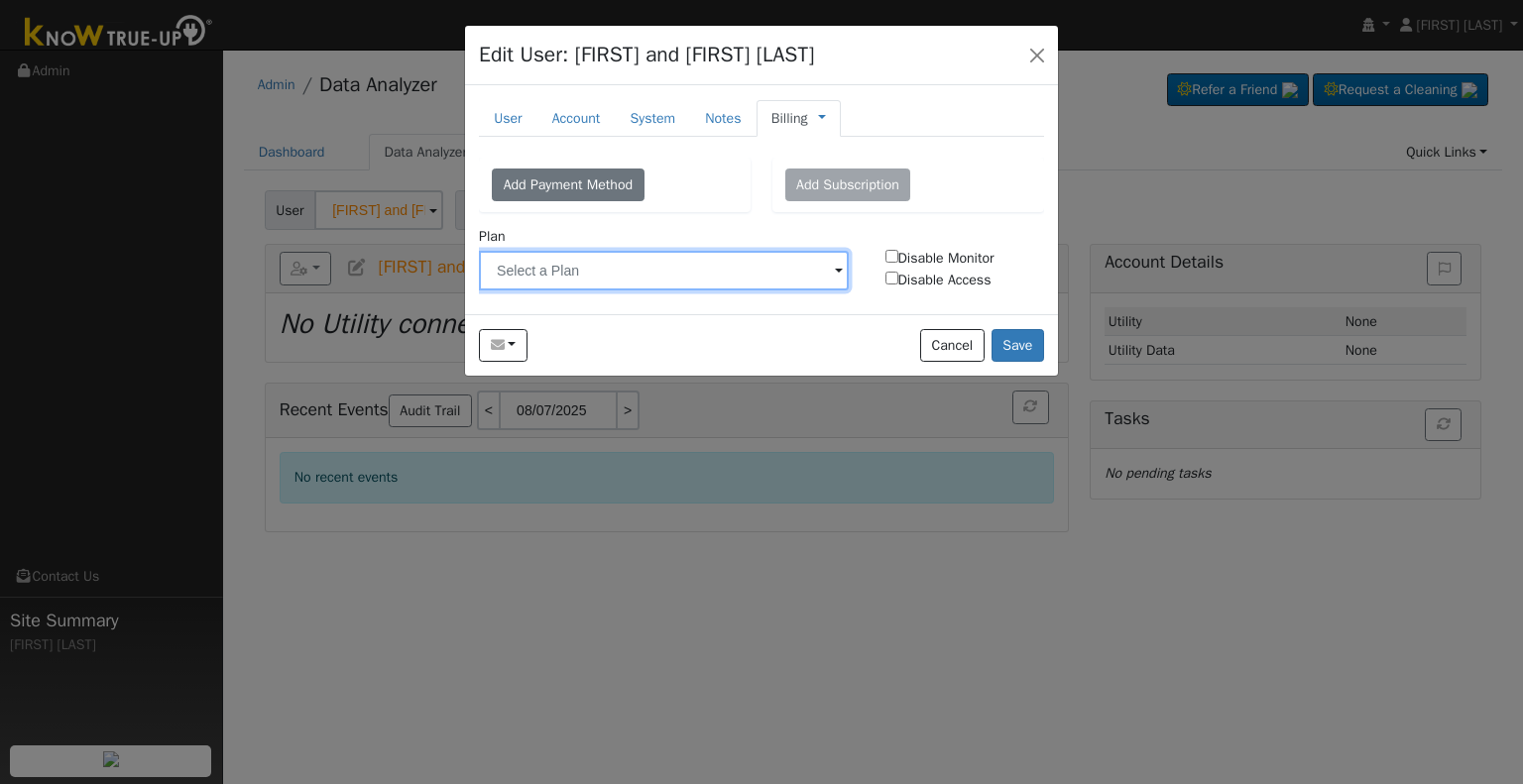 click at bounding box center (663, 271) 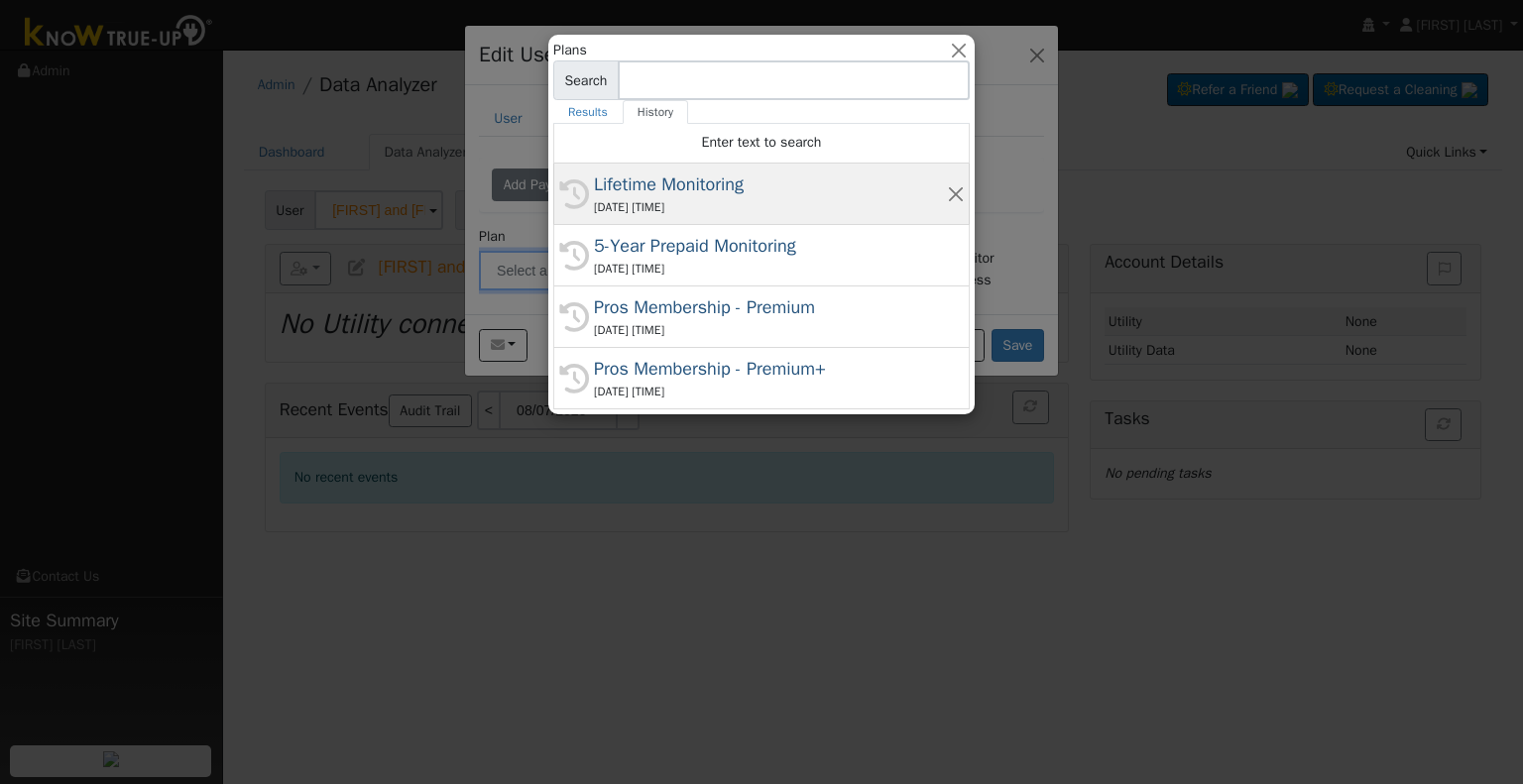 click on "Lifetime Monitoring" at bounding box center [770, 184] 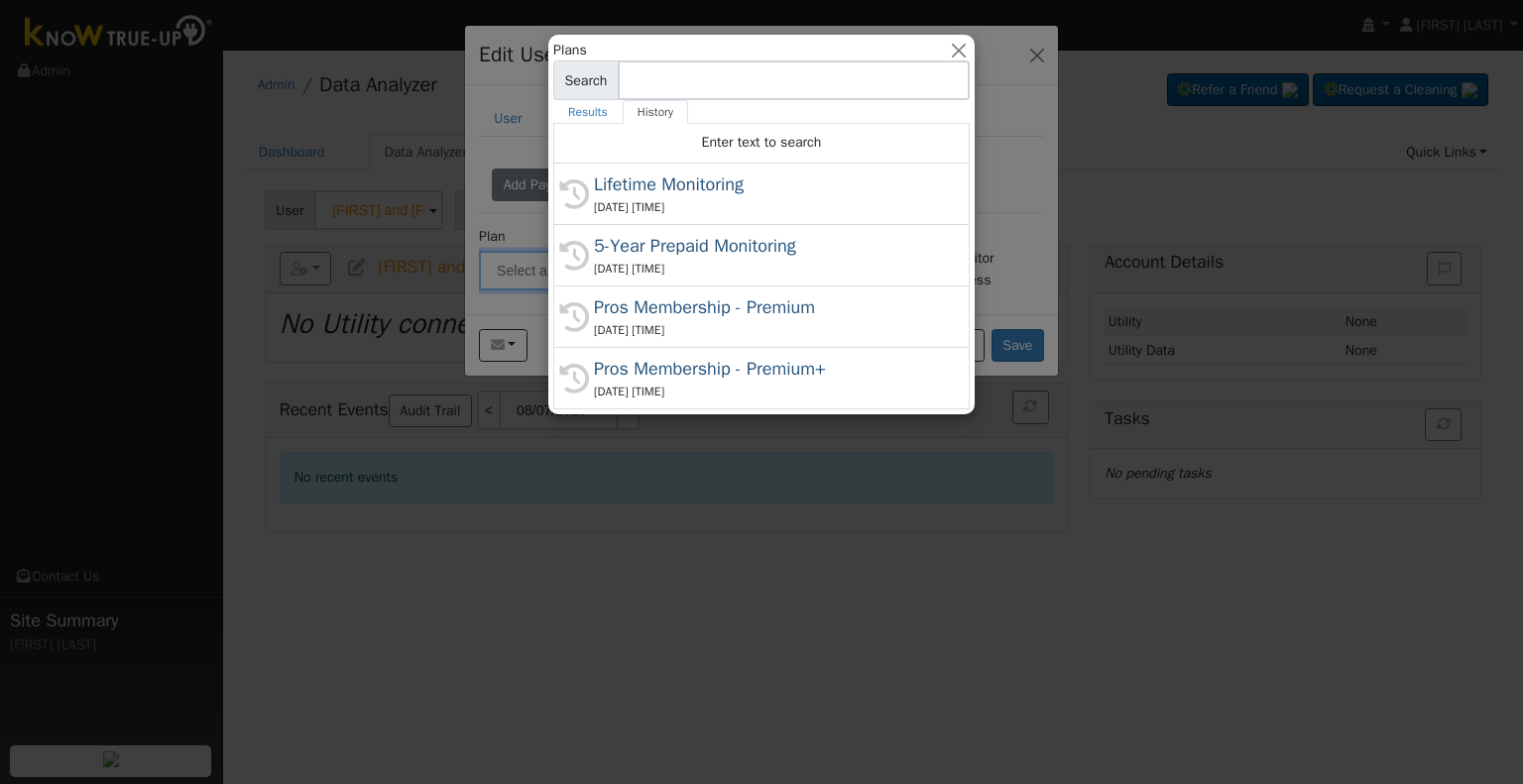type on "Lifetime Monitoring" 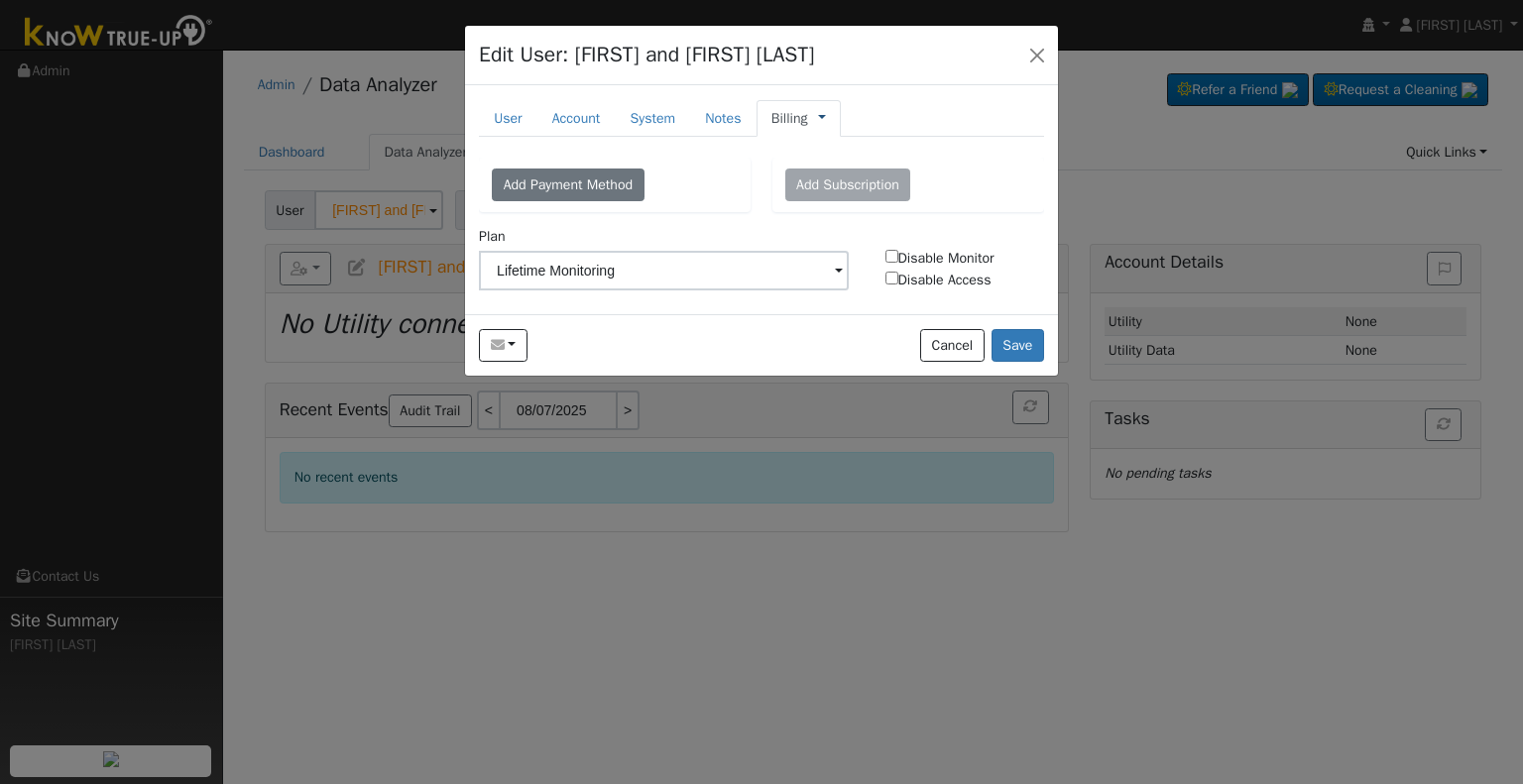 click at bounding box center [822, 118] 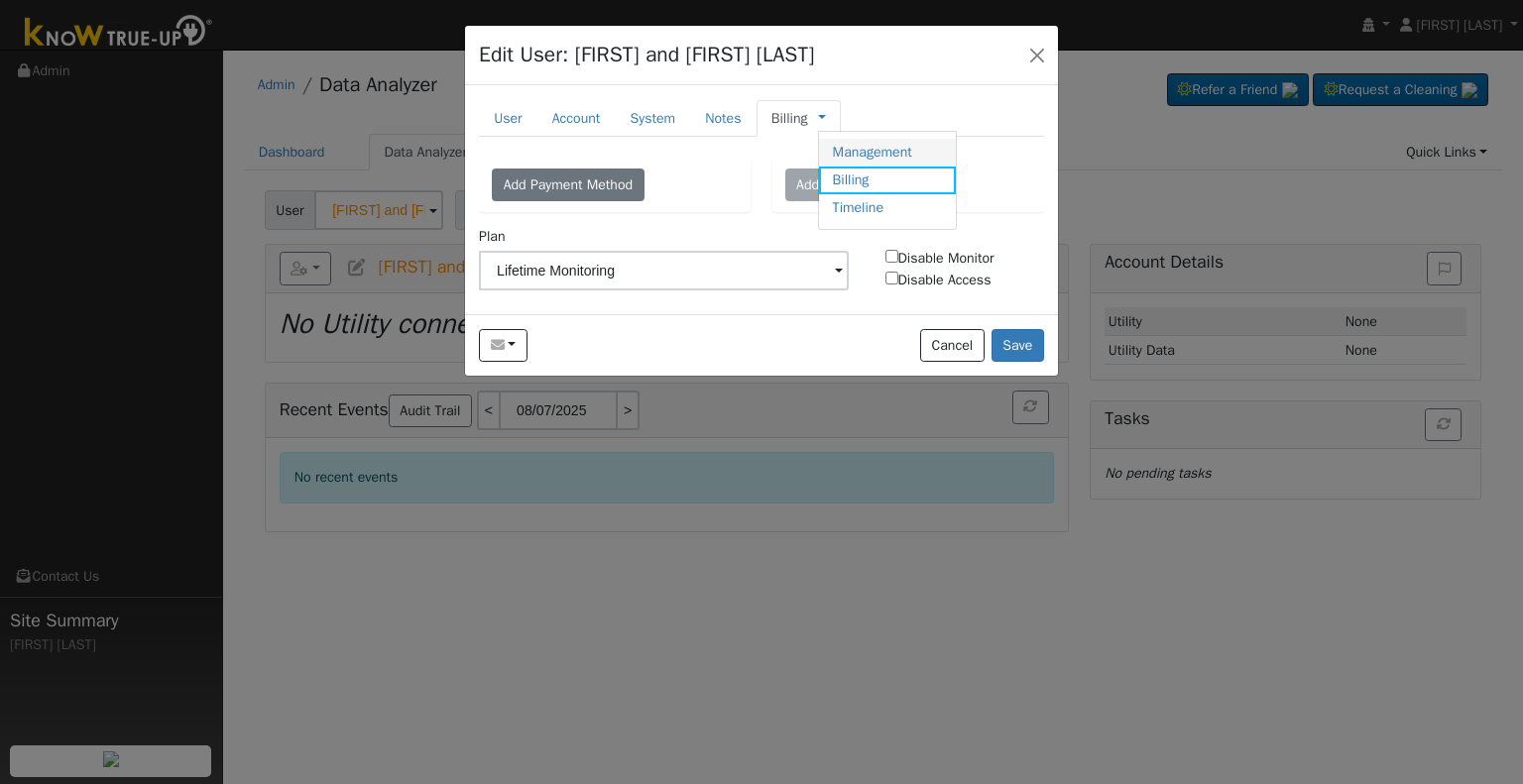 click on "Management" at bounding box center (887, 153) 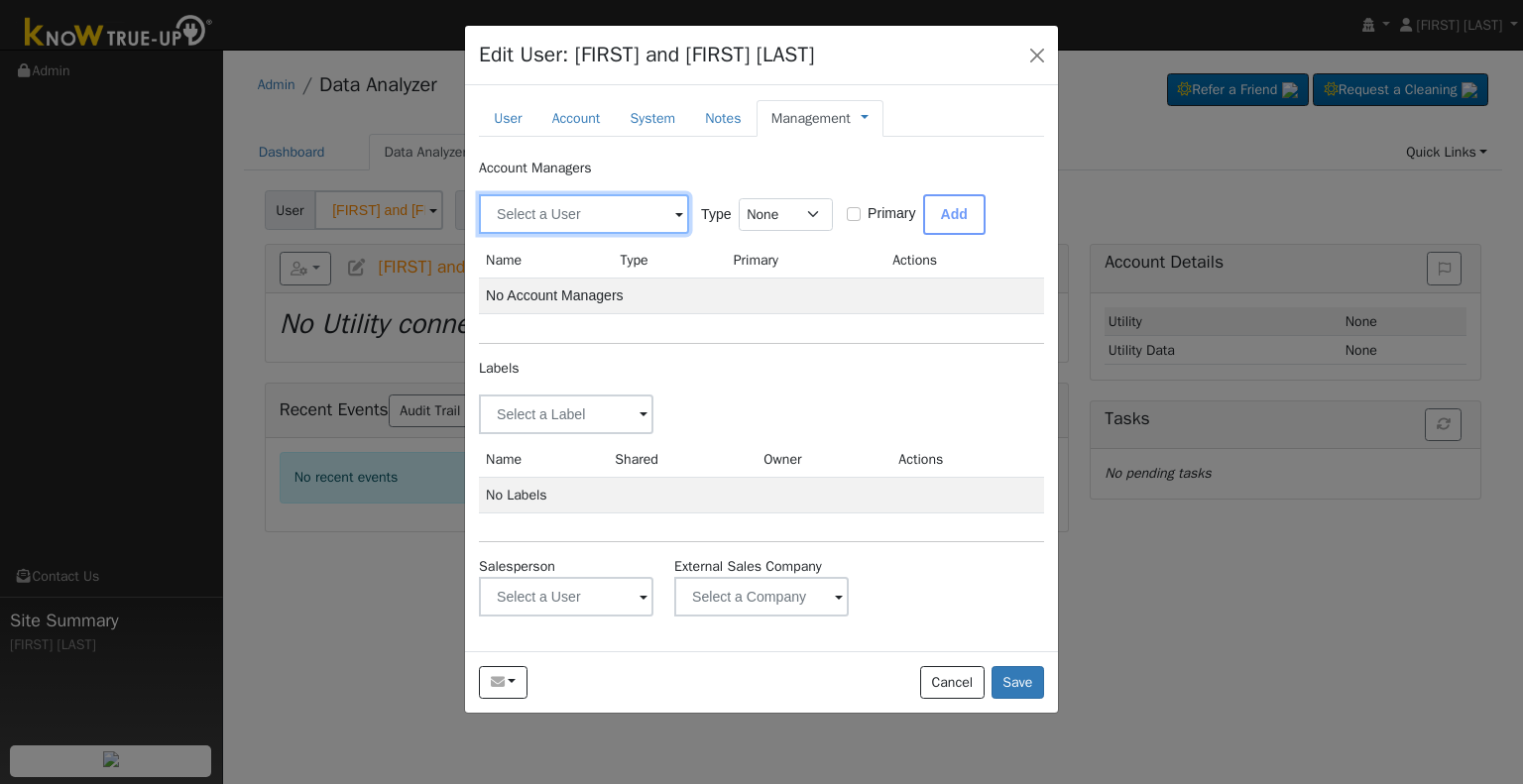 click at bounding box center (584, 214) 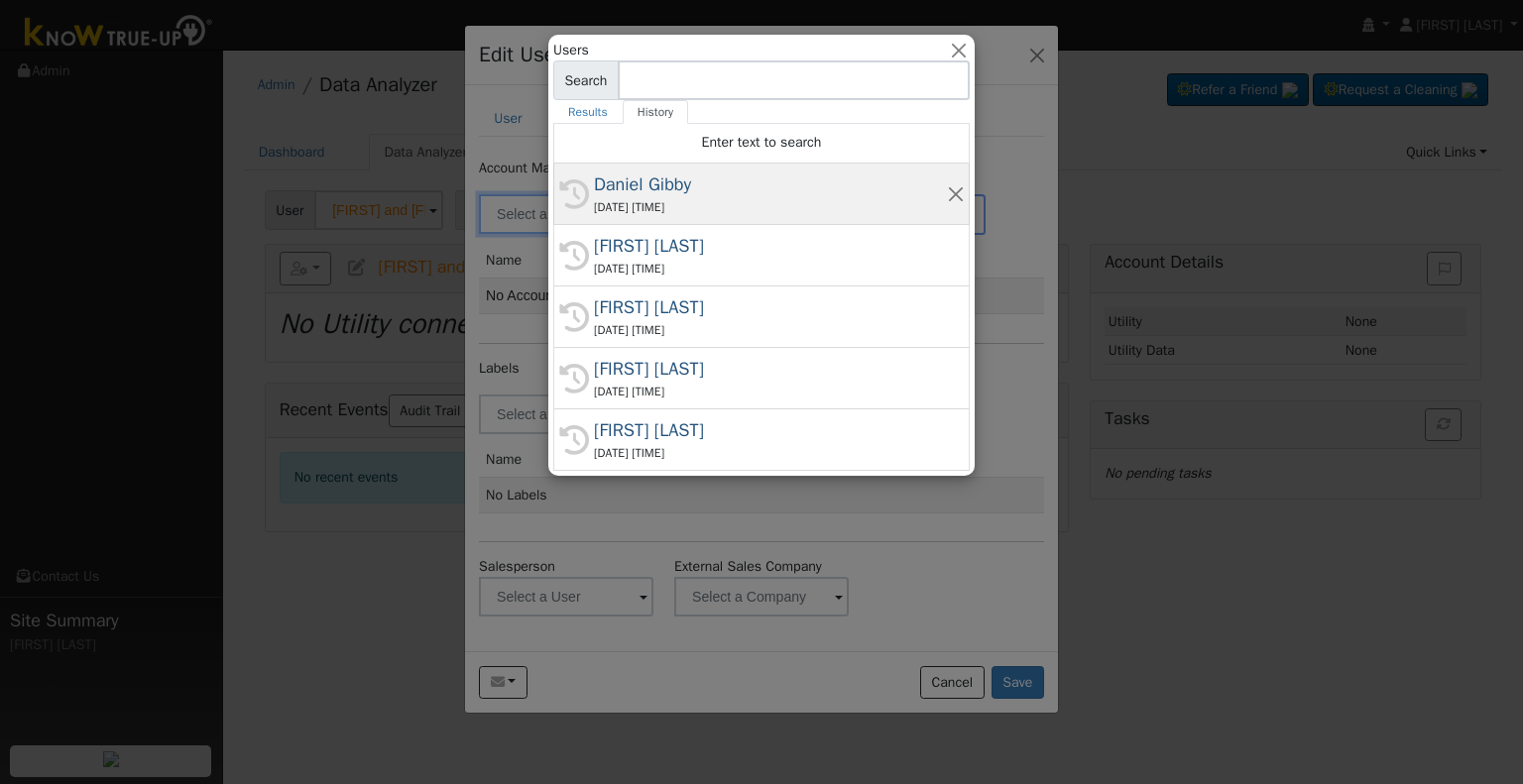 click on "Daniel Gibby" at bounding box center [770, 184] 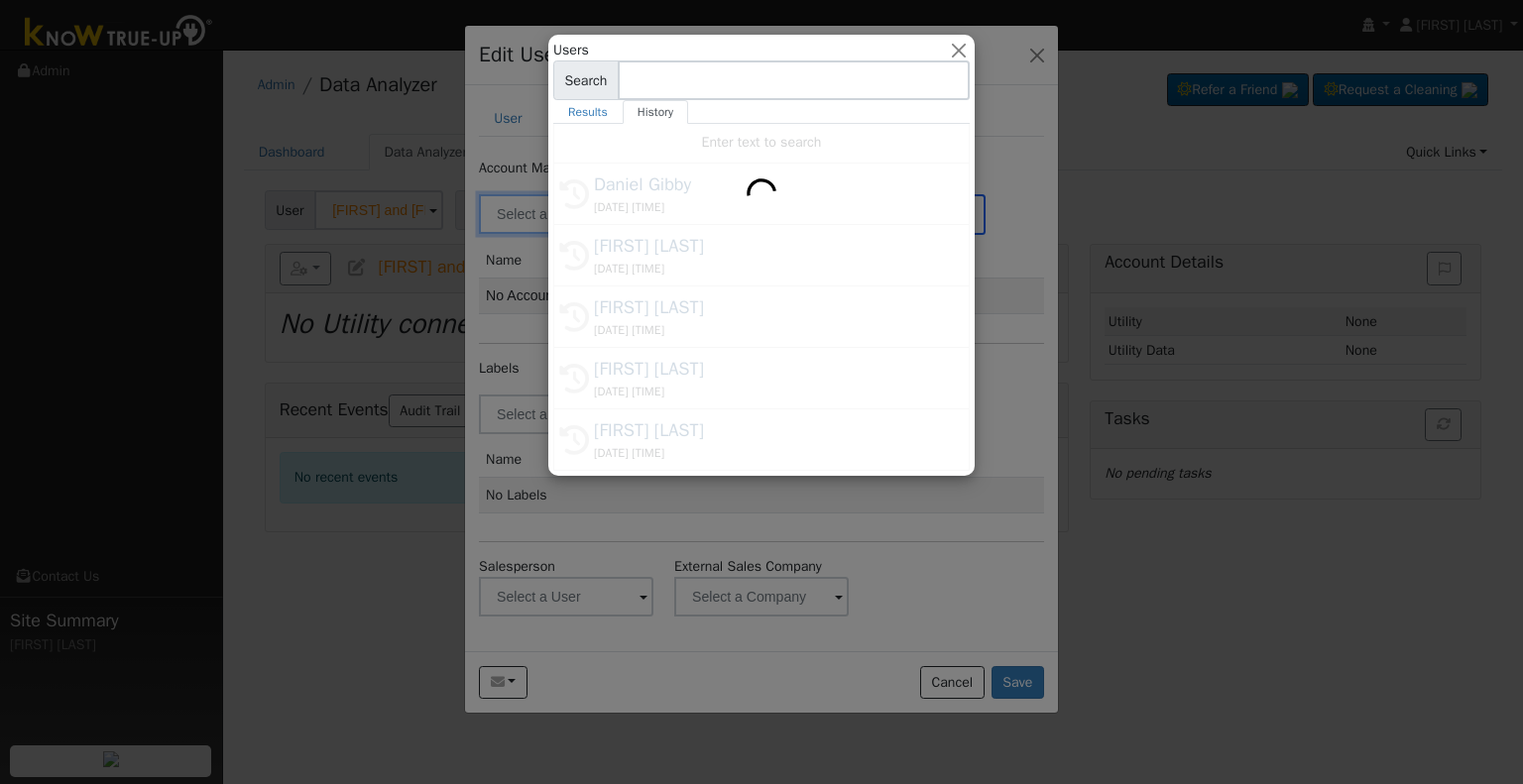 type on "Daniel Gibby" 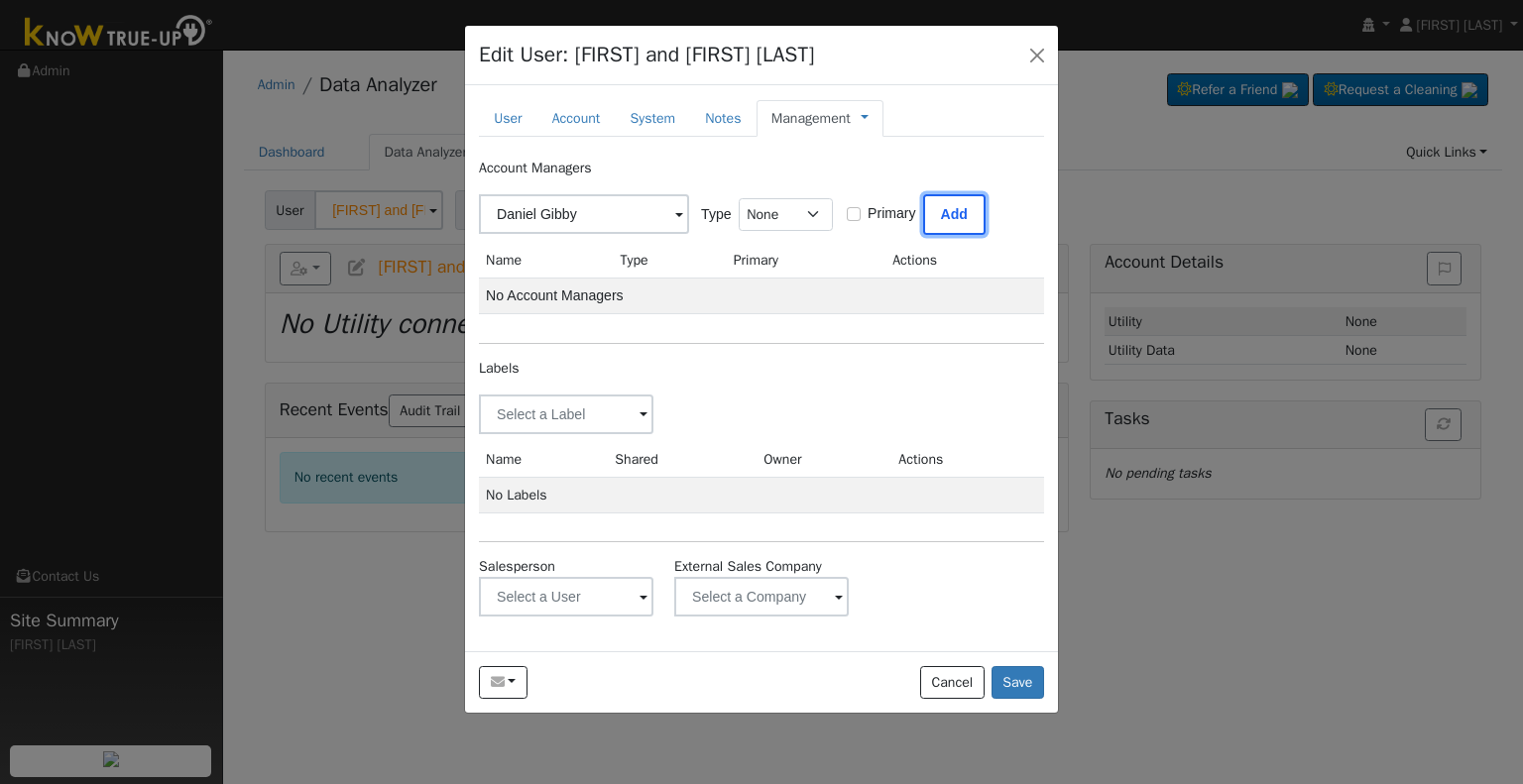 drag, startPoint x: 944, startPoint y: 208, endPoint x: 912, endPoint y: 223, distance: 35.341194 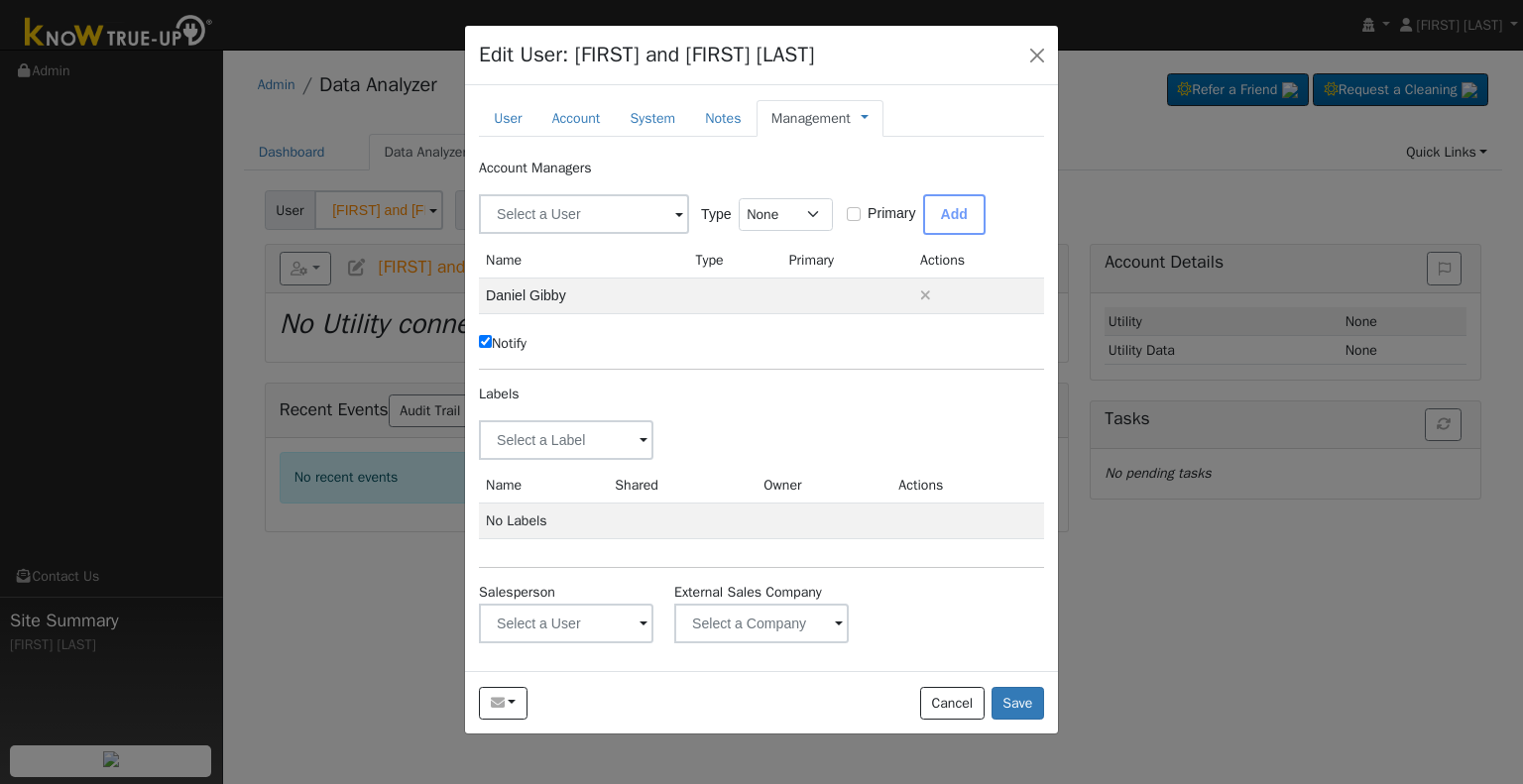 click on "Notify" at bounding box center (503, 343) 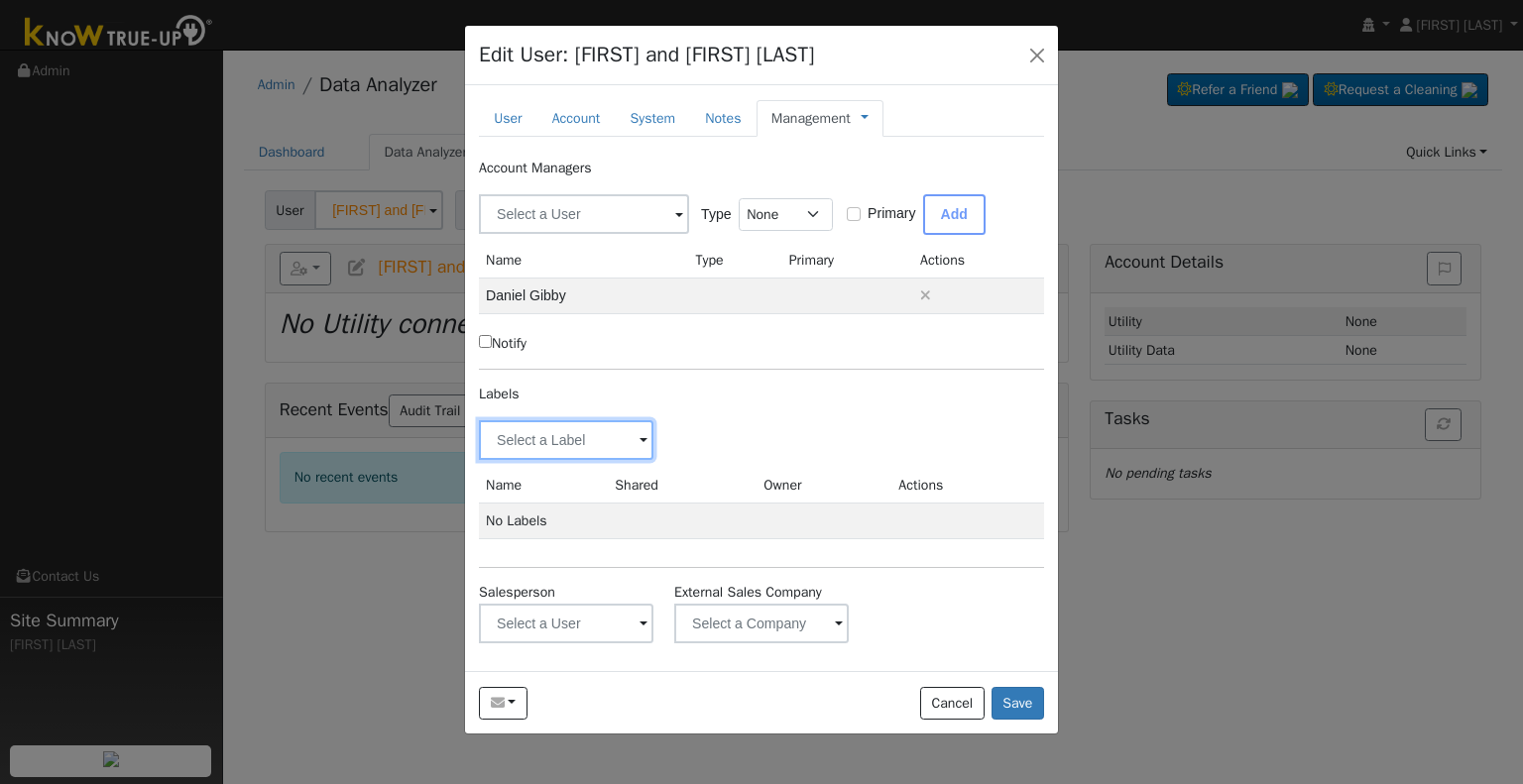 click at bounding box center [566, 440] 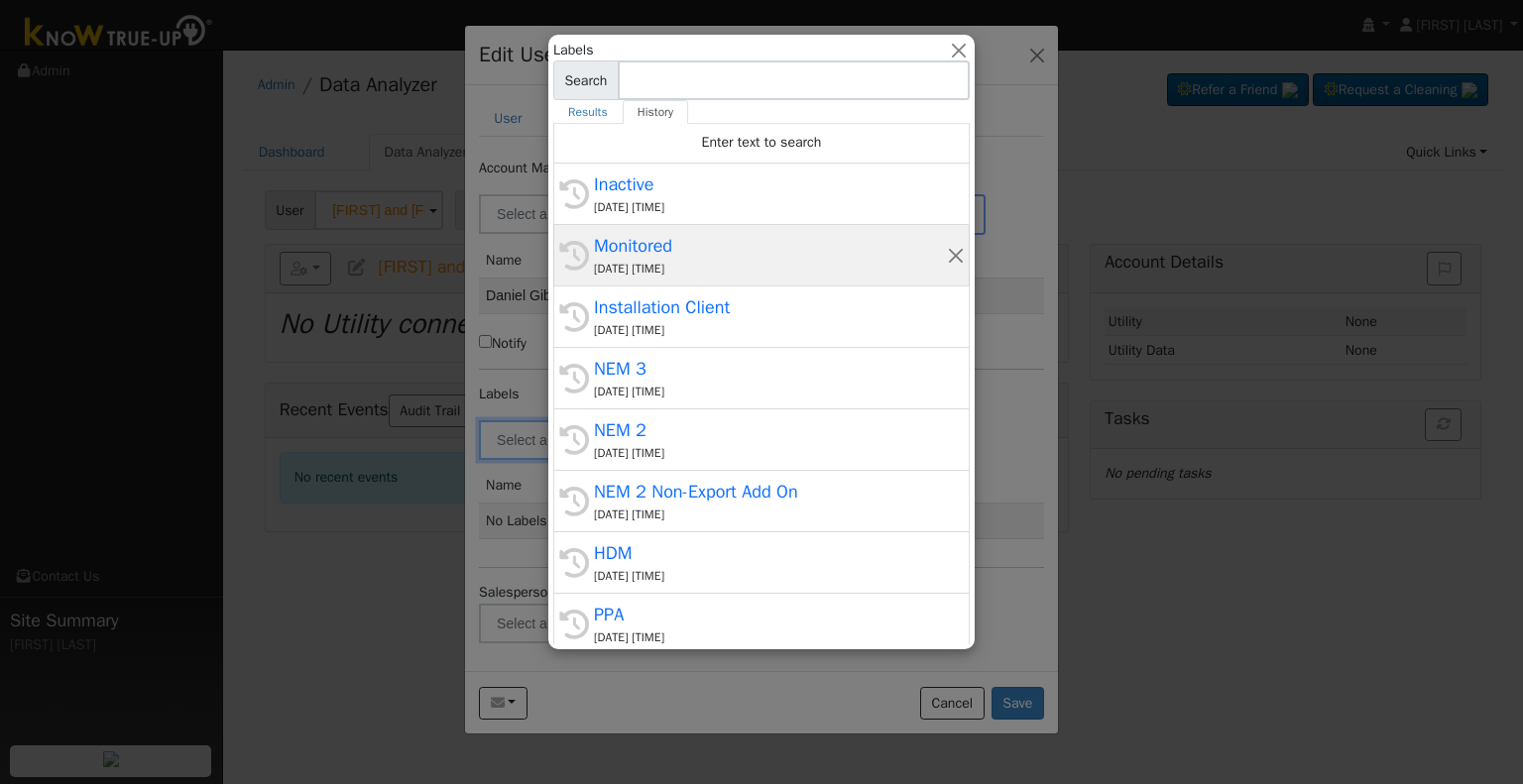 click on "[DATE] [TIME]" at bounding box center [770, 269] 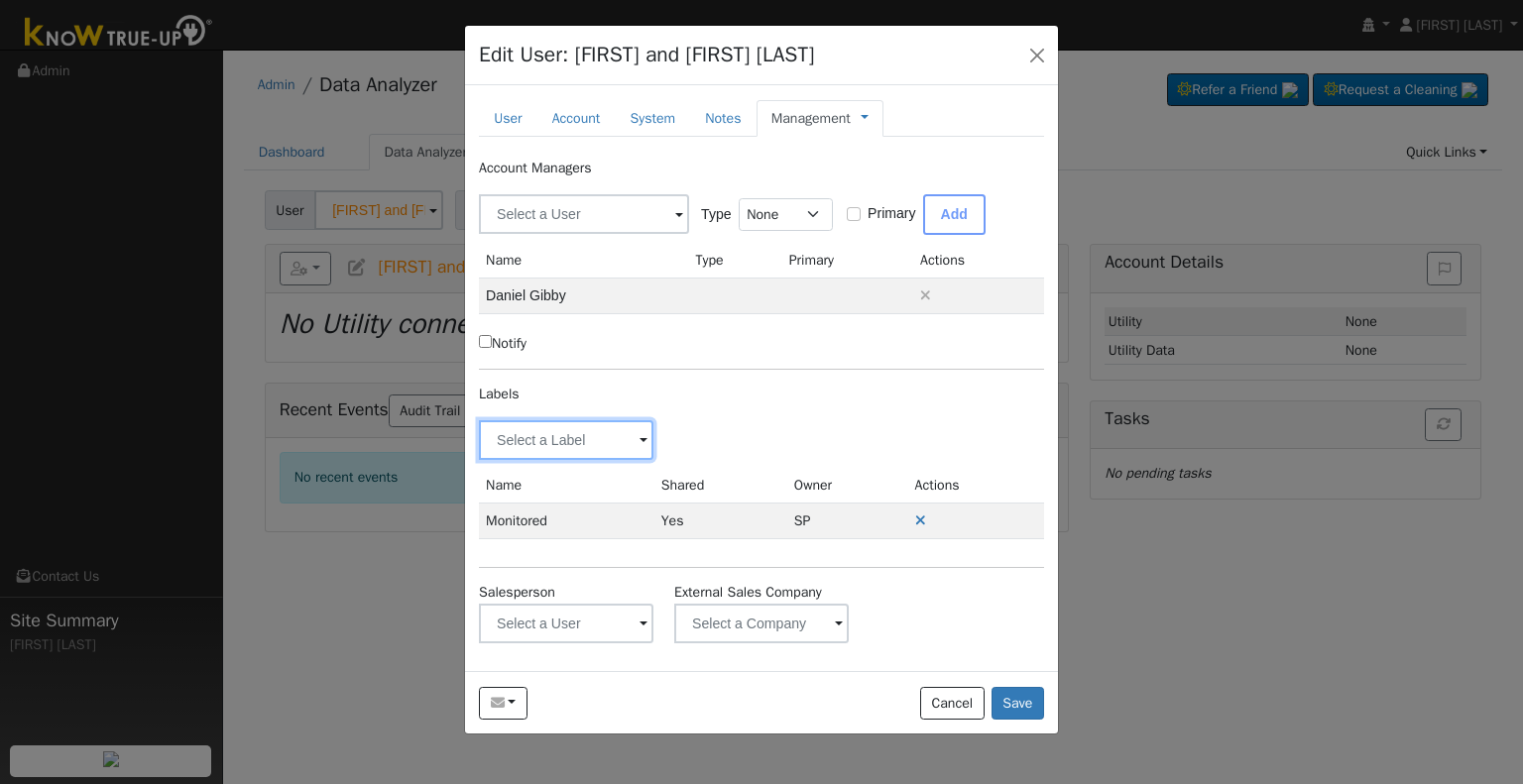 click at bounding box center [566, 440] 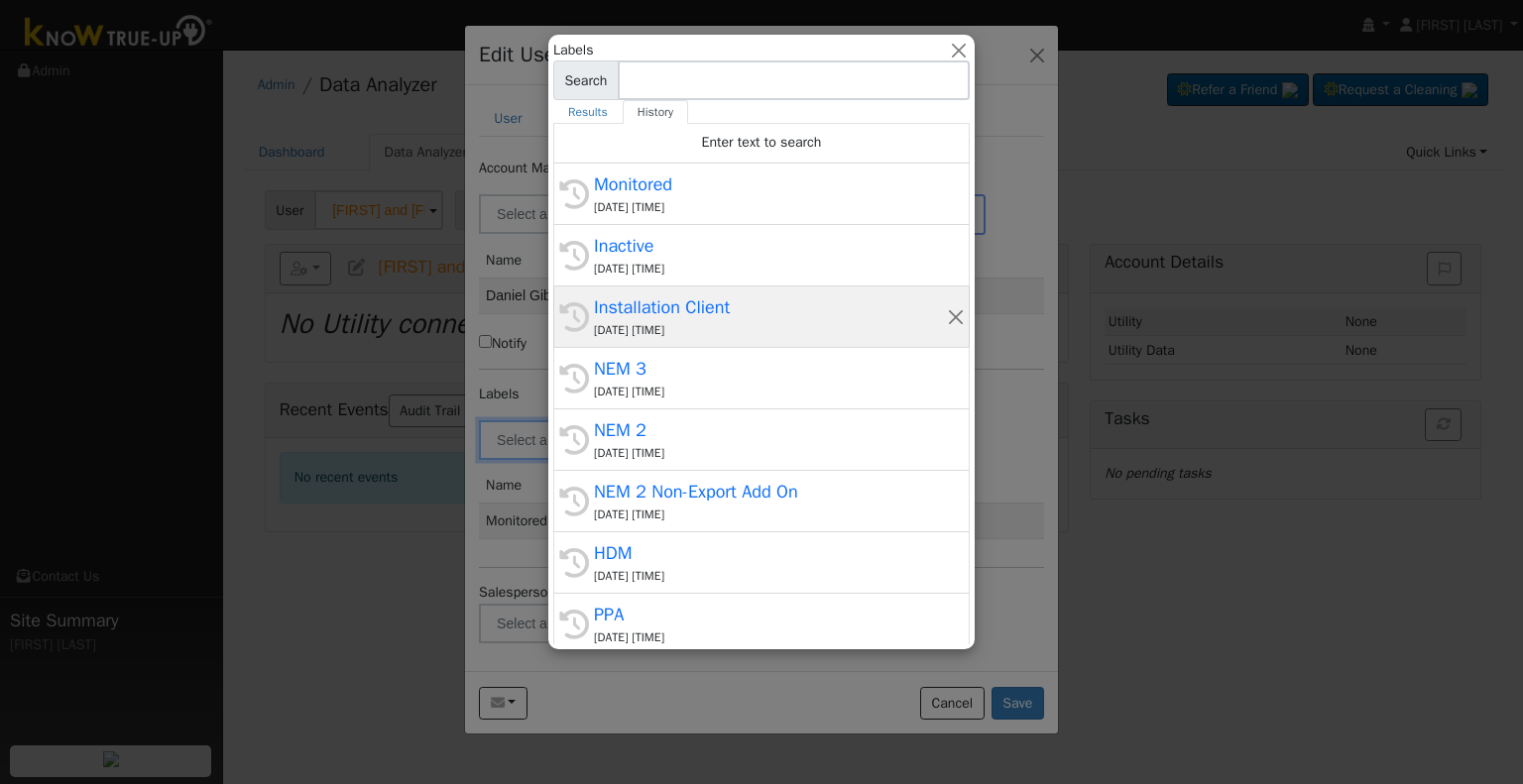click on "[DATE] [TIME]" at bounding box center [770, 330] 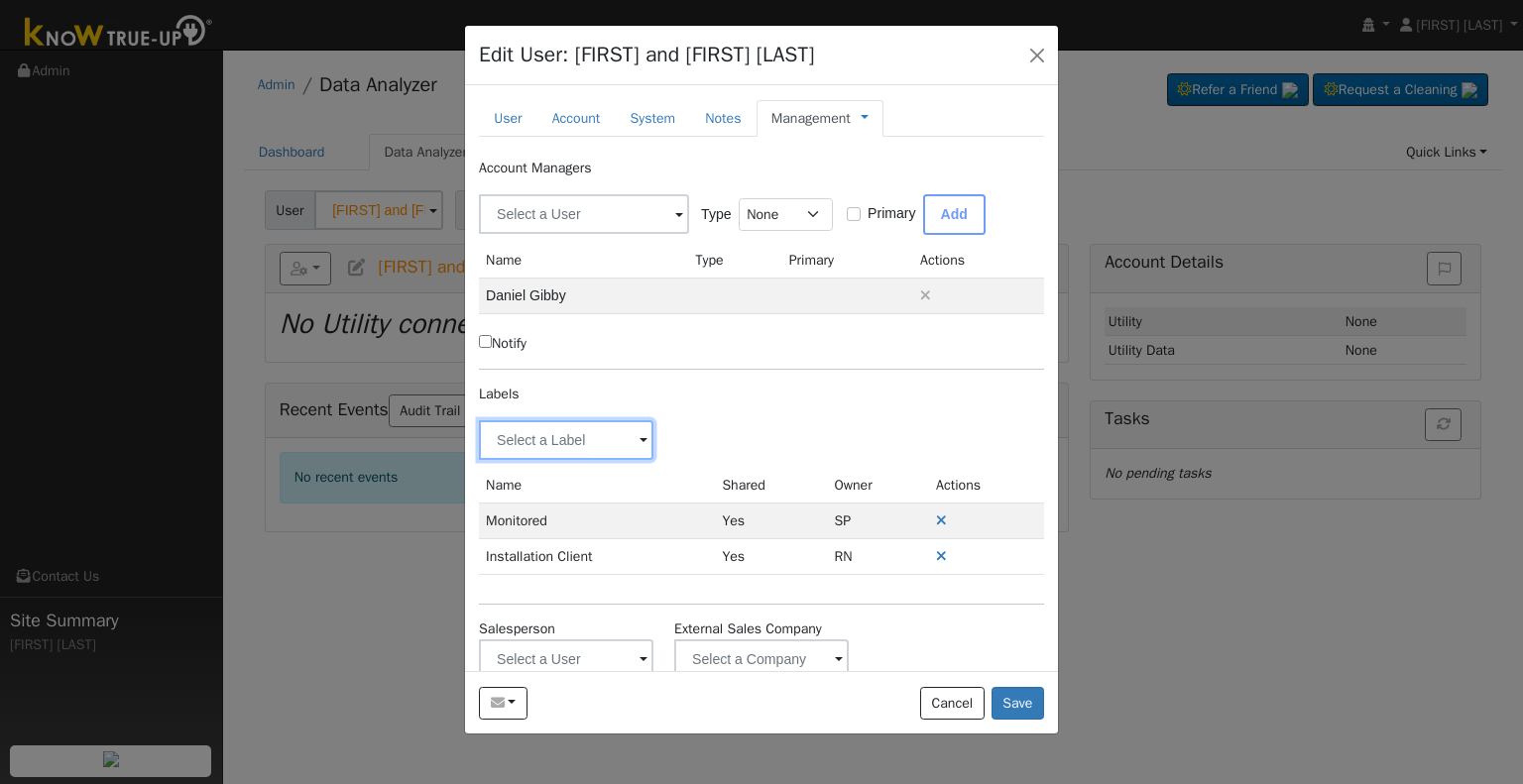 click at bounding box center (566, 440) 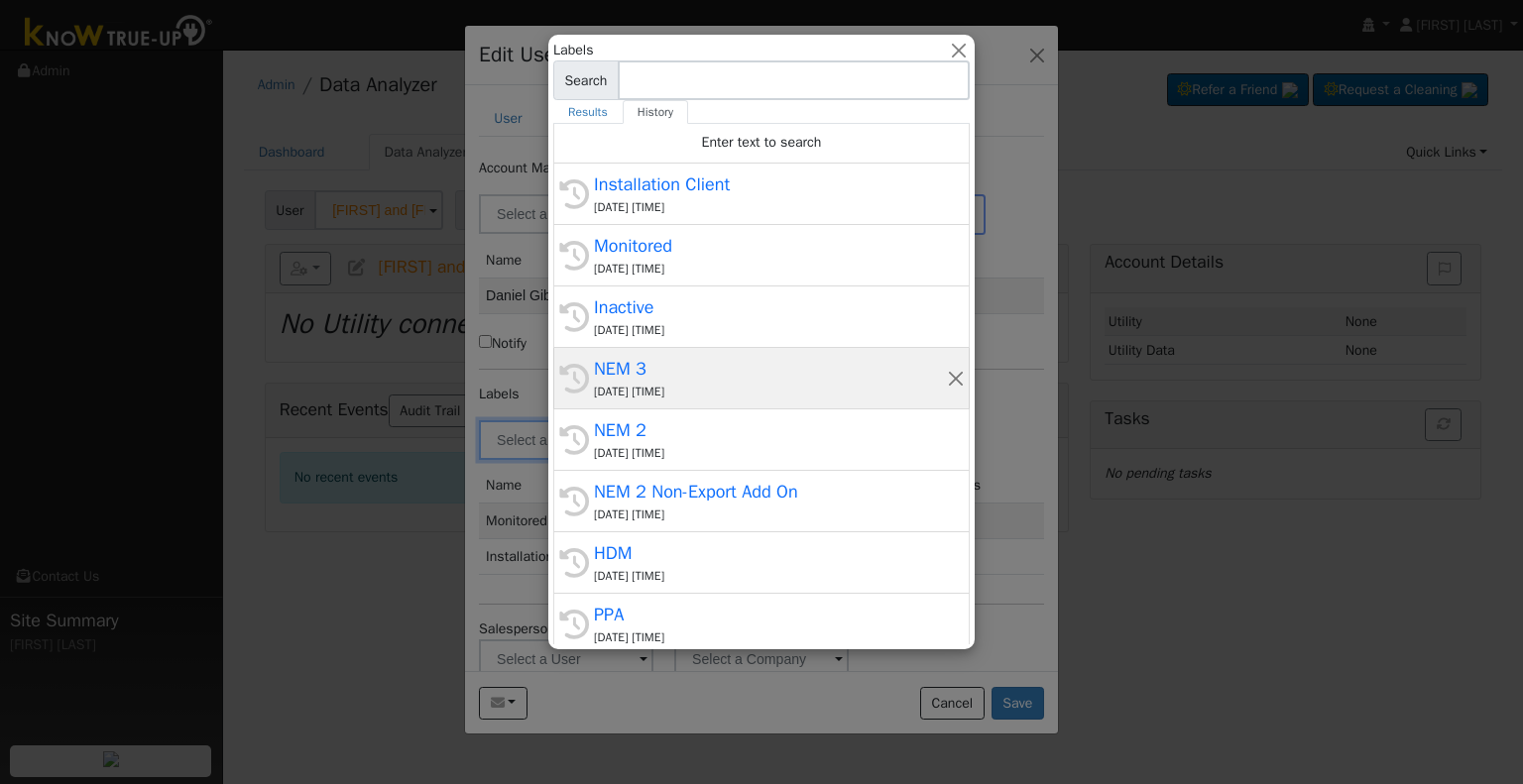 click on "NEM 3" at bounding box center [770, 369] 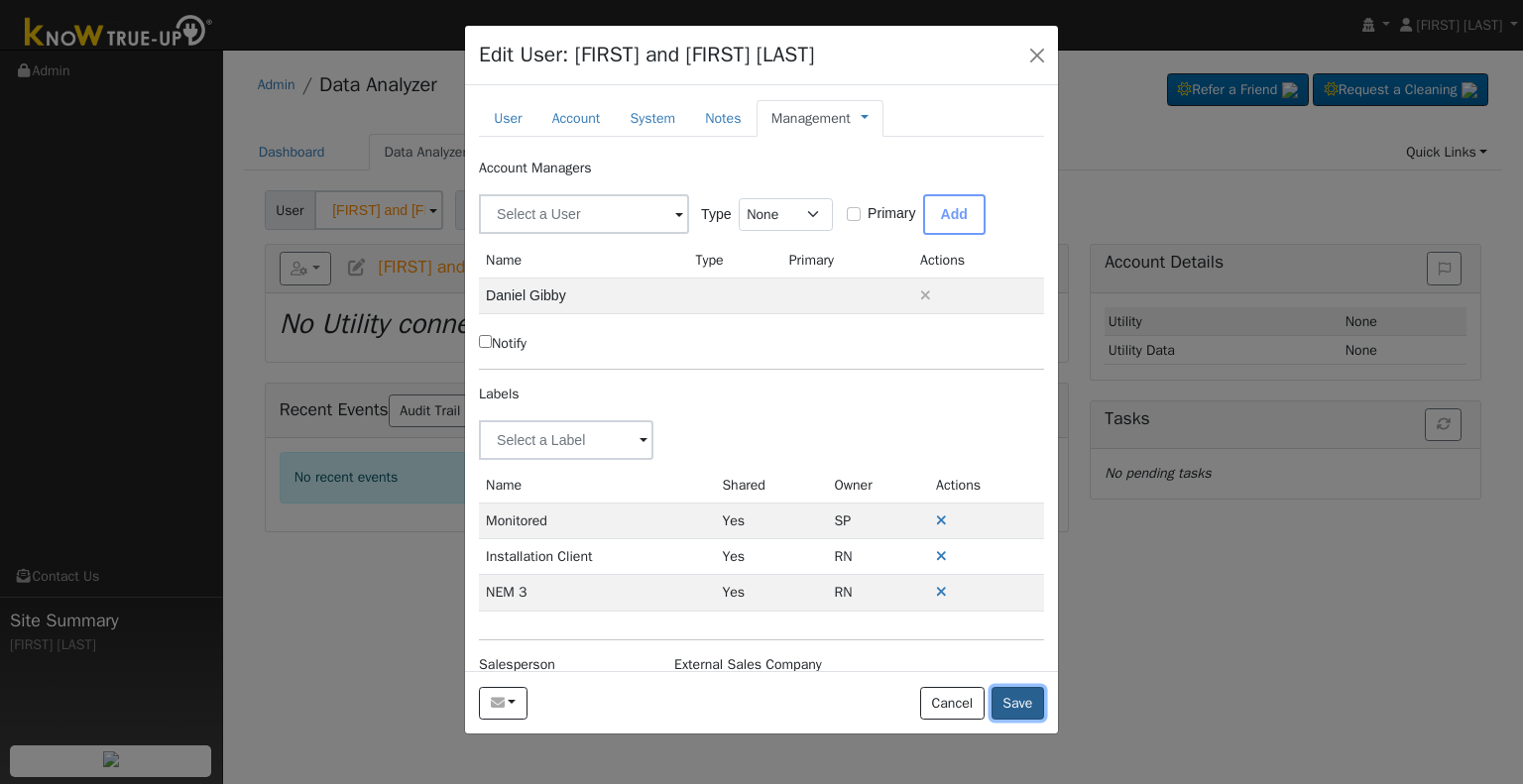 click on "Save" at bounding box center (1017, 704) 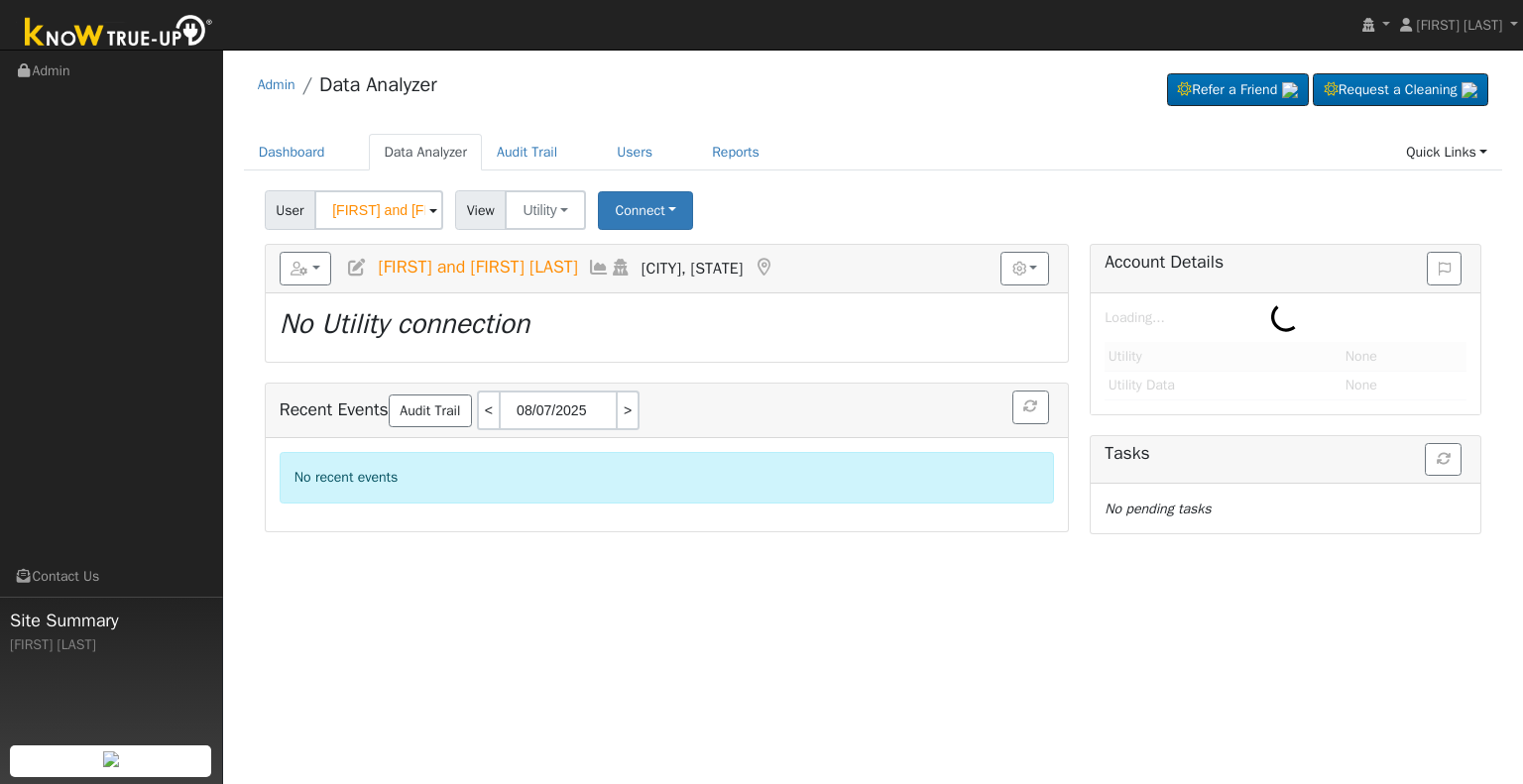 type on "[FIRST] [LAST]" 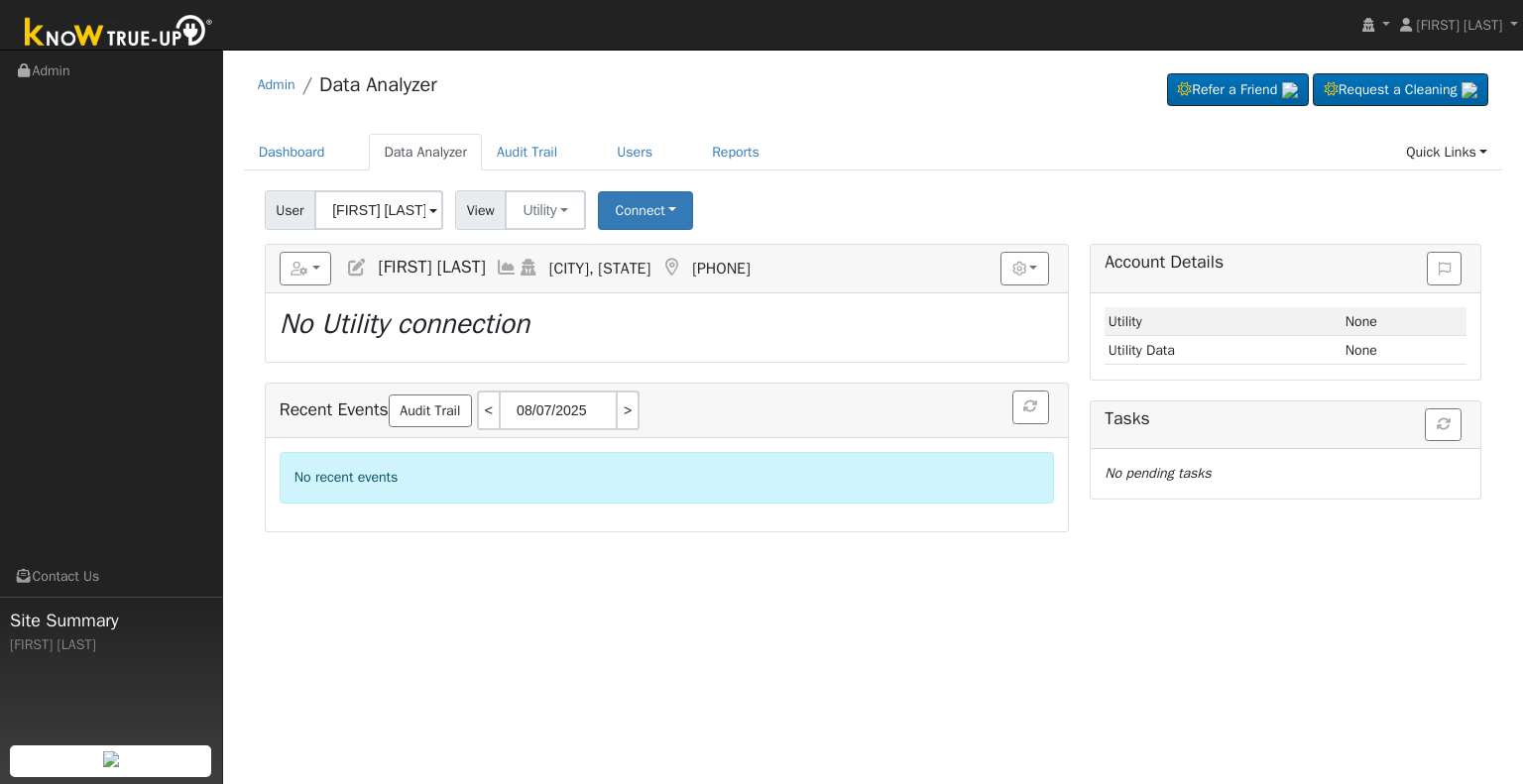 click at bounding box center (357, 268) 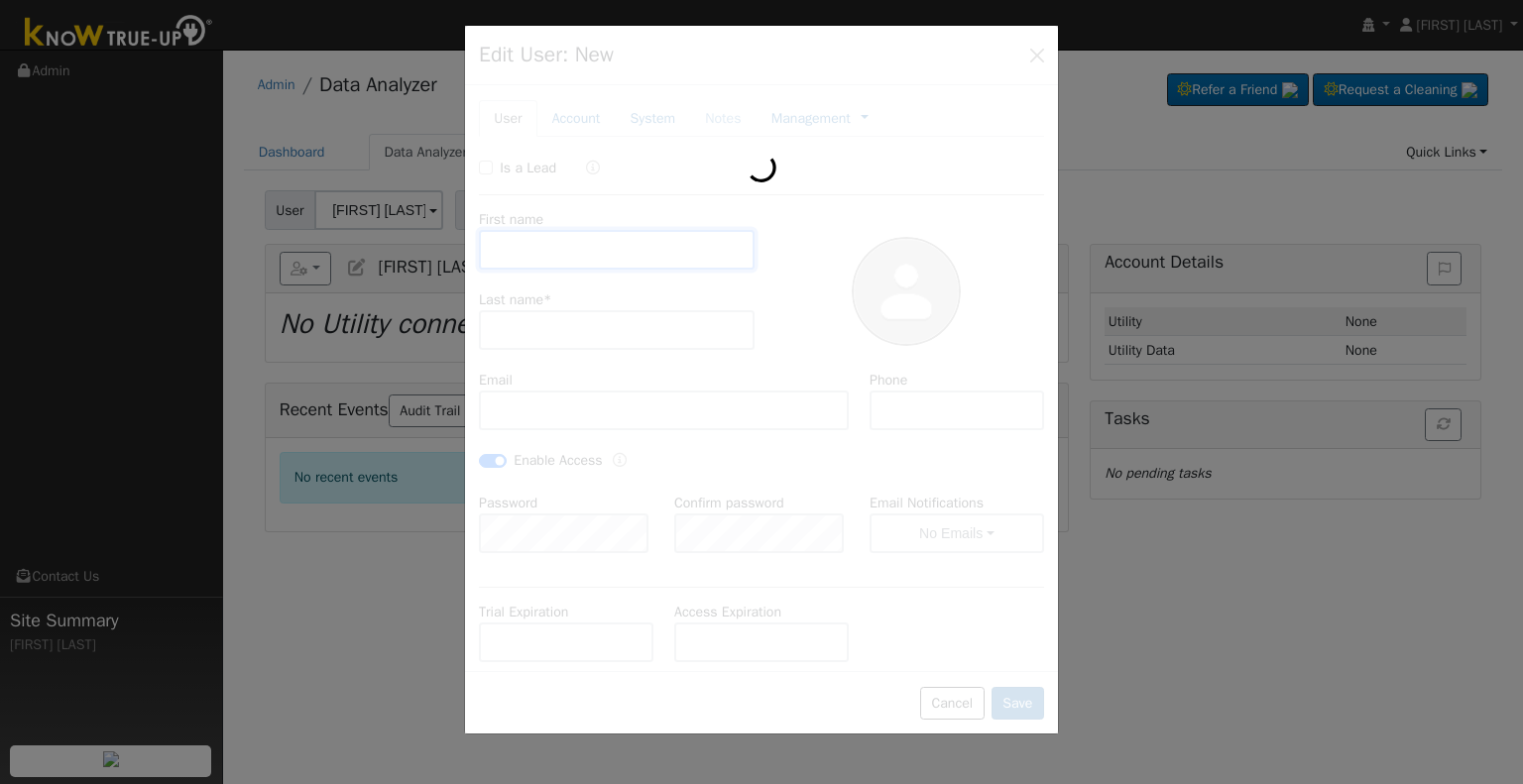 type on "[STATE]" 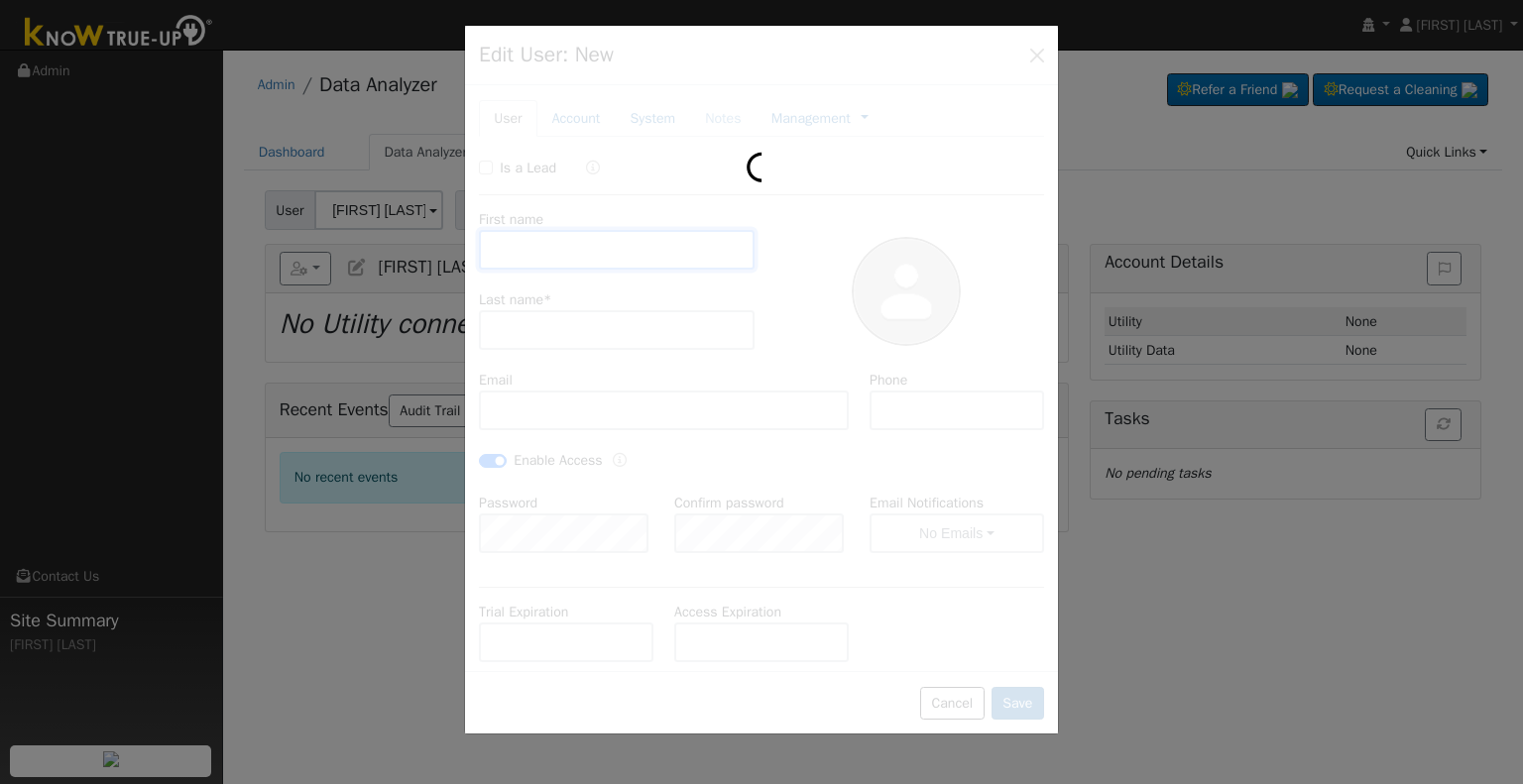 type on "[LAST]" 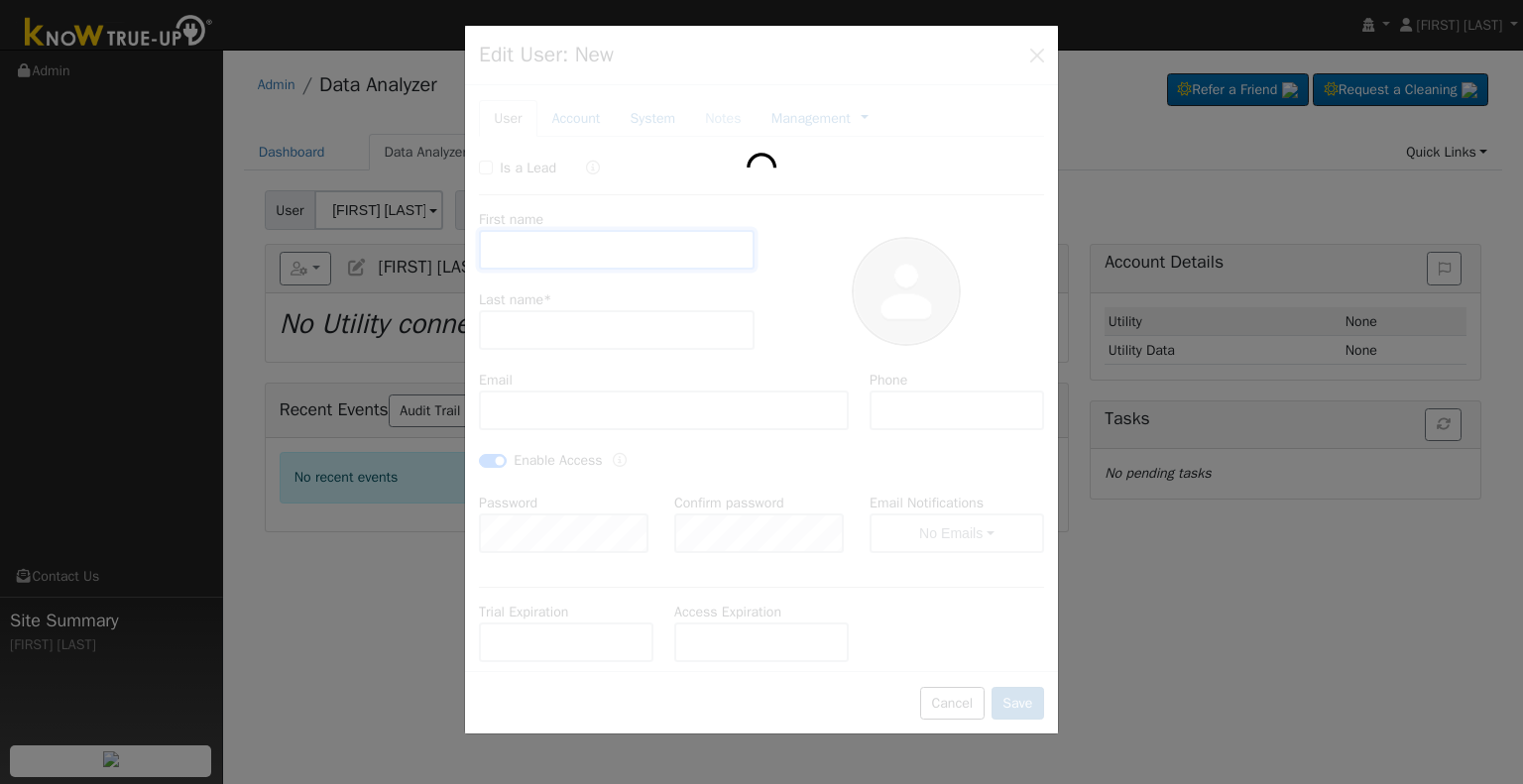 type on "[EMAIL]" 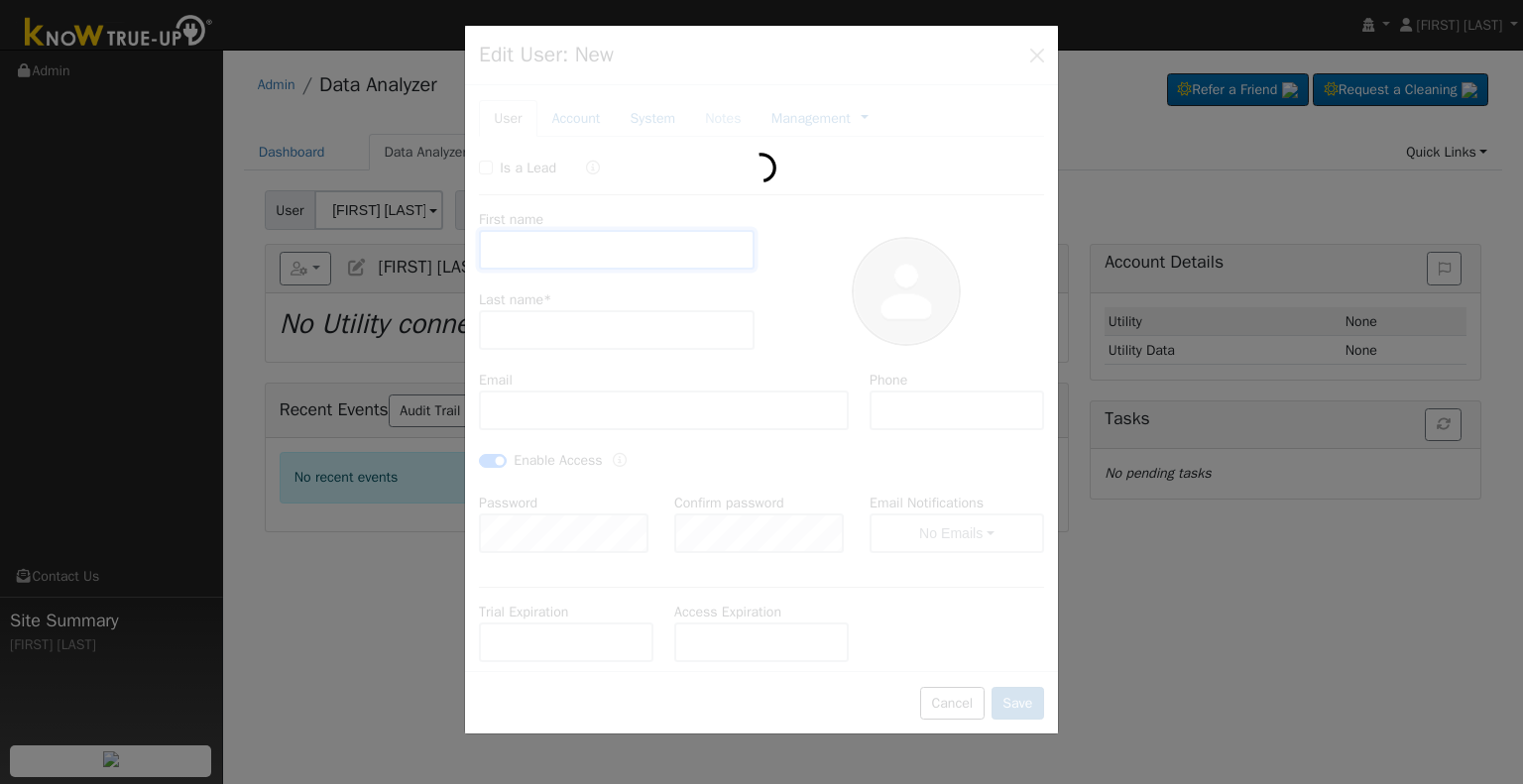 type on "[PHONE]" 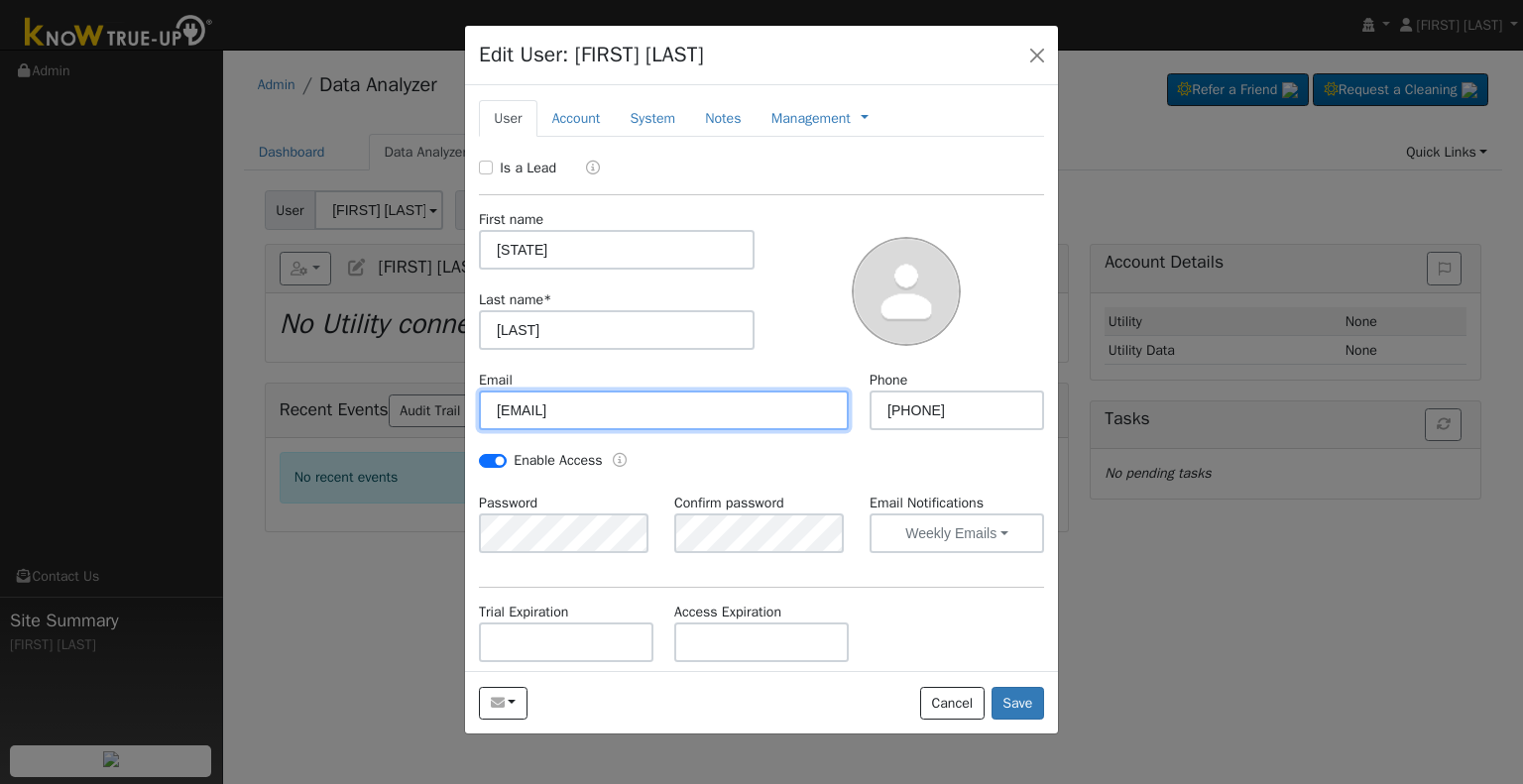 drag, startPoint x: 665, startPoint y: 403, endPoint x: 449, endPoint y: 429, distance: 217.55919 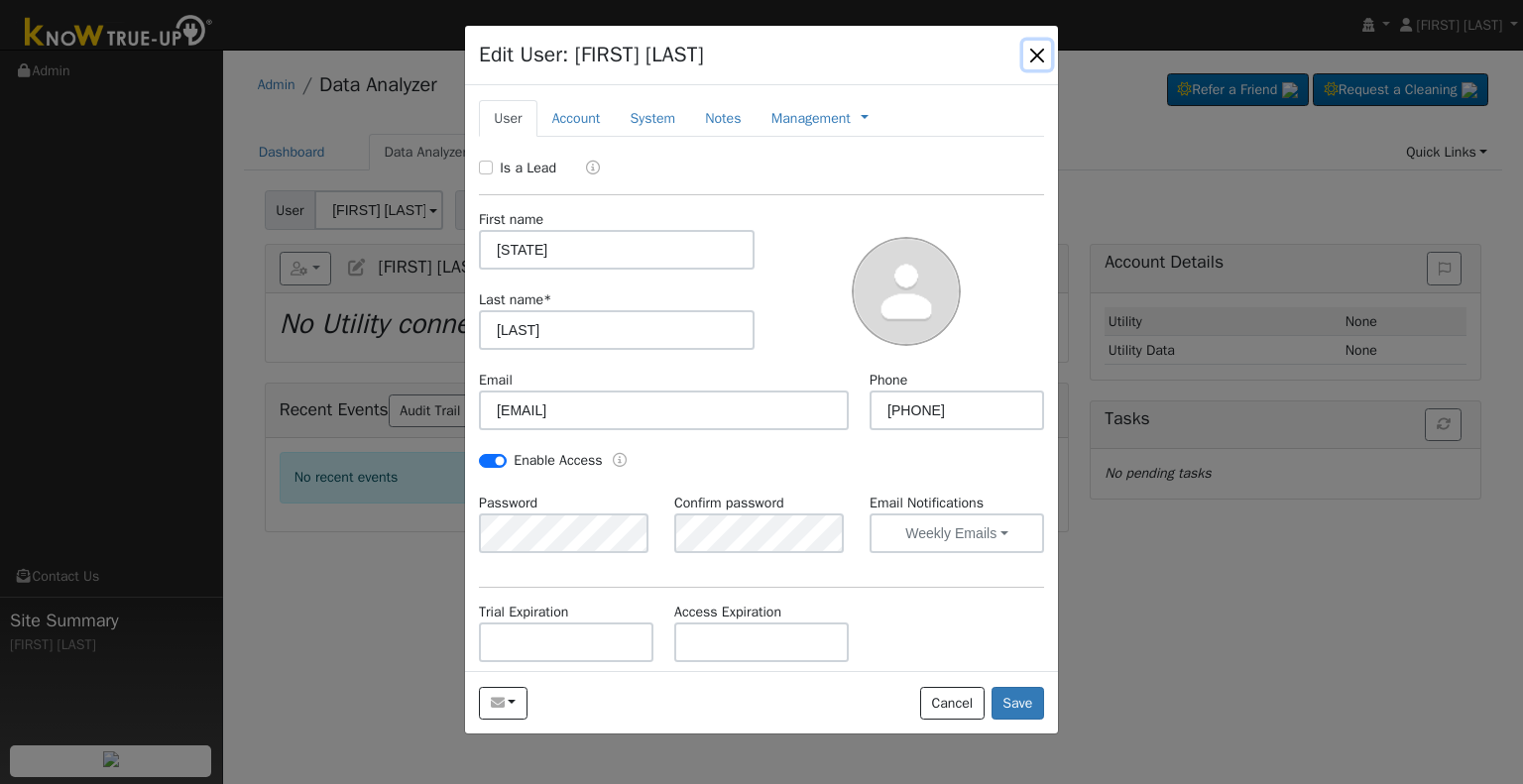 click at bounding box center [1037, 55] 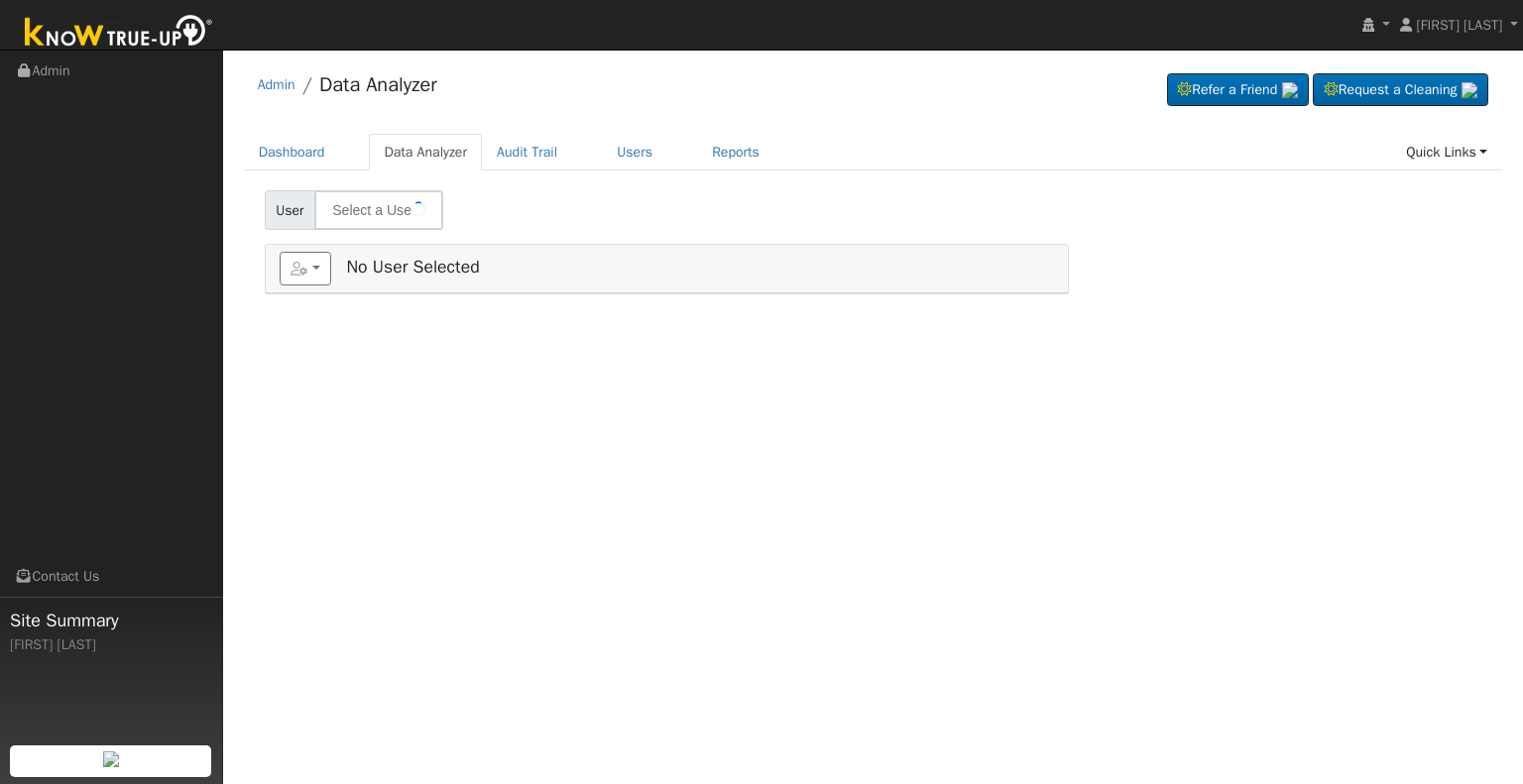 scroll, scrollTop: 0, scrollLeft: 0, axis: both 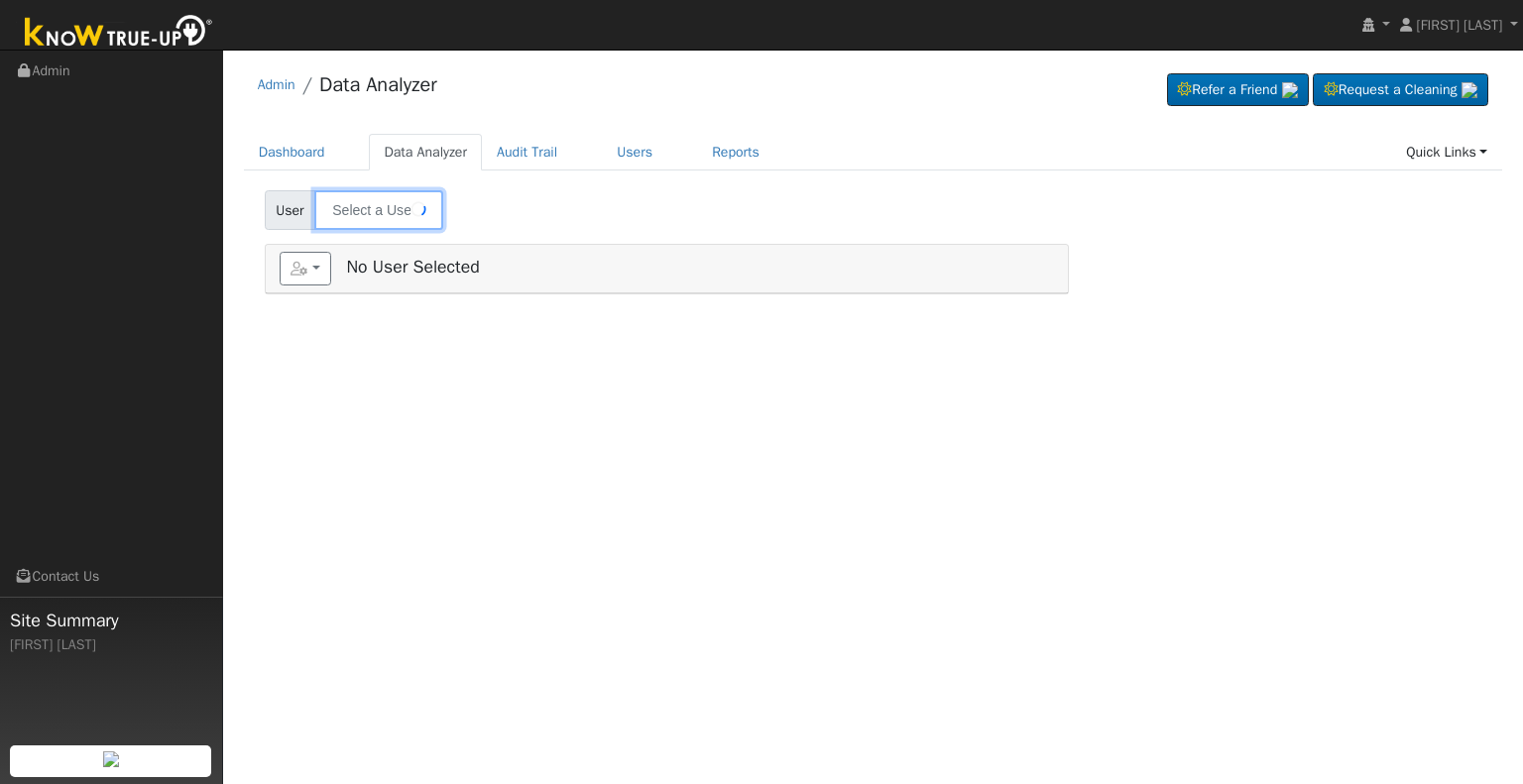 type on "[FIRST] and [FIRST] [LAST]" 